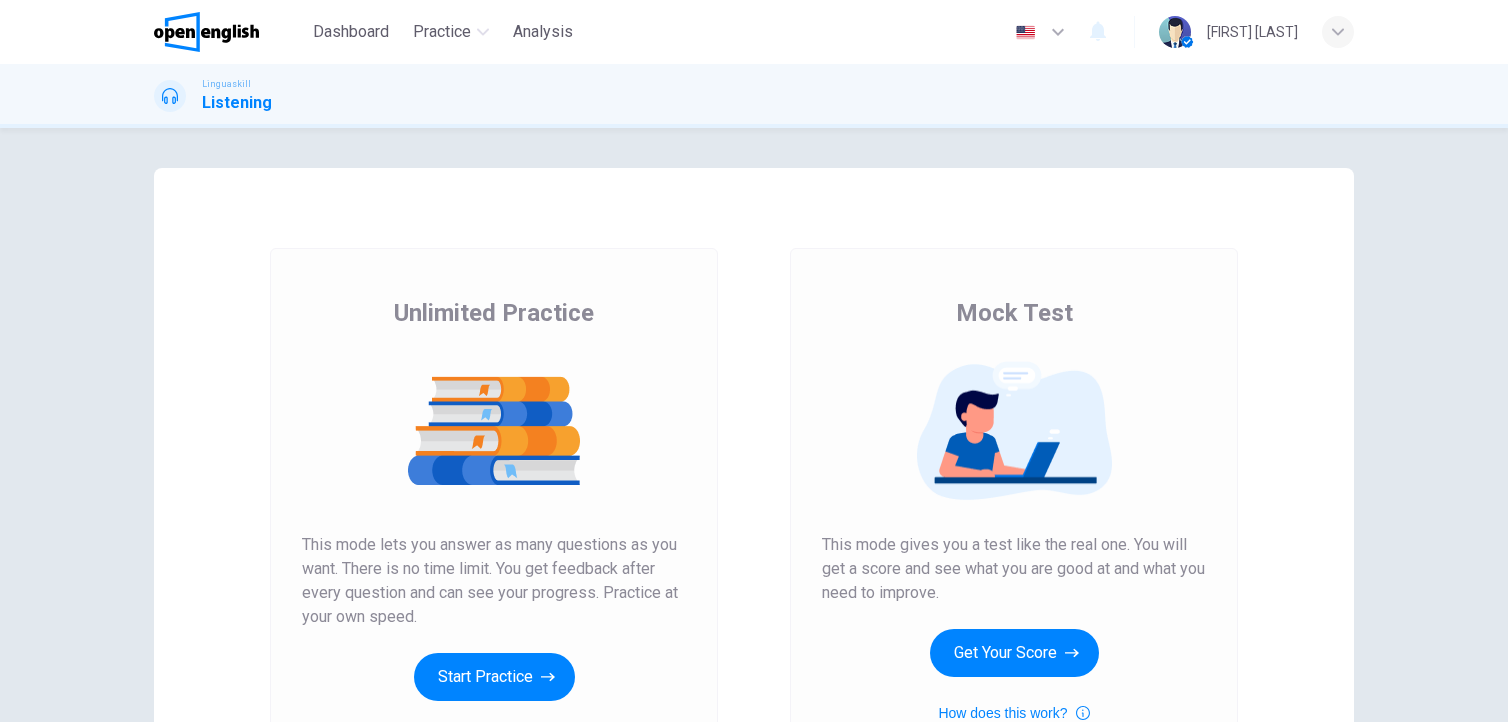 scroll, scrollTop: 0, scrollLeft: 0, axis: both 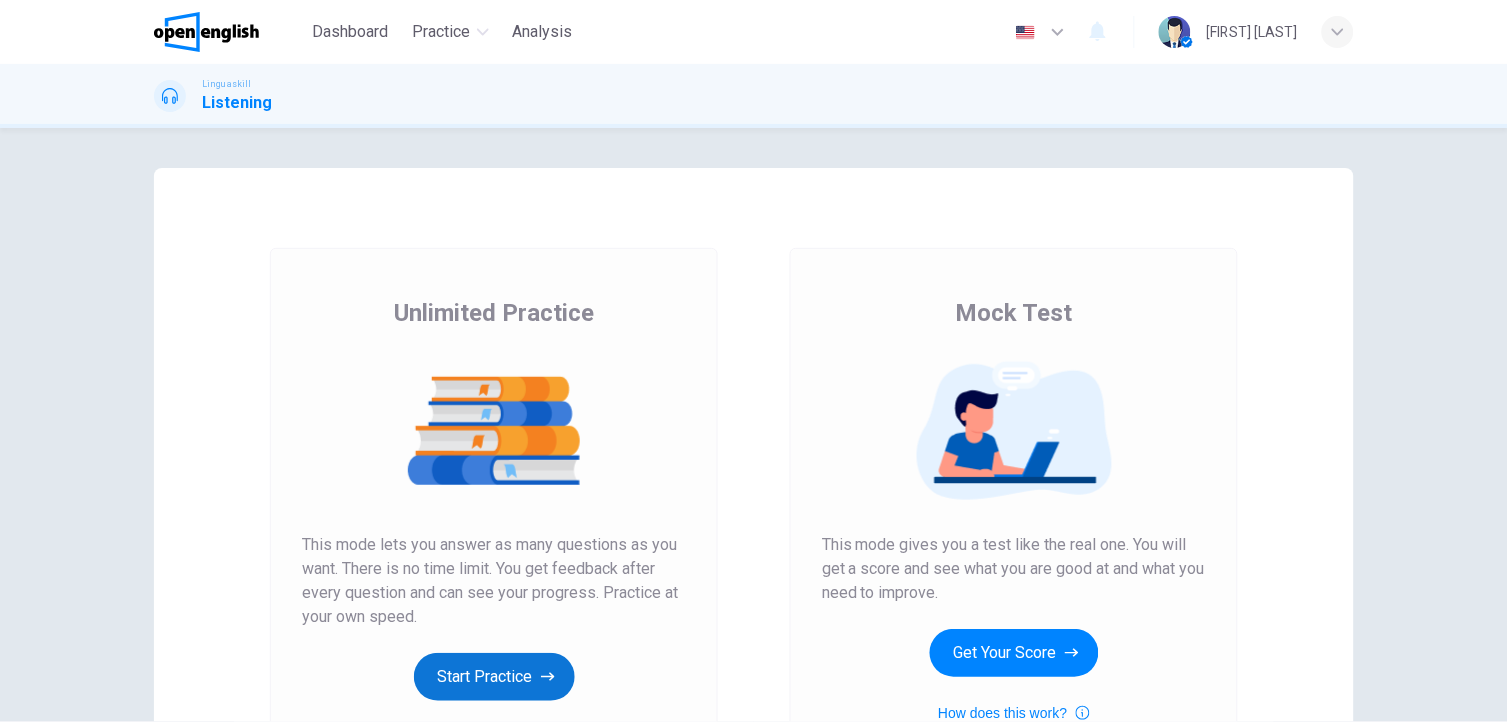 drag, startPoint x: 533, startPoint y: 647, endPoint x: 535, endPoint y: 662, distance: 15.132746 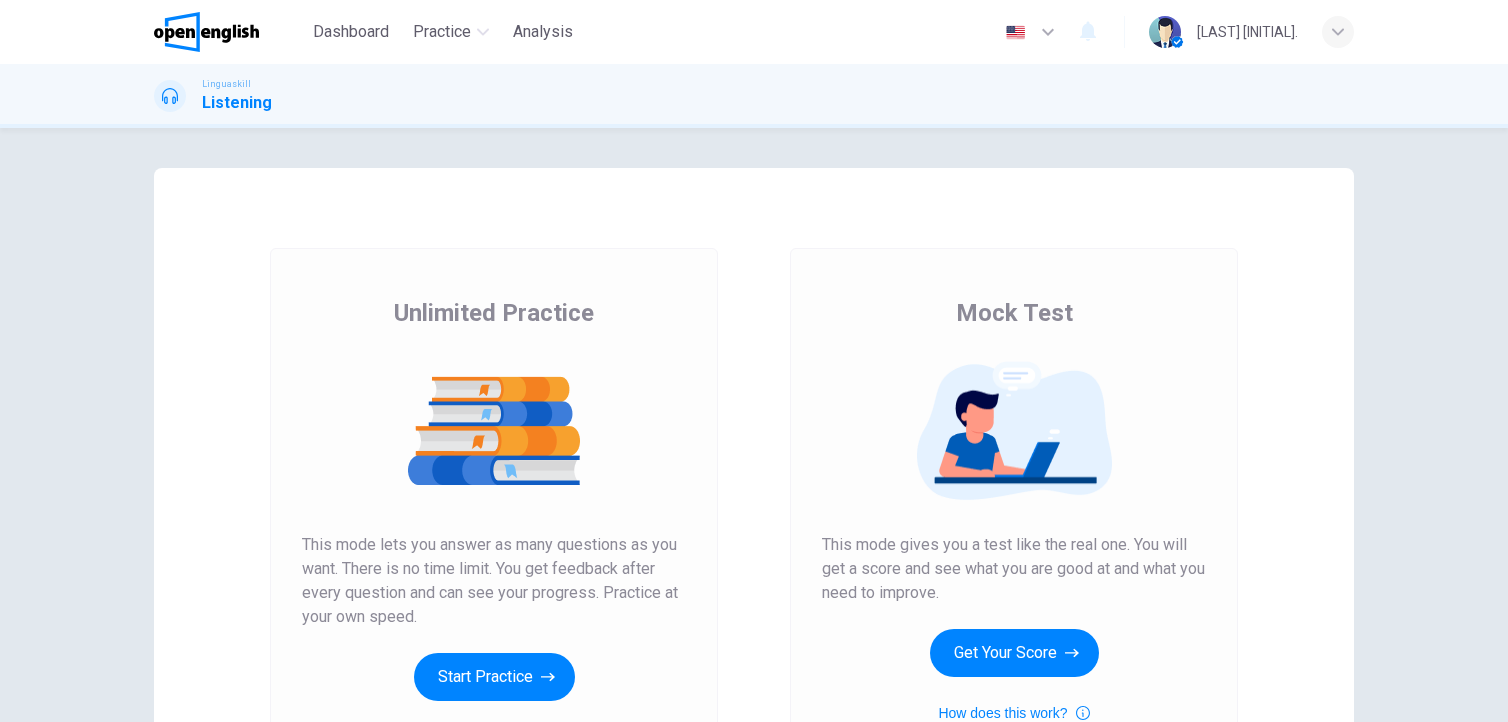 scroll, scrollTop: 0, scrollLeft: 0, axis: both 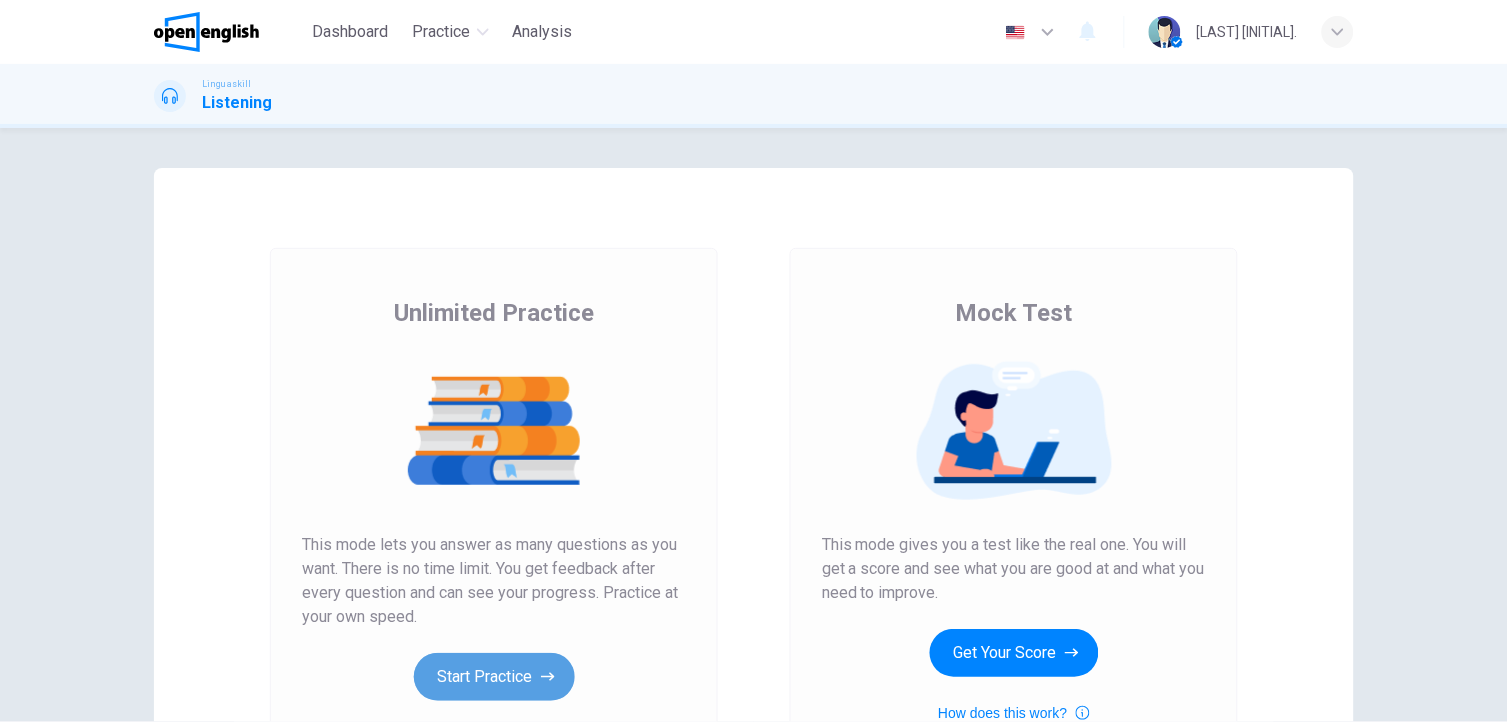click on "Start Practice" at bounding box center (494, 677) 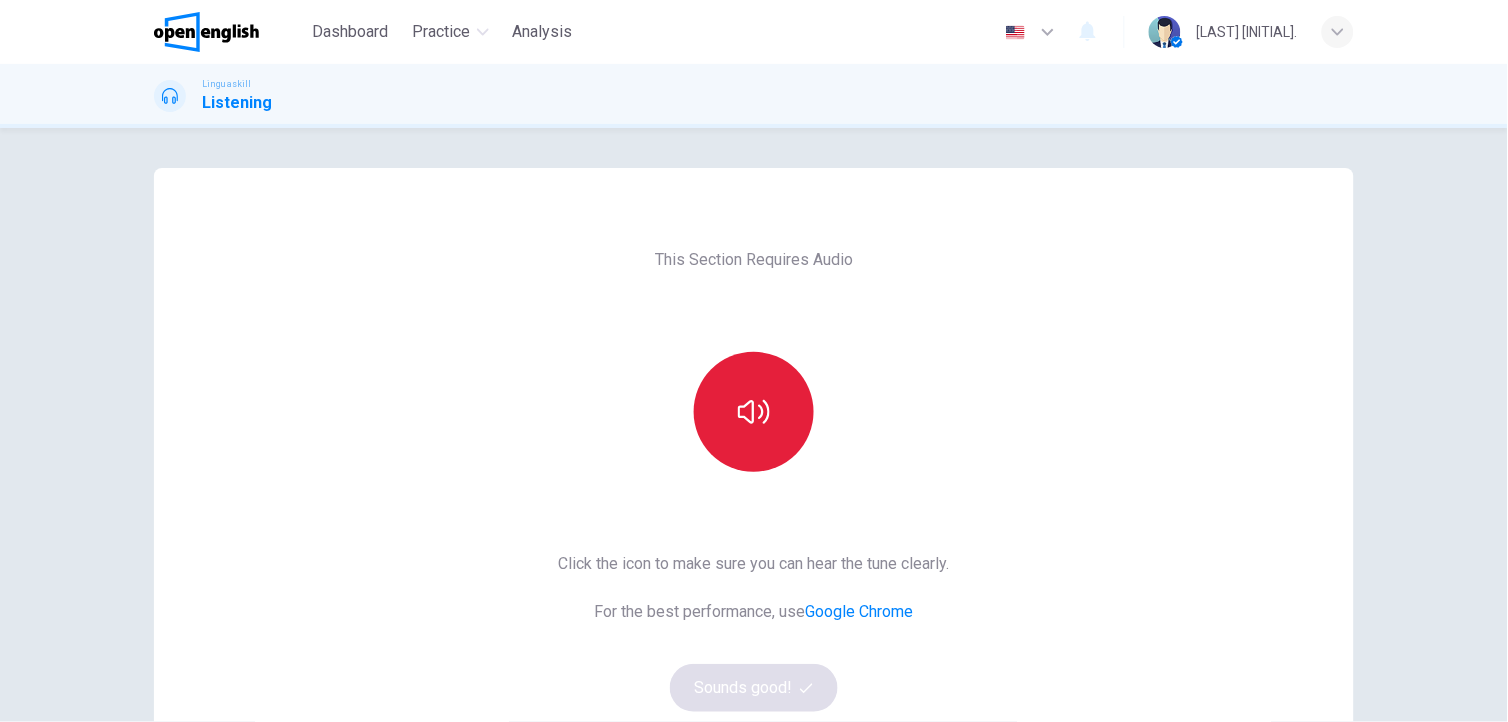 click at bounding box center (754, 412) 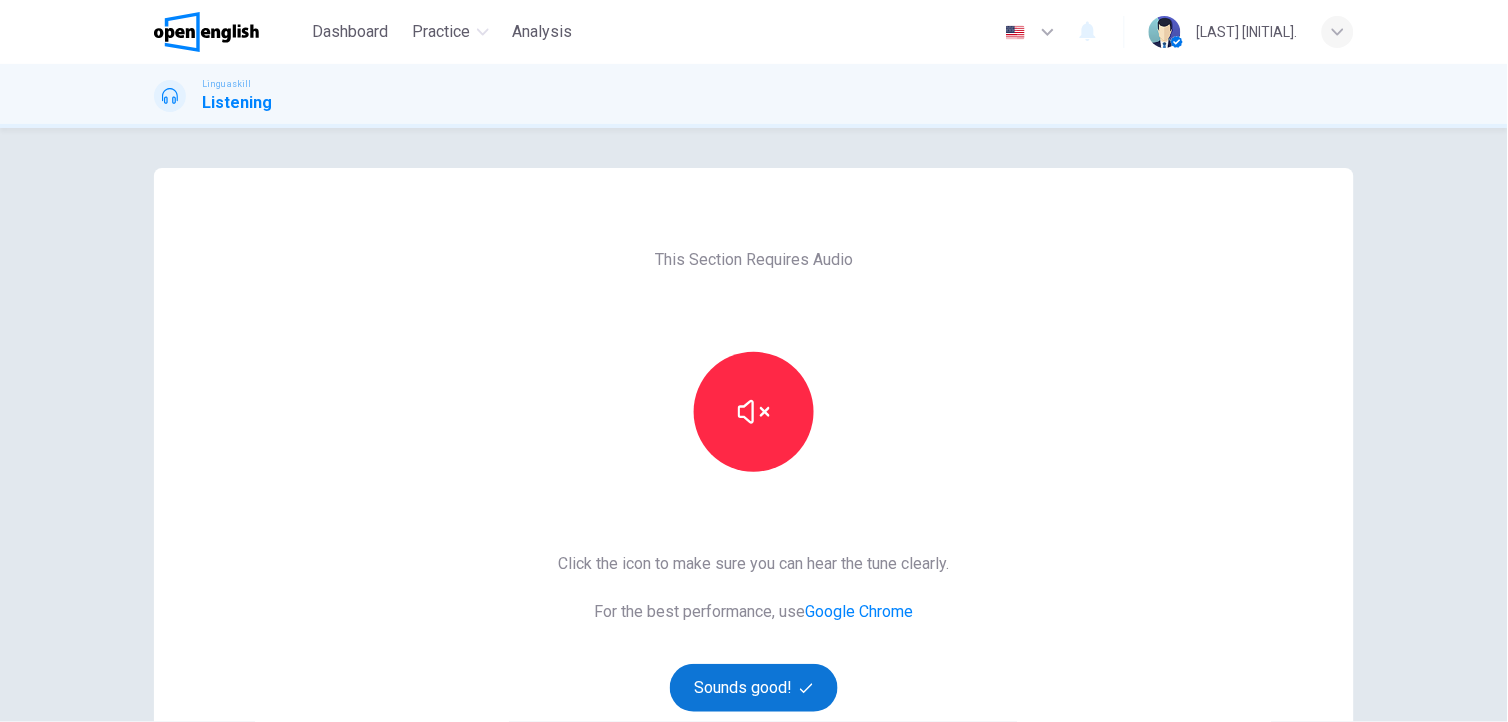click on "Sounds good!" at bounding box center (754, 688) 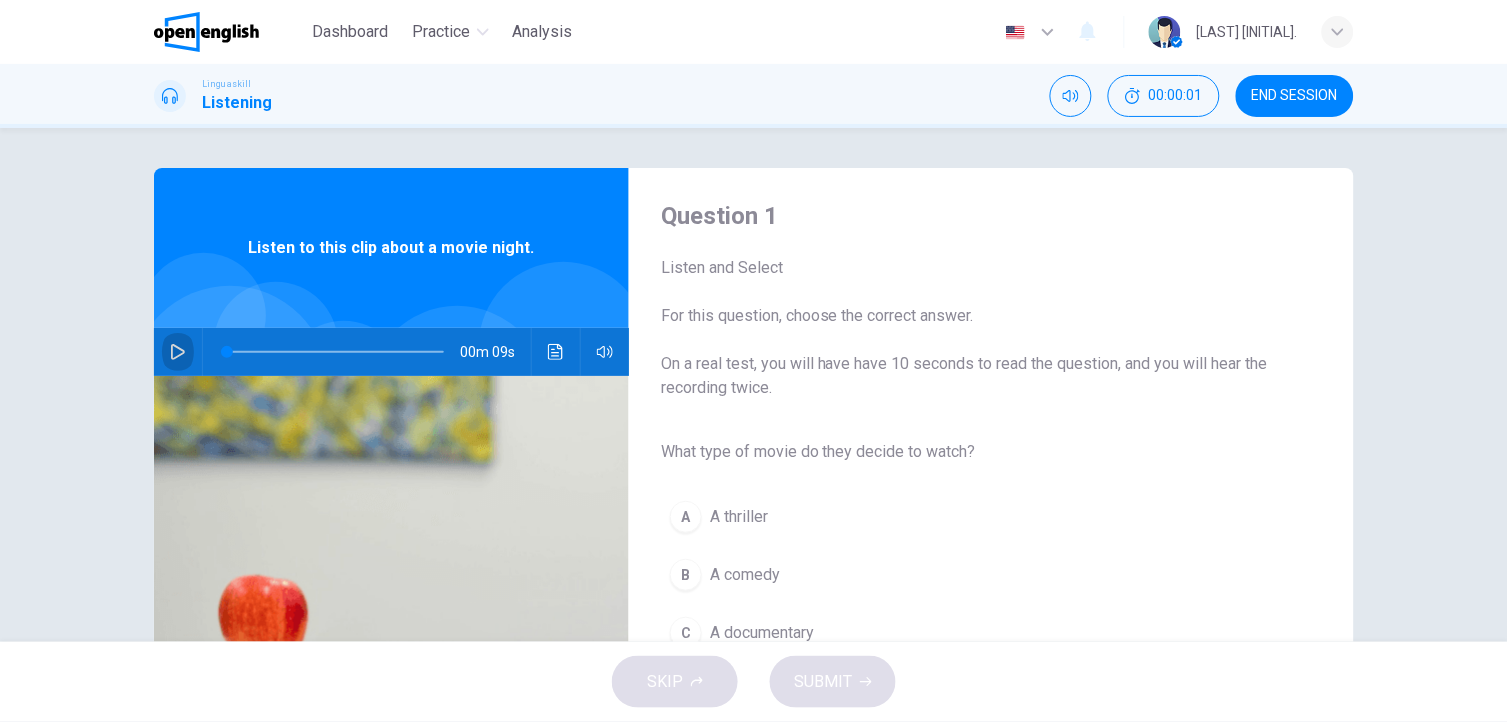 click at bounding box center (178, 352) 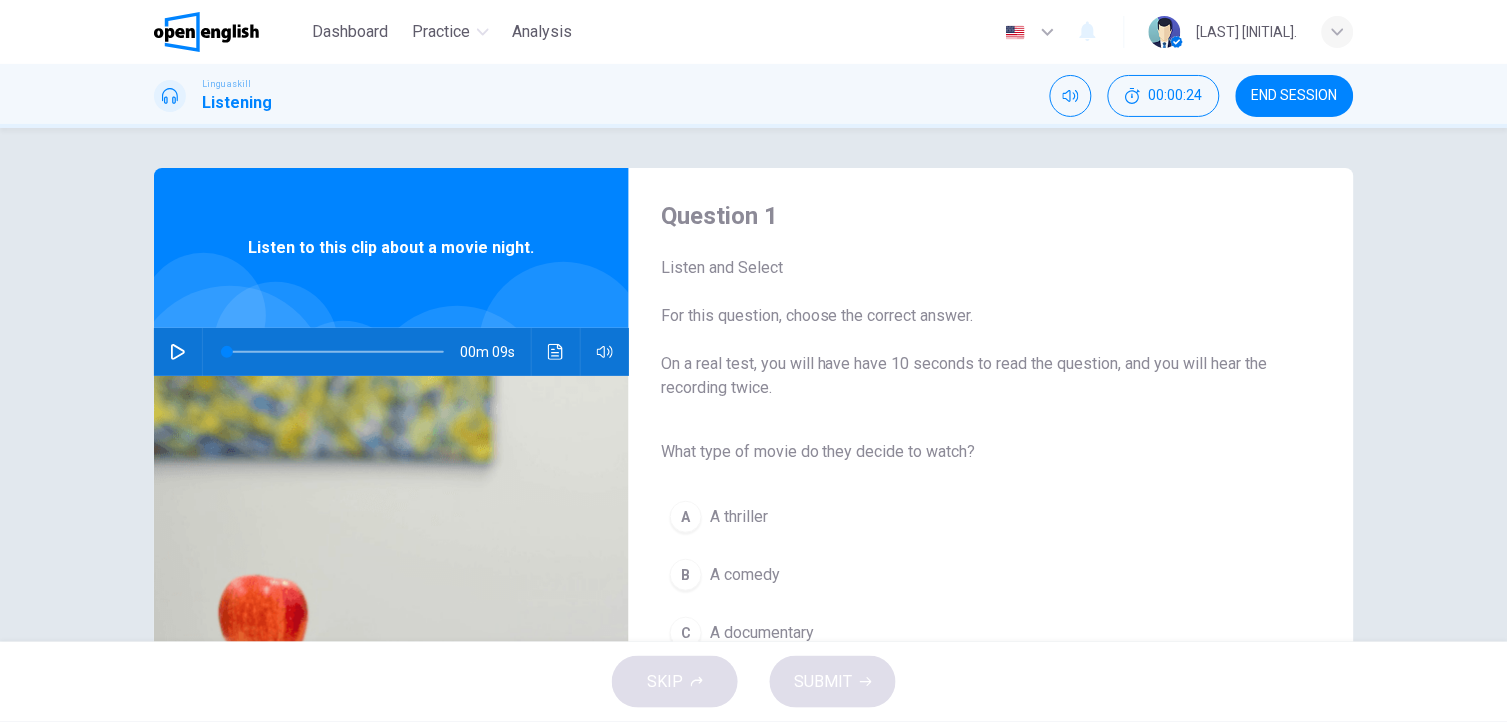 click on "00m 09s" at bounding box center (391, 352) 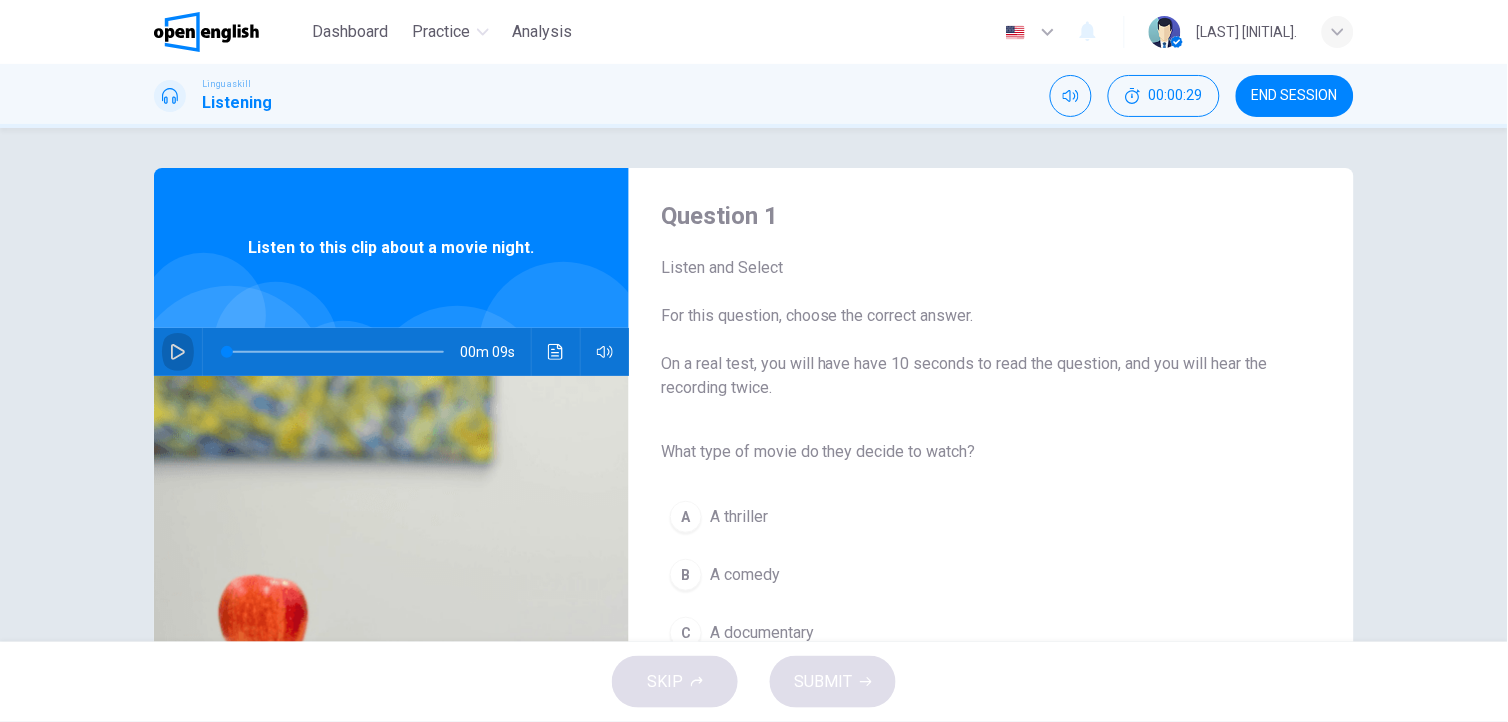 click 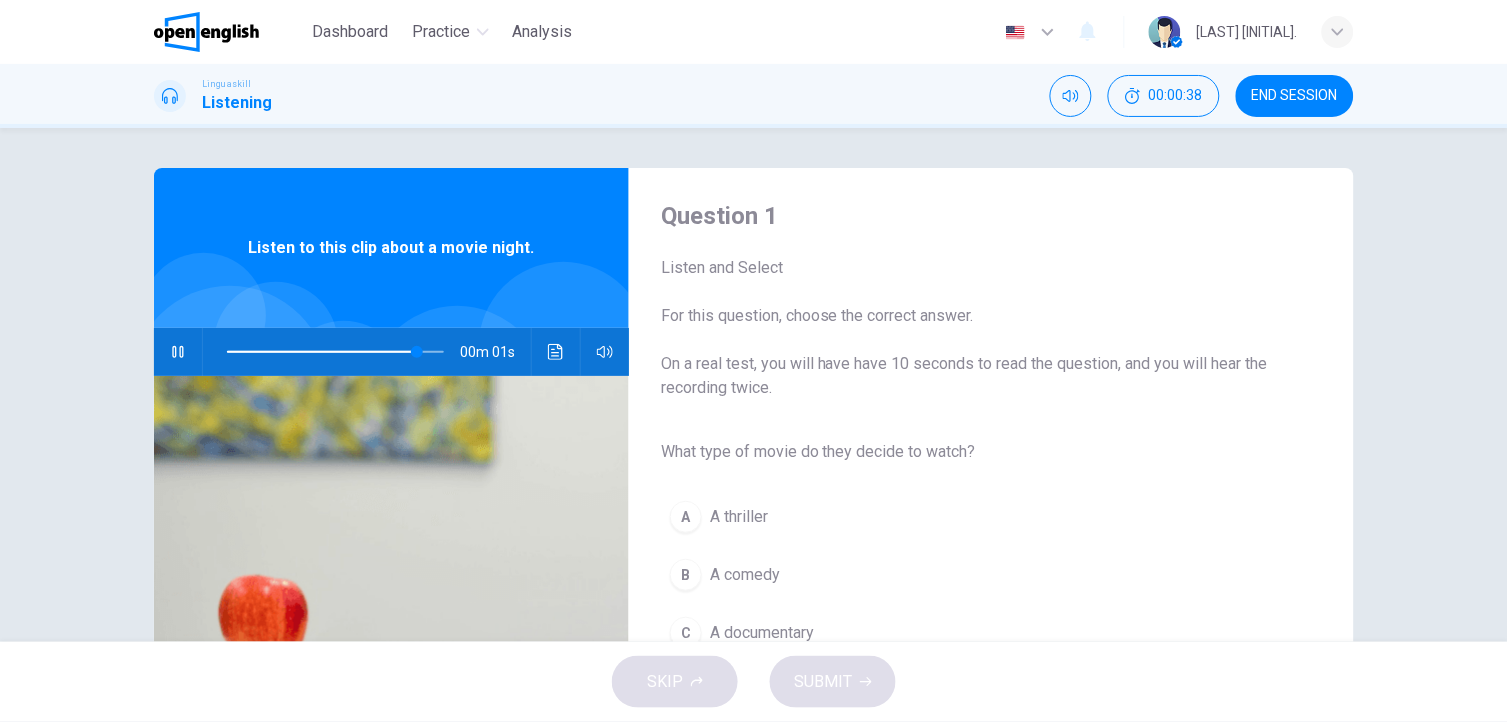type on "*" 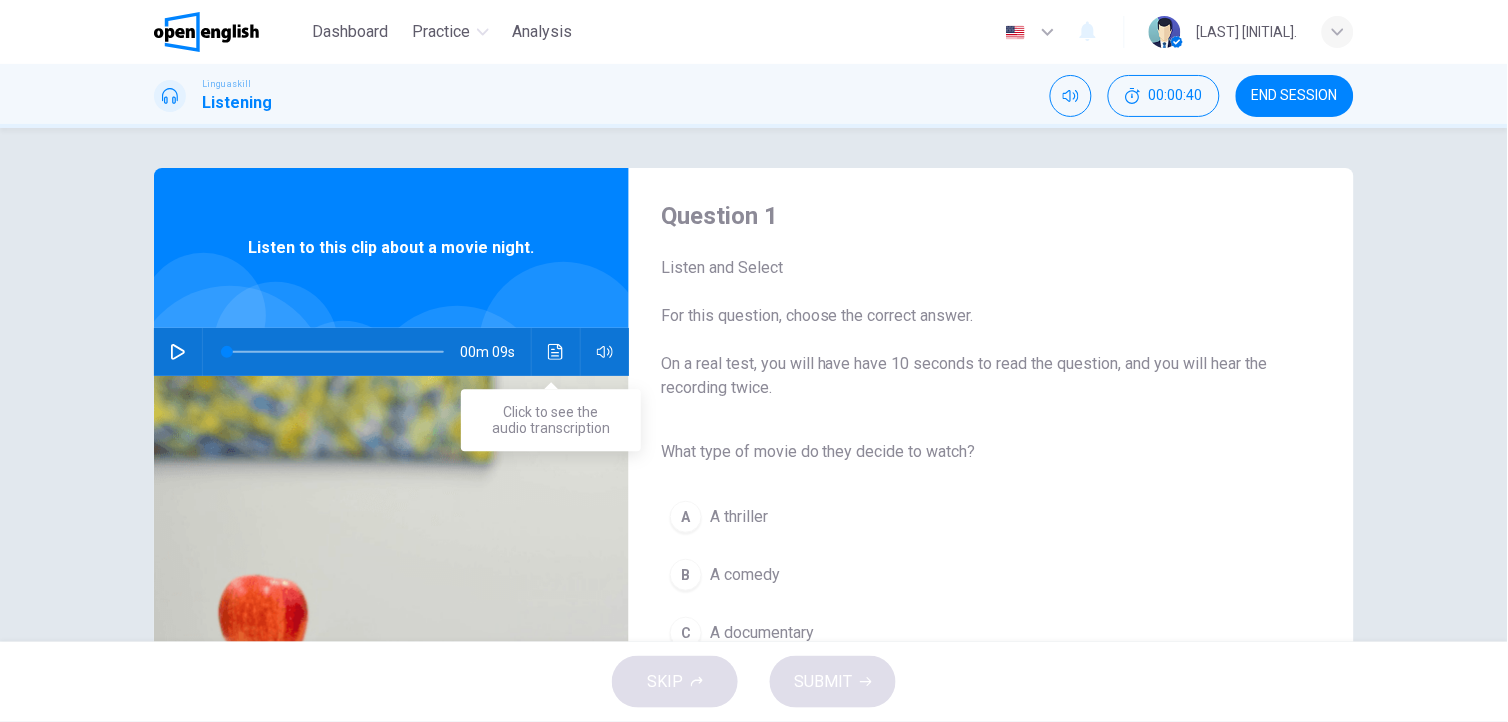 click 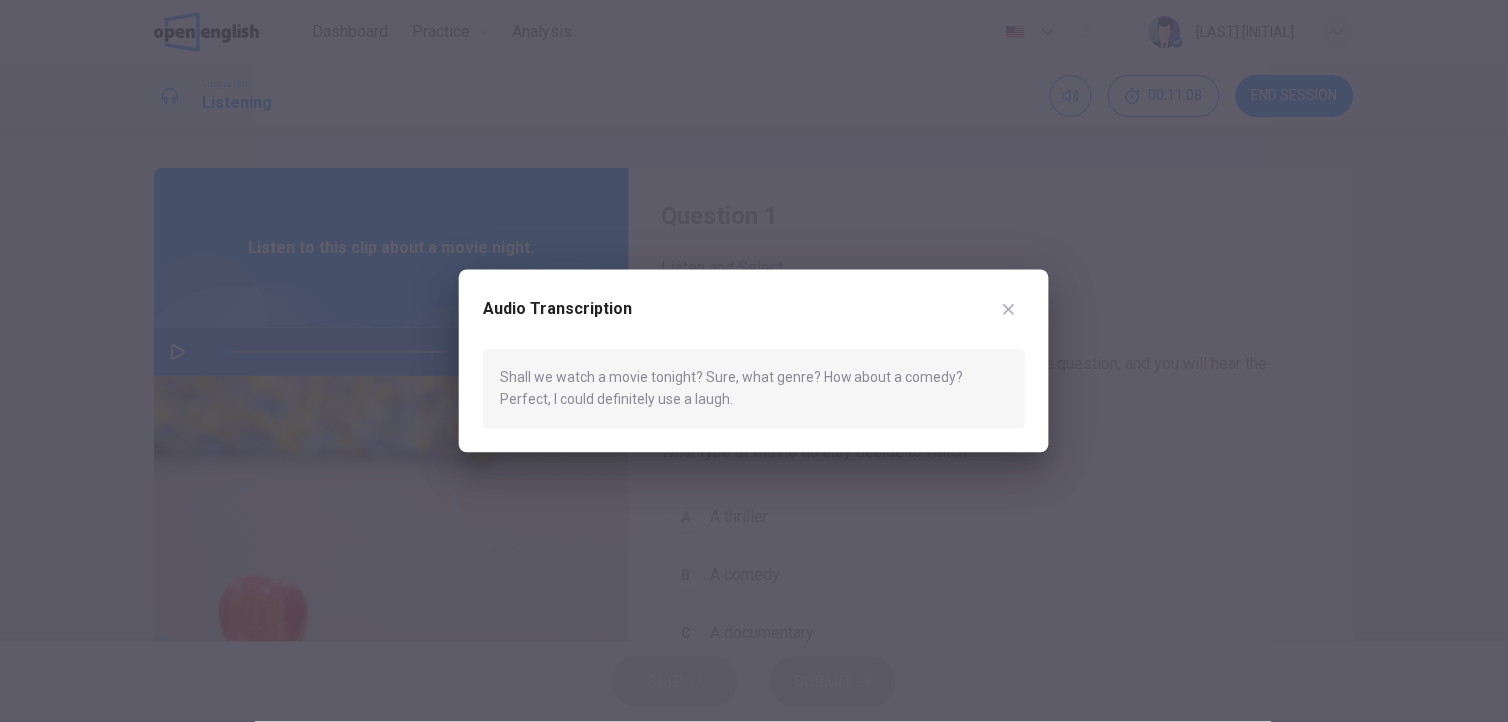 click 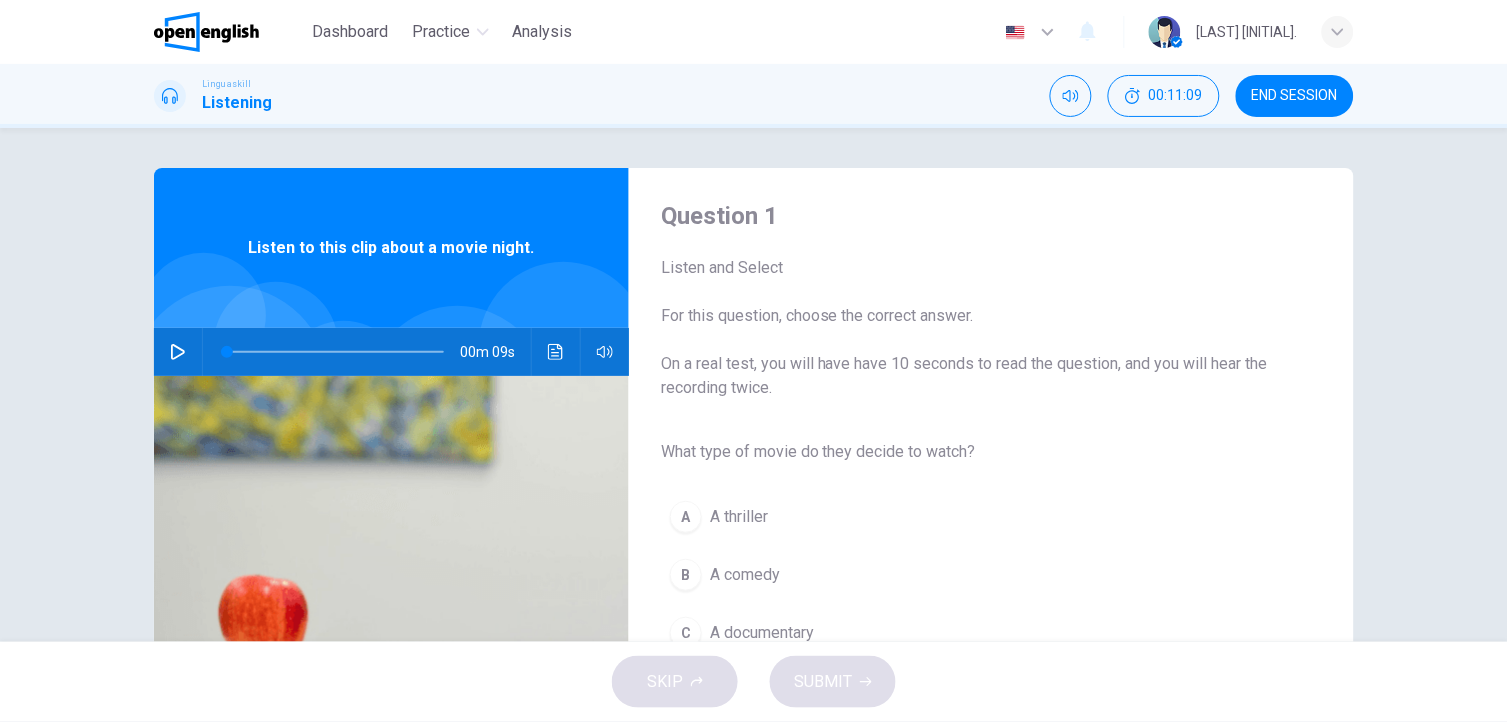 click on "A comedy" at bounding box center [745, 575] 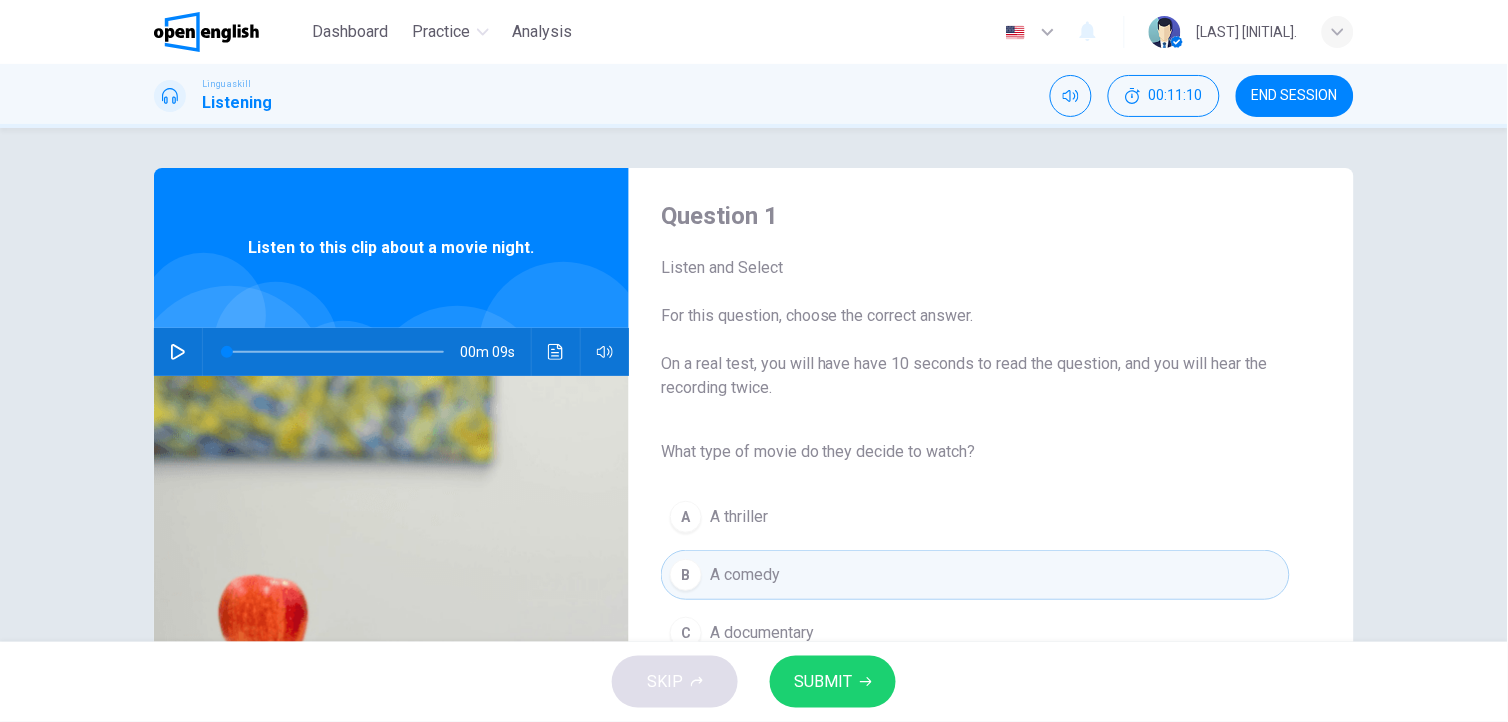 click on "SUBMIT" at bounding box center (823, 682) 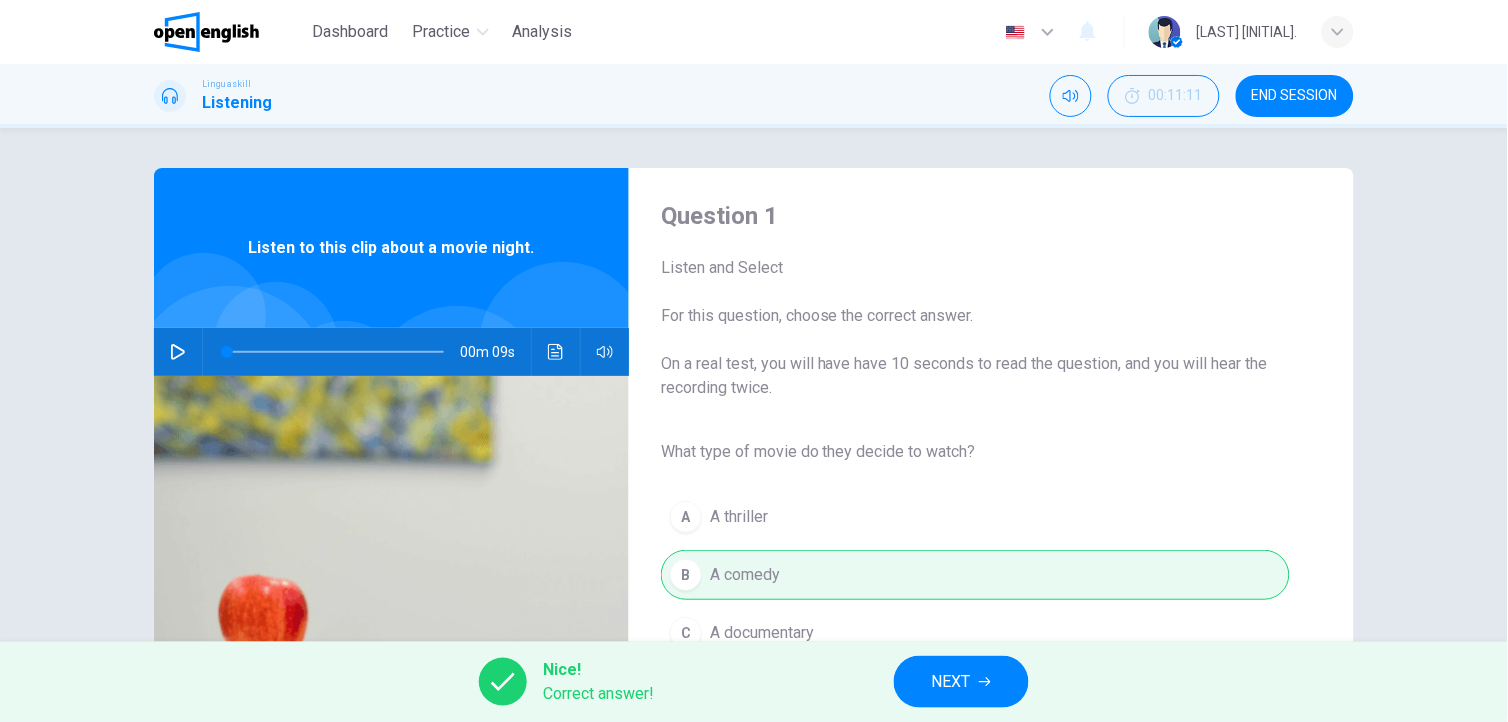 click on "NEXT" at bounding box center [951, 682] 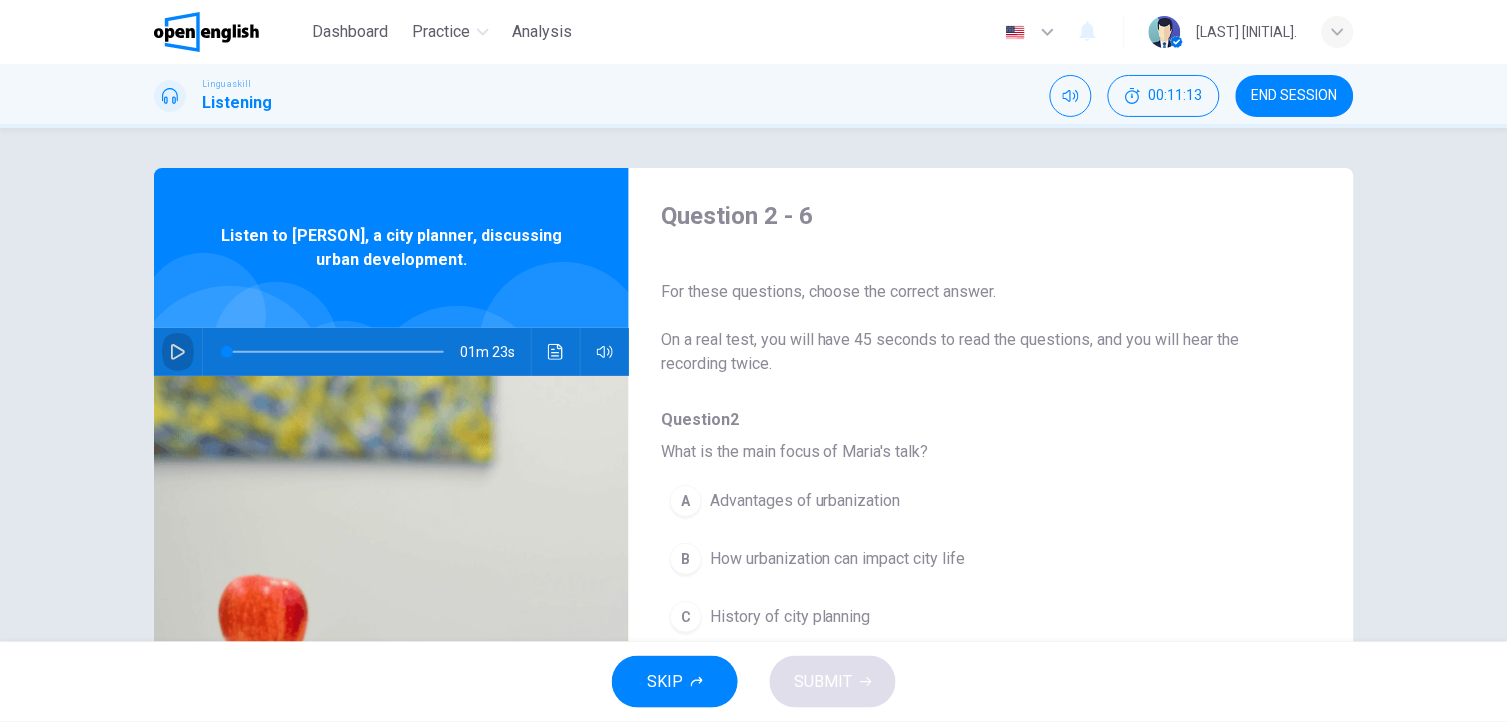 click 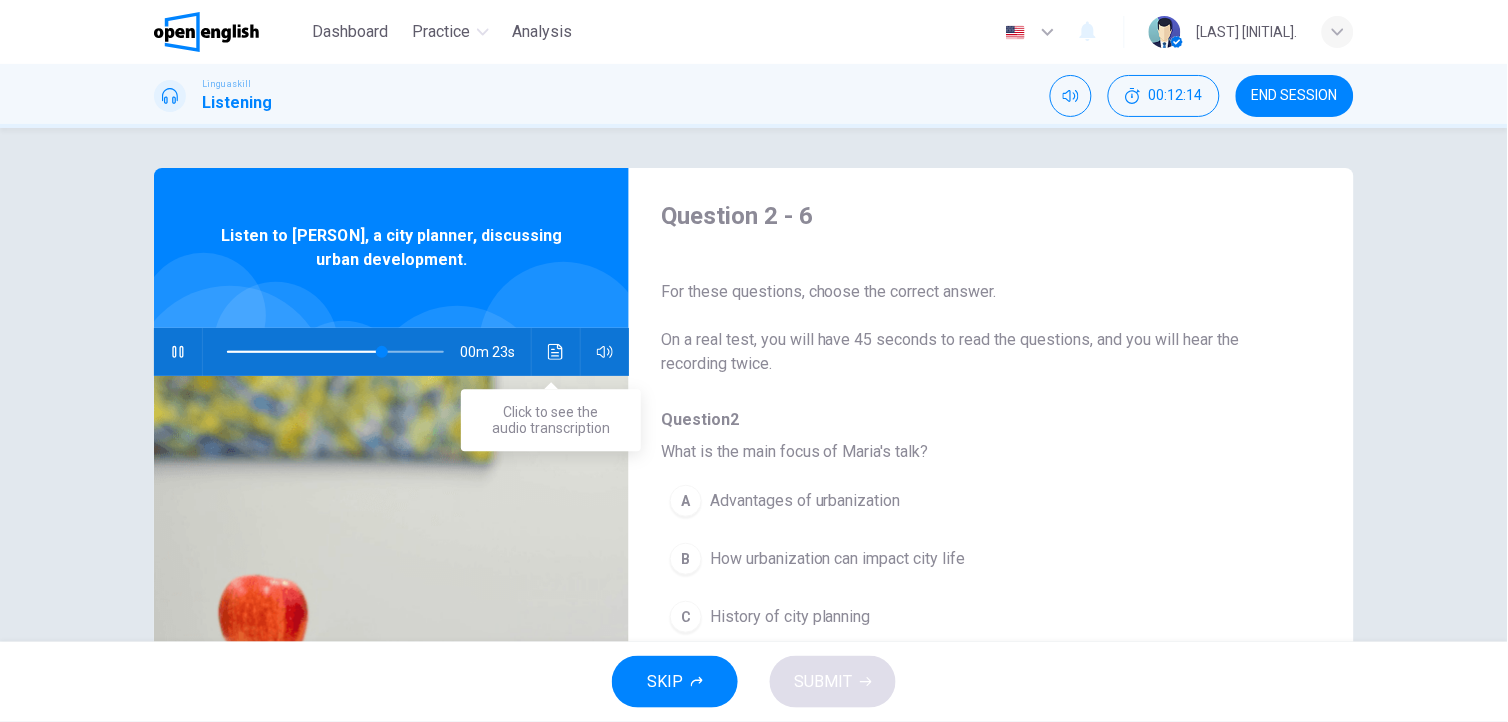 click 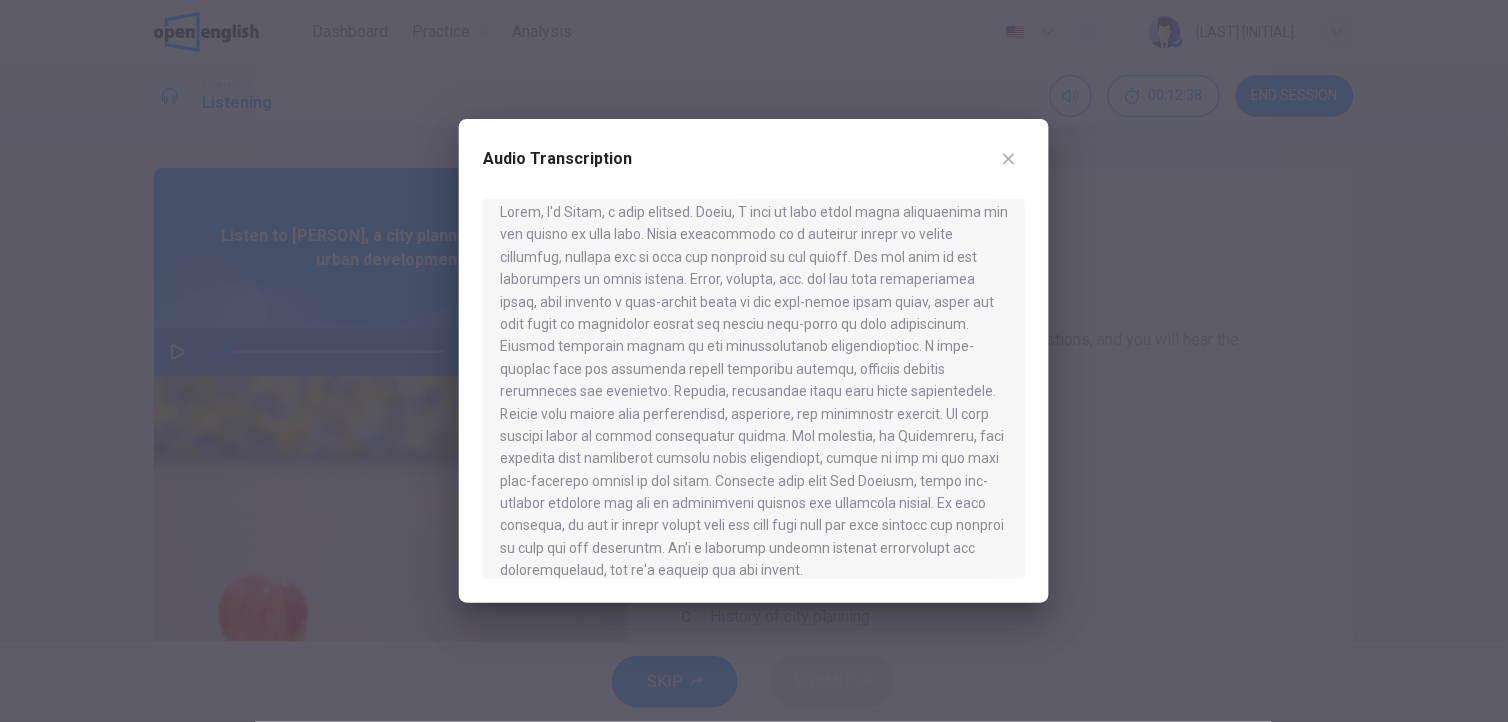 scroll, scrollTop: 34, scrollLeft: 0, axis: vertical 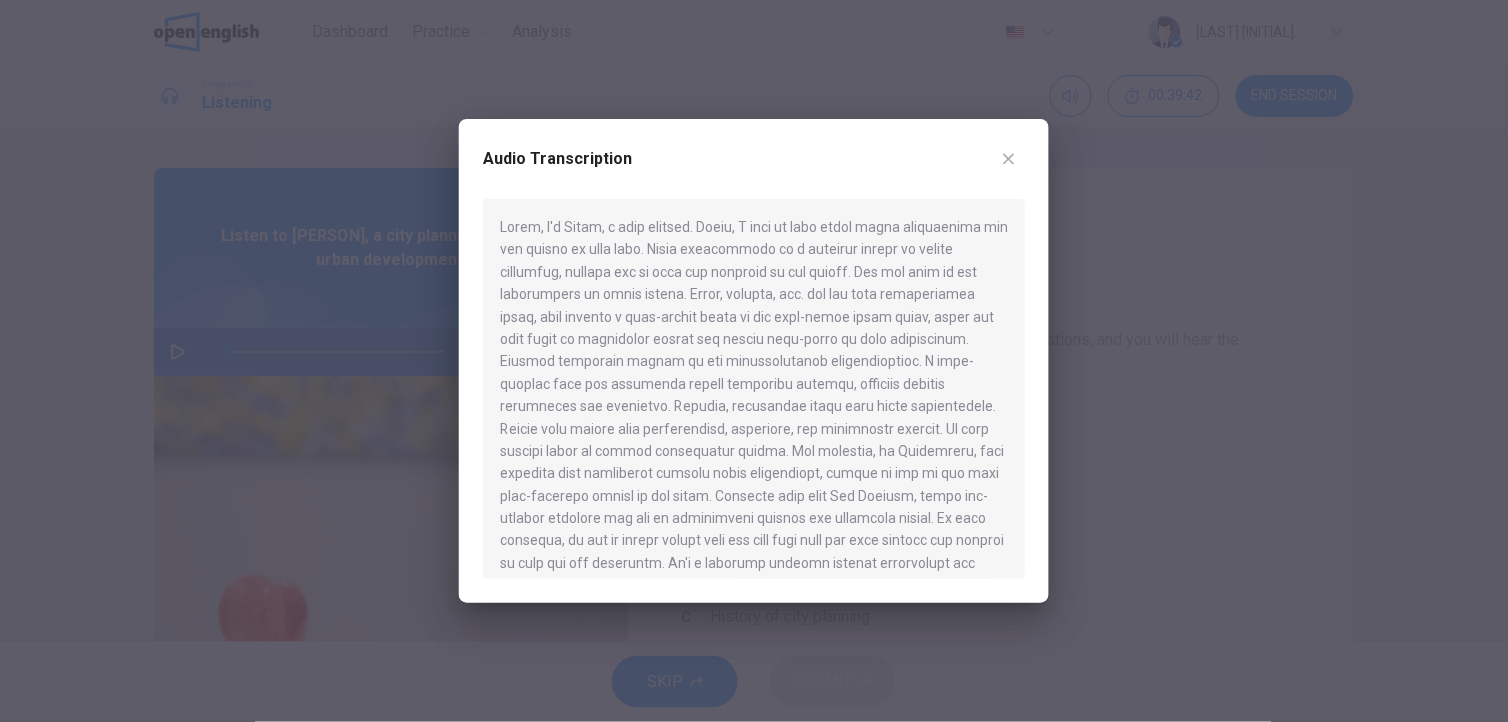 click 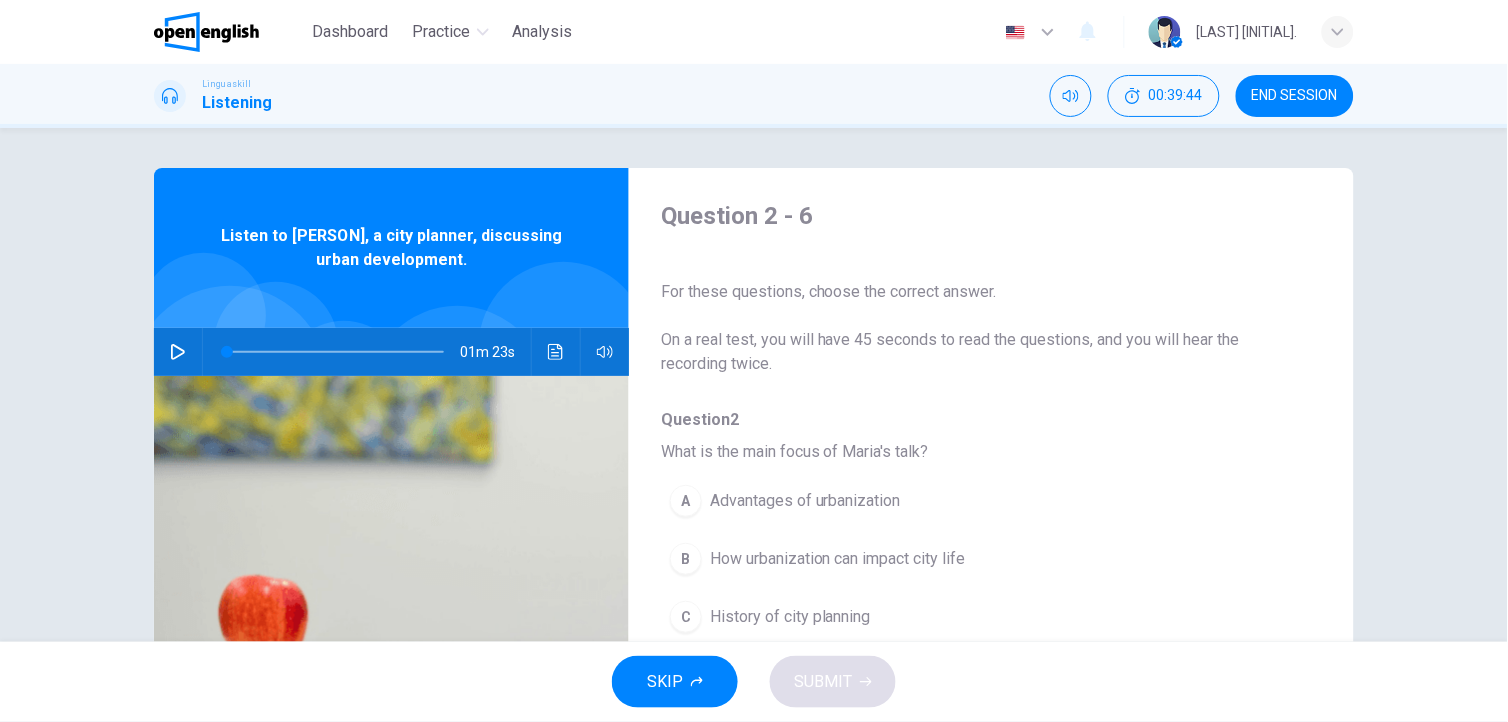click 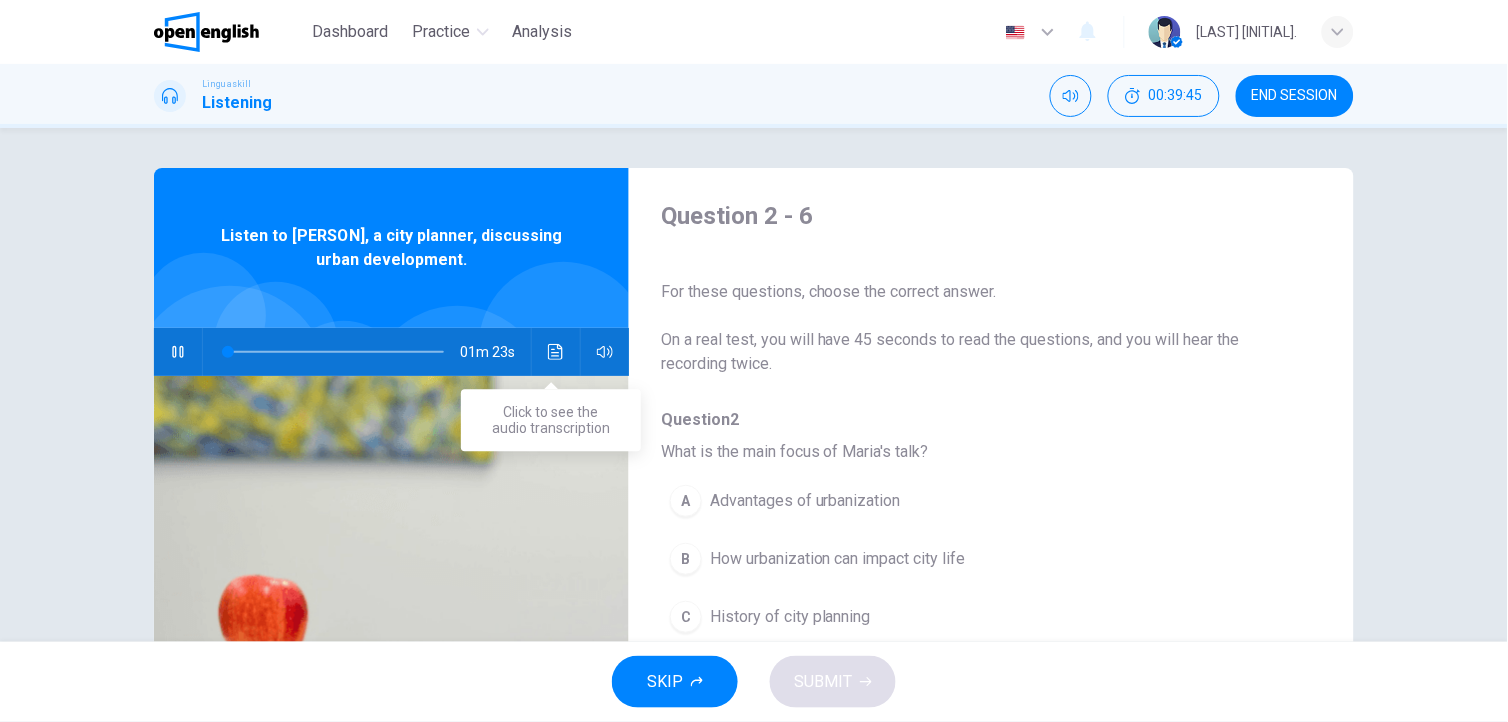 click at bounding box center (556, 352) 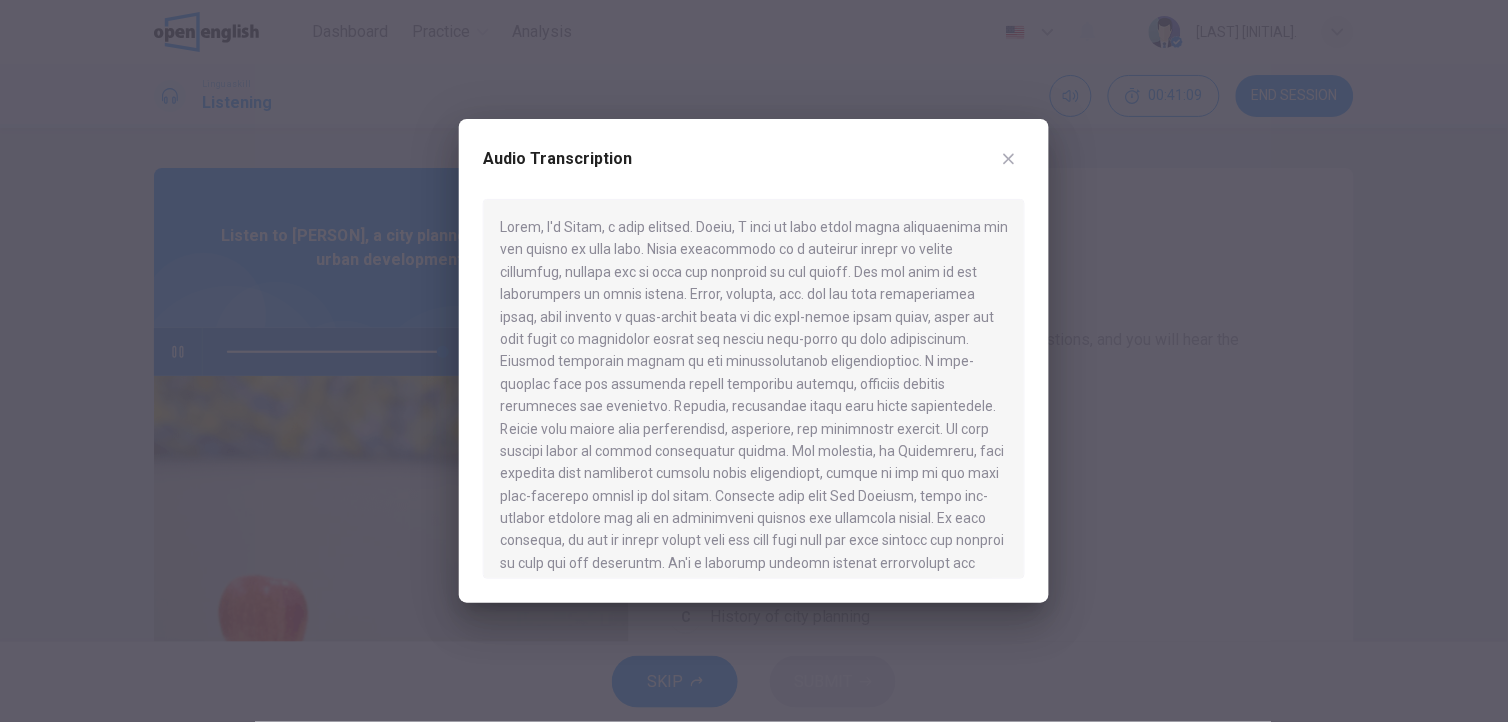 type on "*" 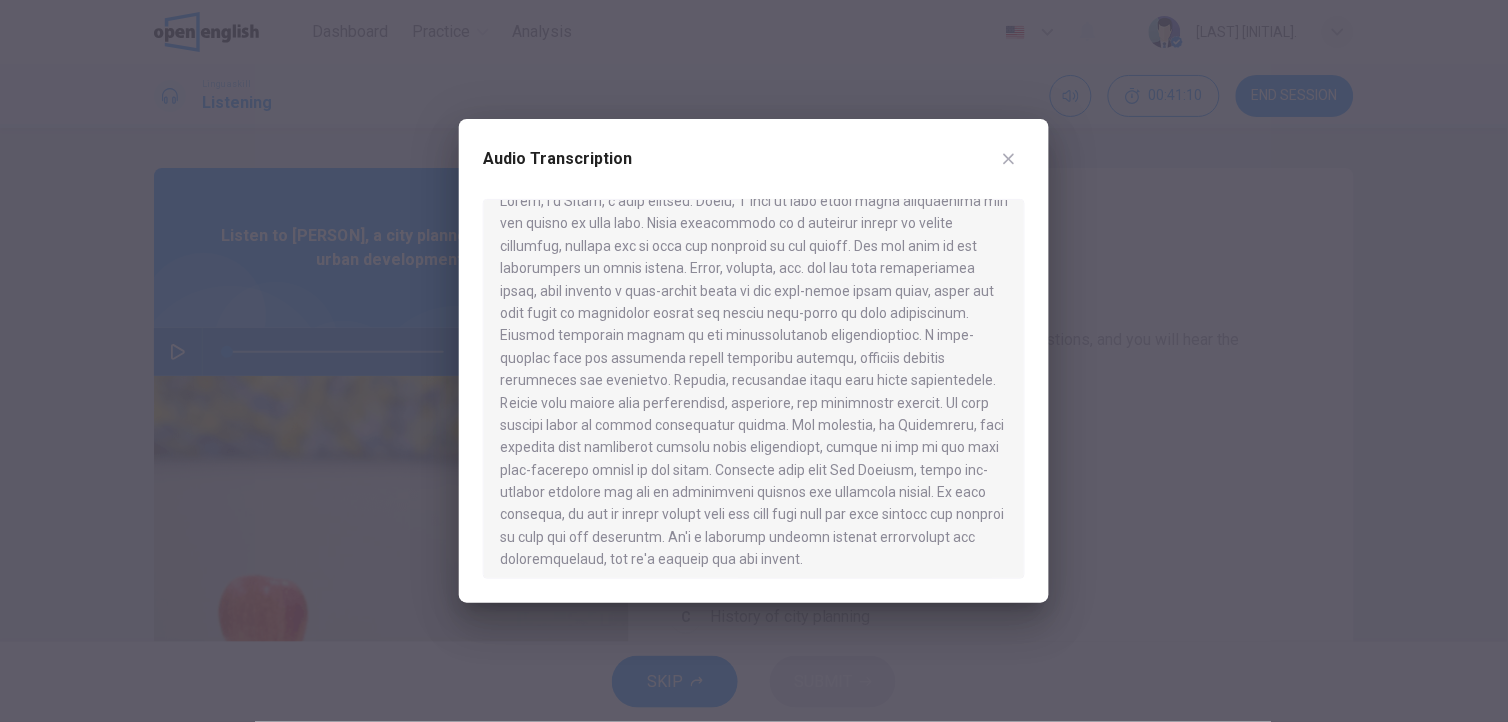 scroll, scrollTop: 34, scrollLeft: 0, axis: vertical 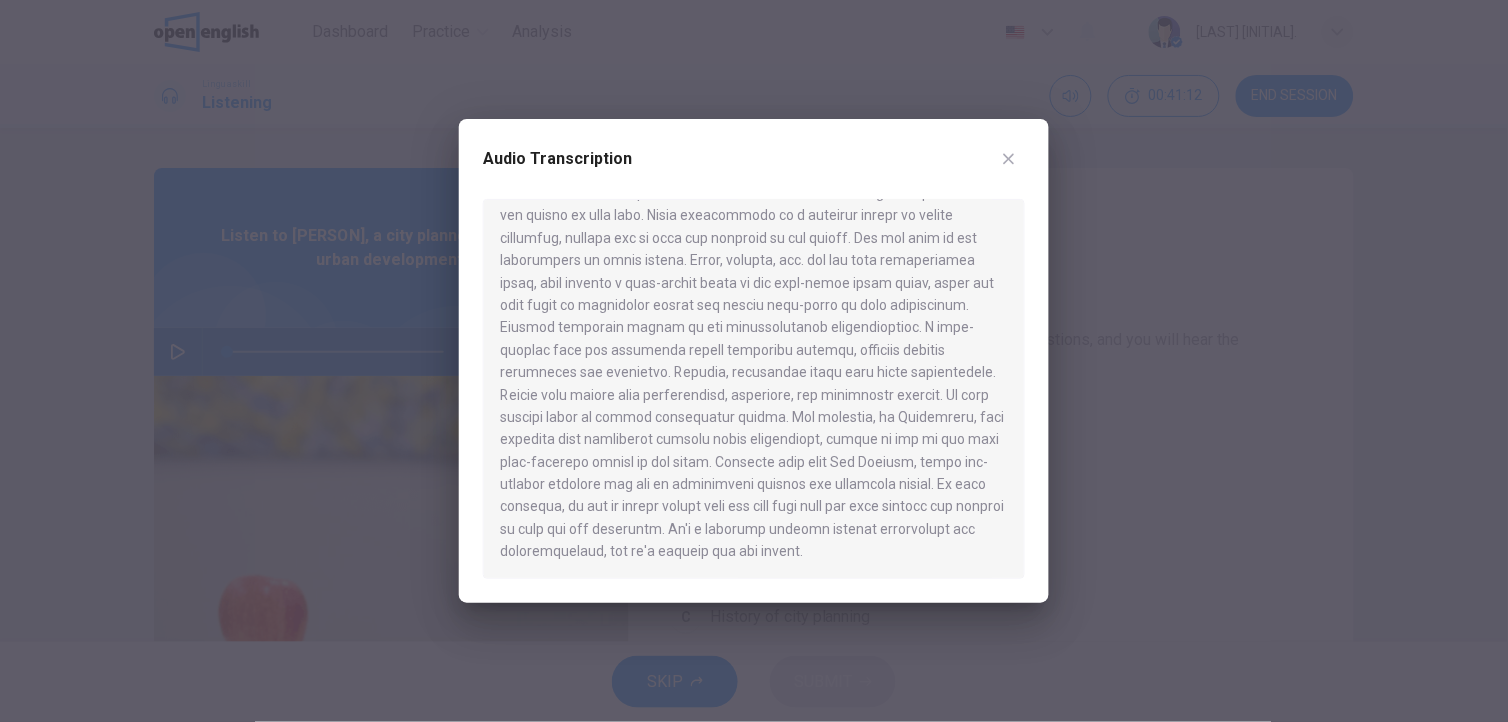 click 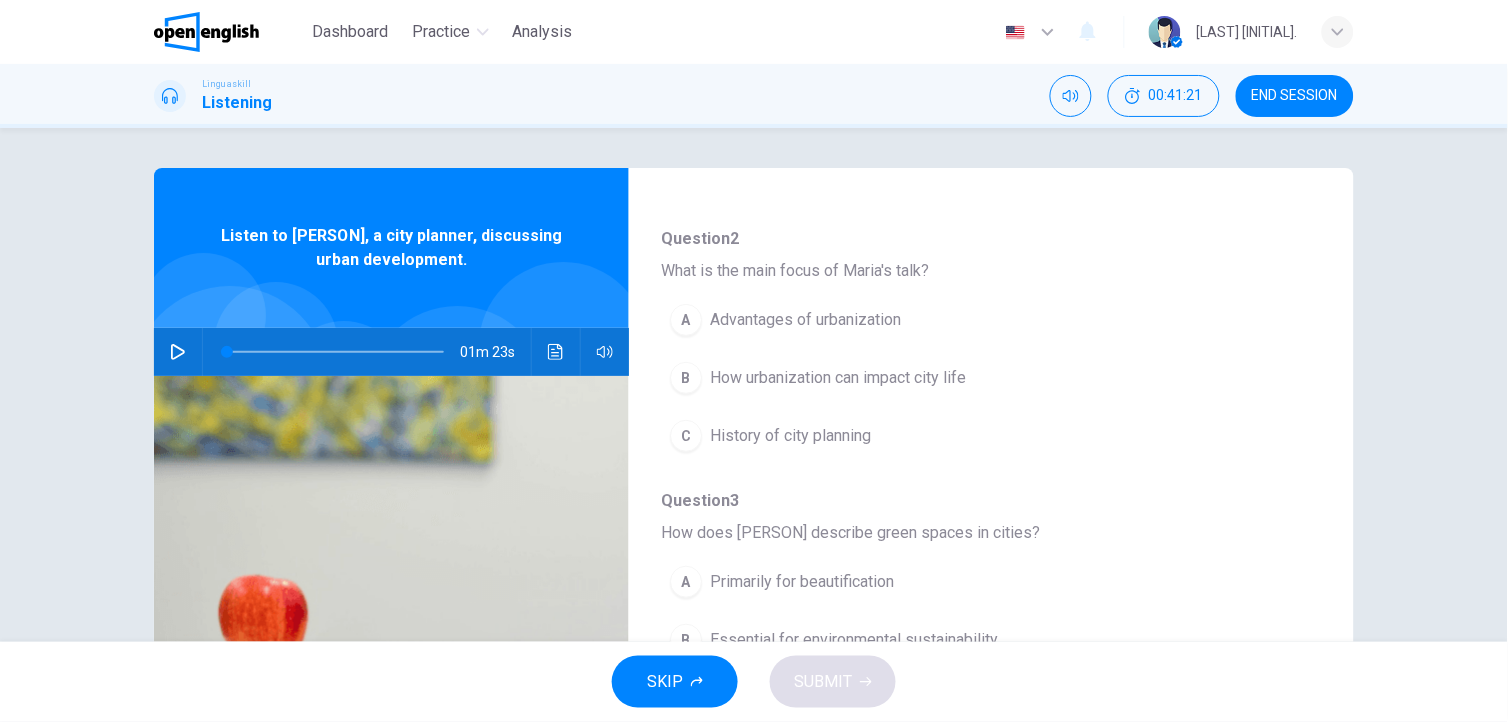 scroll, scrollTop: 190, scrollLeft: 0, axis: vertical 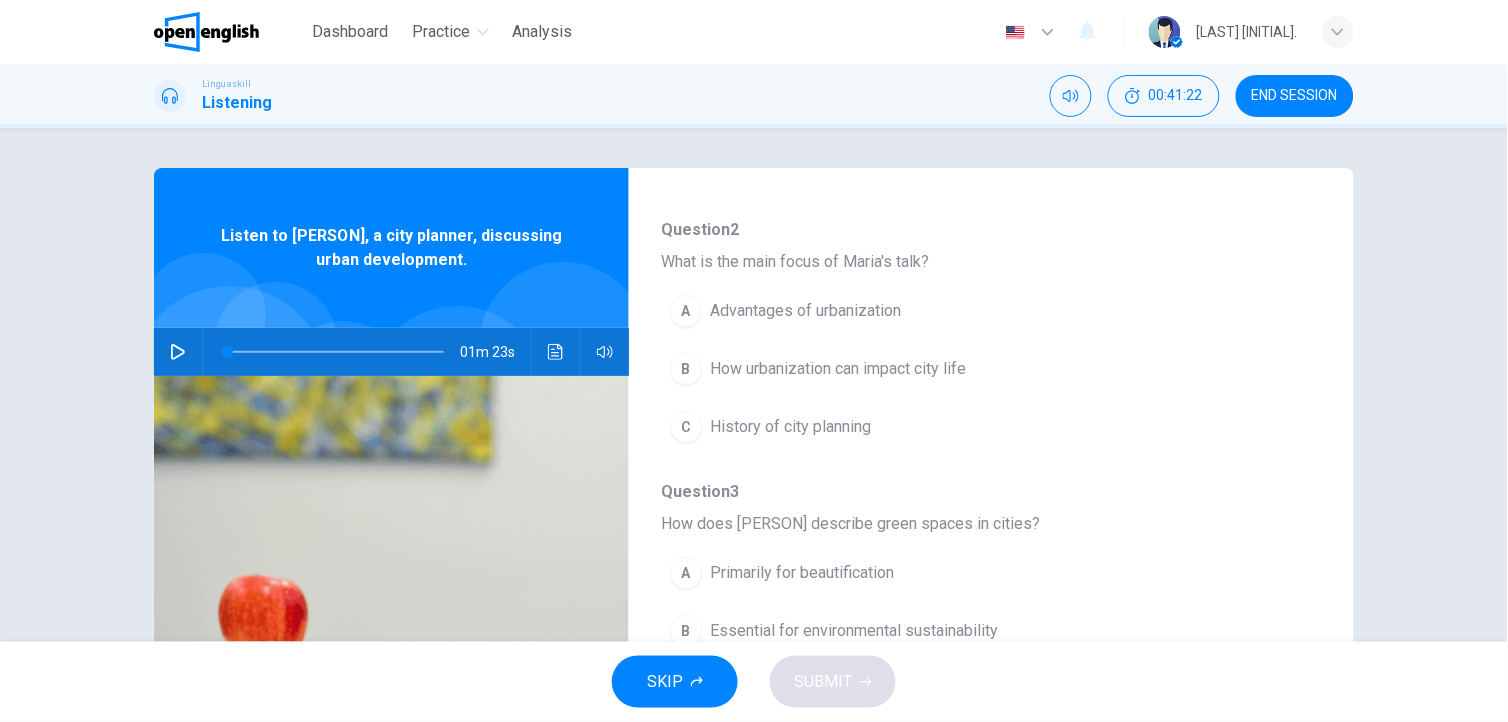 click on "B How urbanization can impact city life" at bounding box center (939, 369) 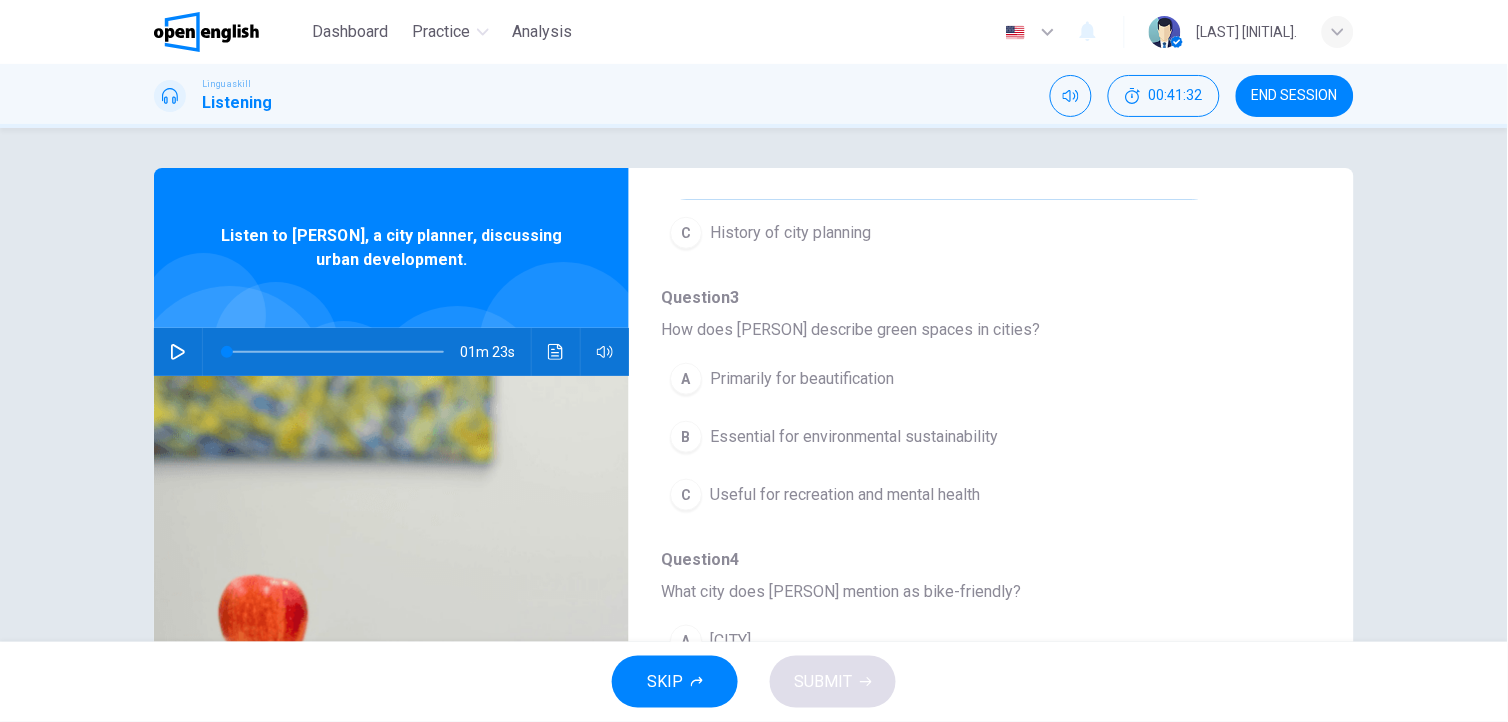 scroll, scrollTop: 387, scrollLeft: 0, axis: vertical 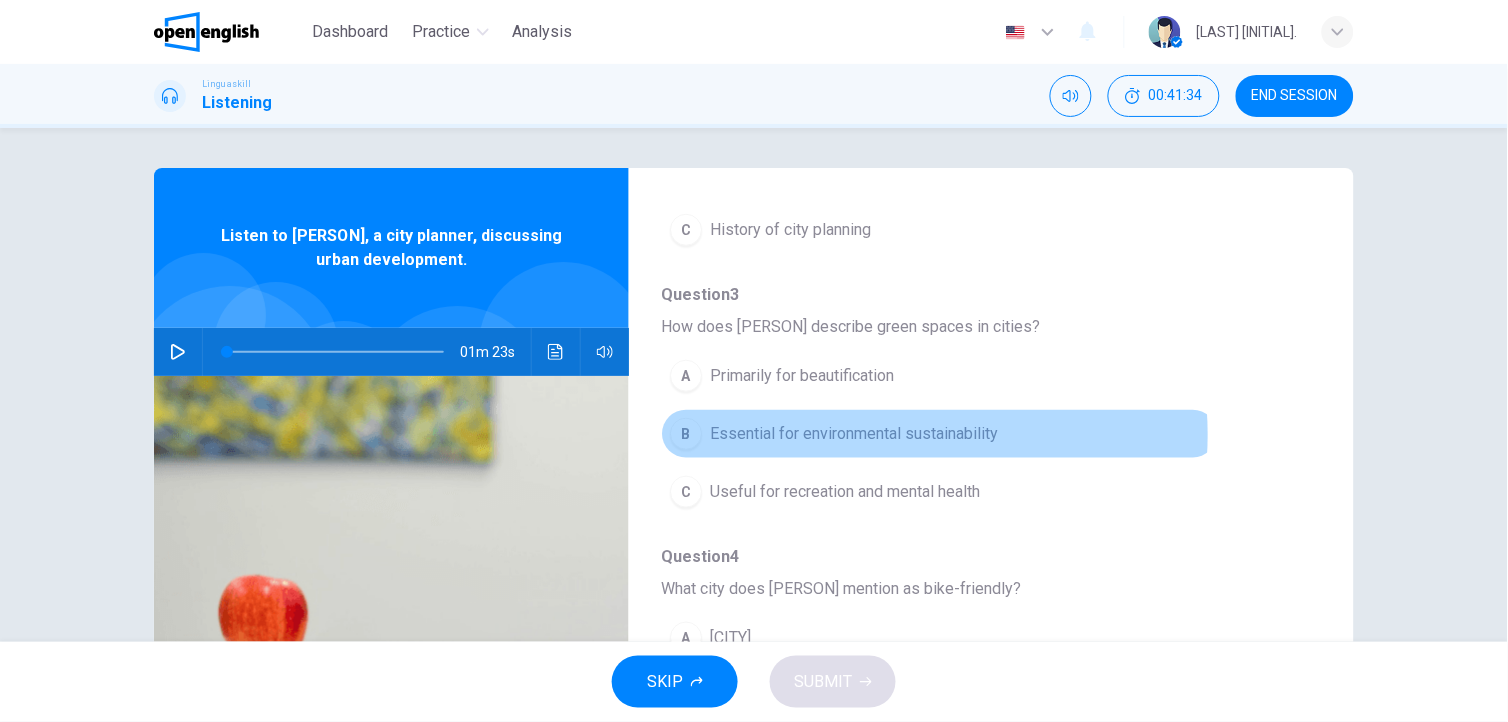 click on "Essential for environmental sustainability" at bounding box center [854, 434] 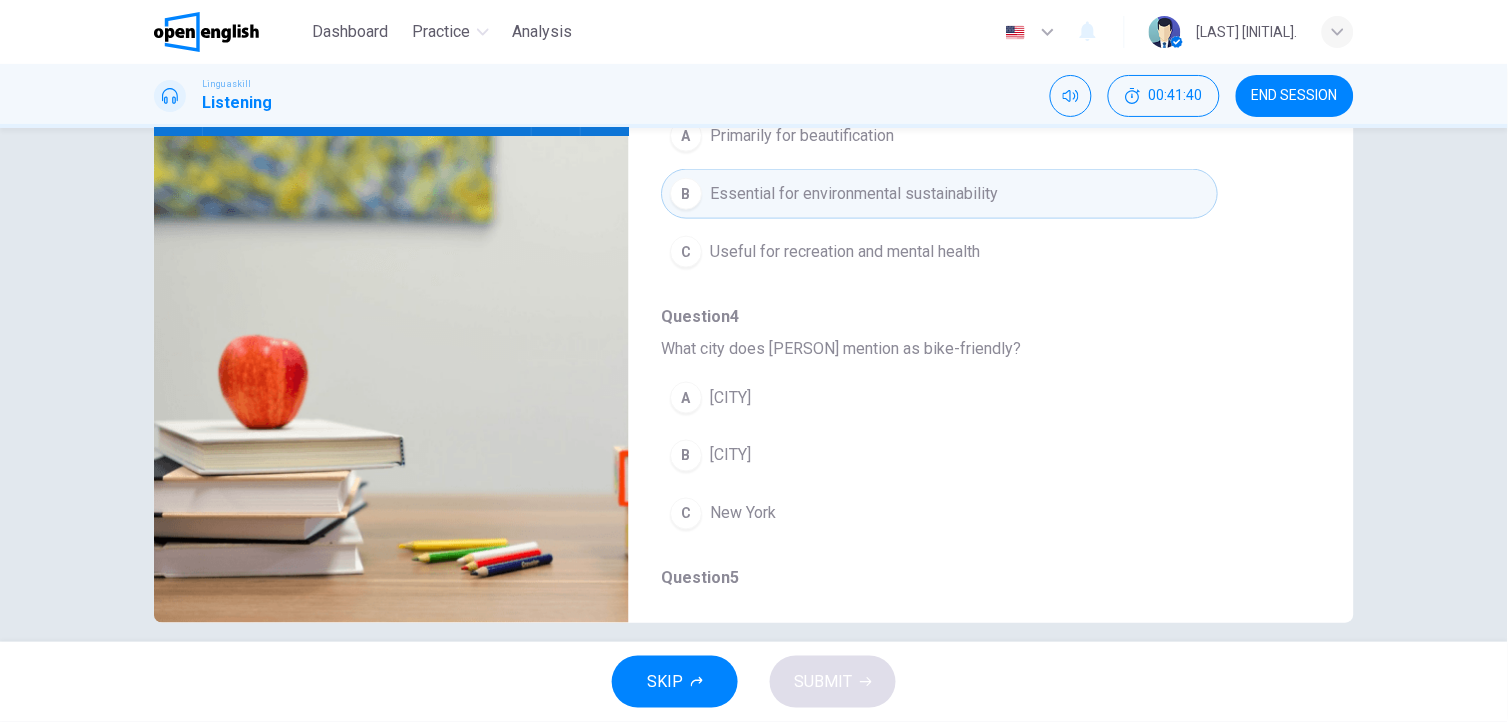 scroll, scrollTop: 261, scrollLeft: 0, axis: vertical 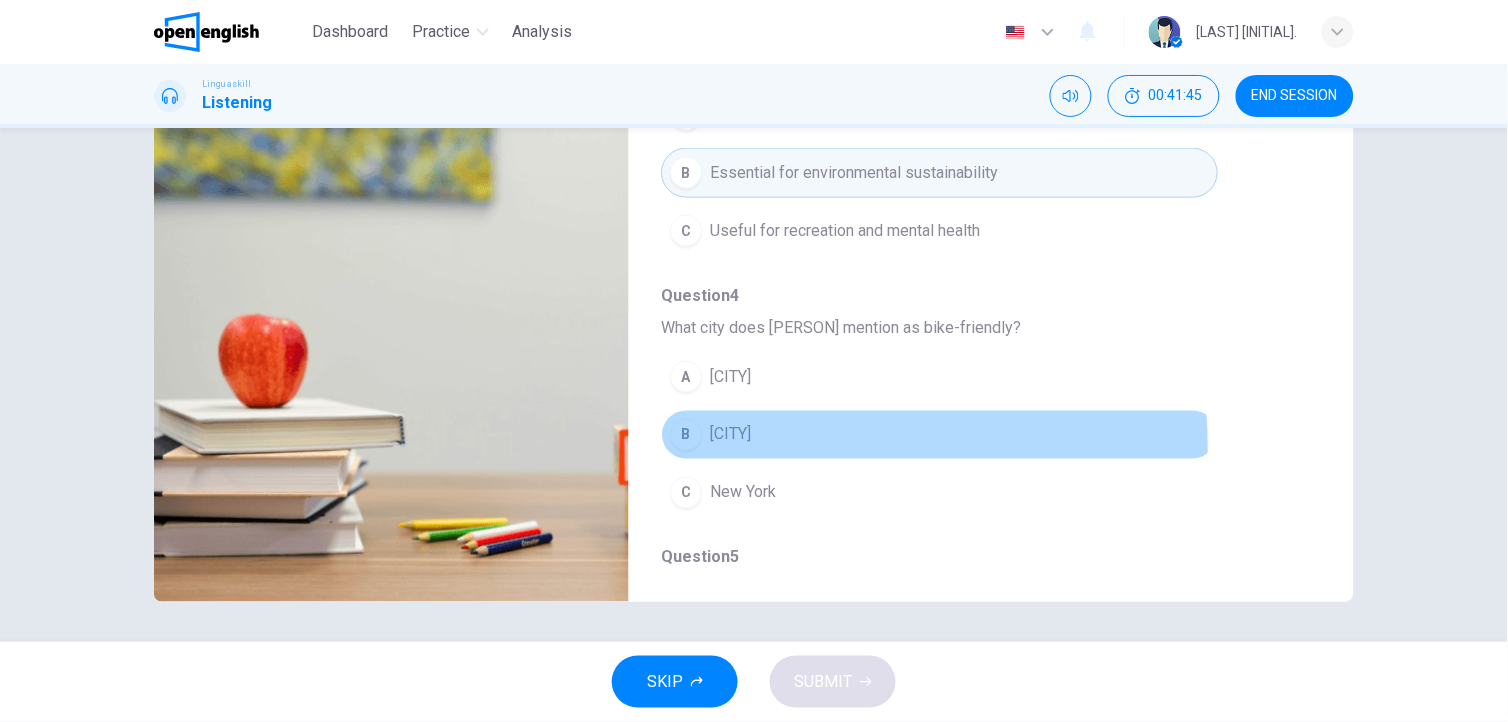 click on "[CITY]" at bounding box center (730, 435) 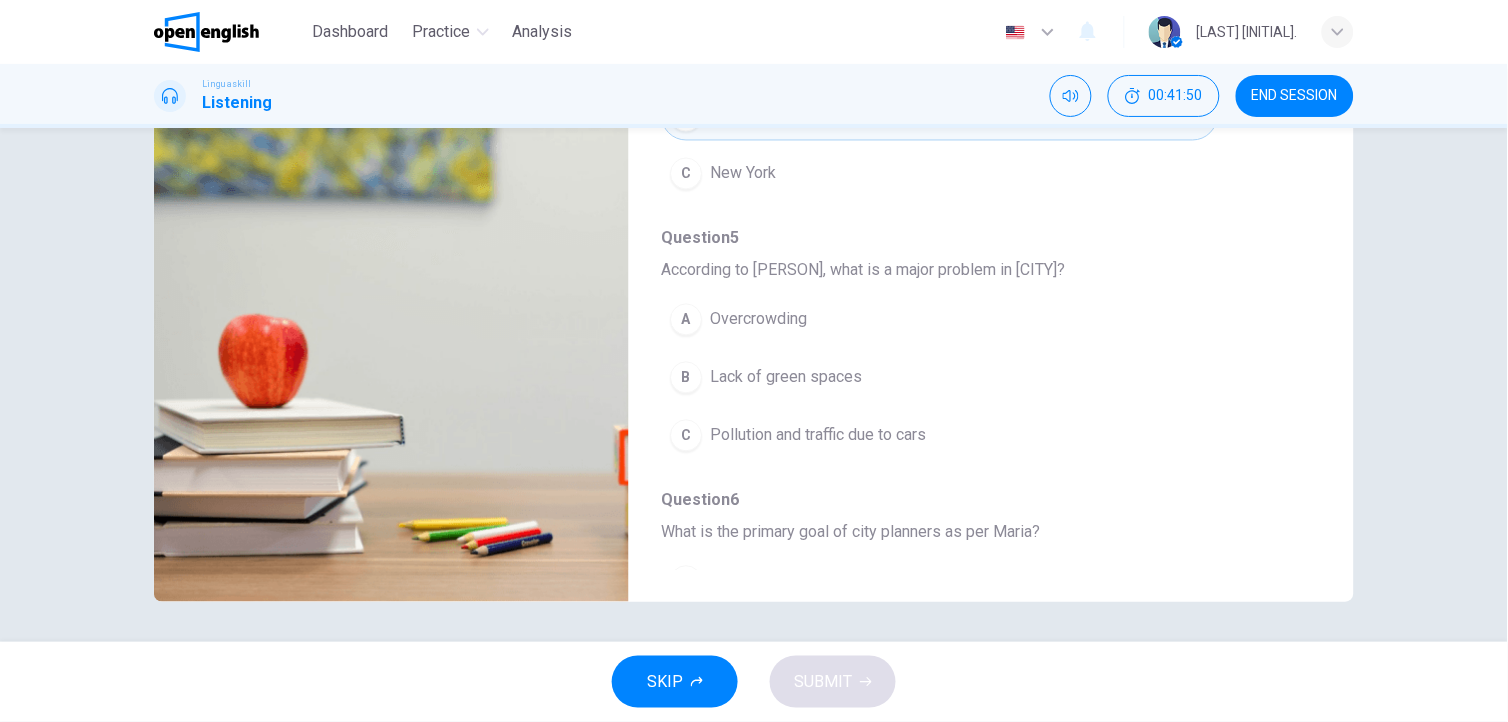 scroll, scrollTop: 722, scrollLeft: 0, axis: vertical 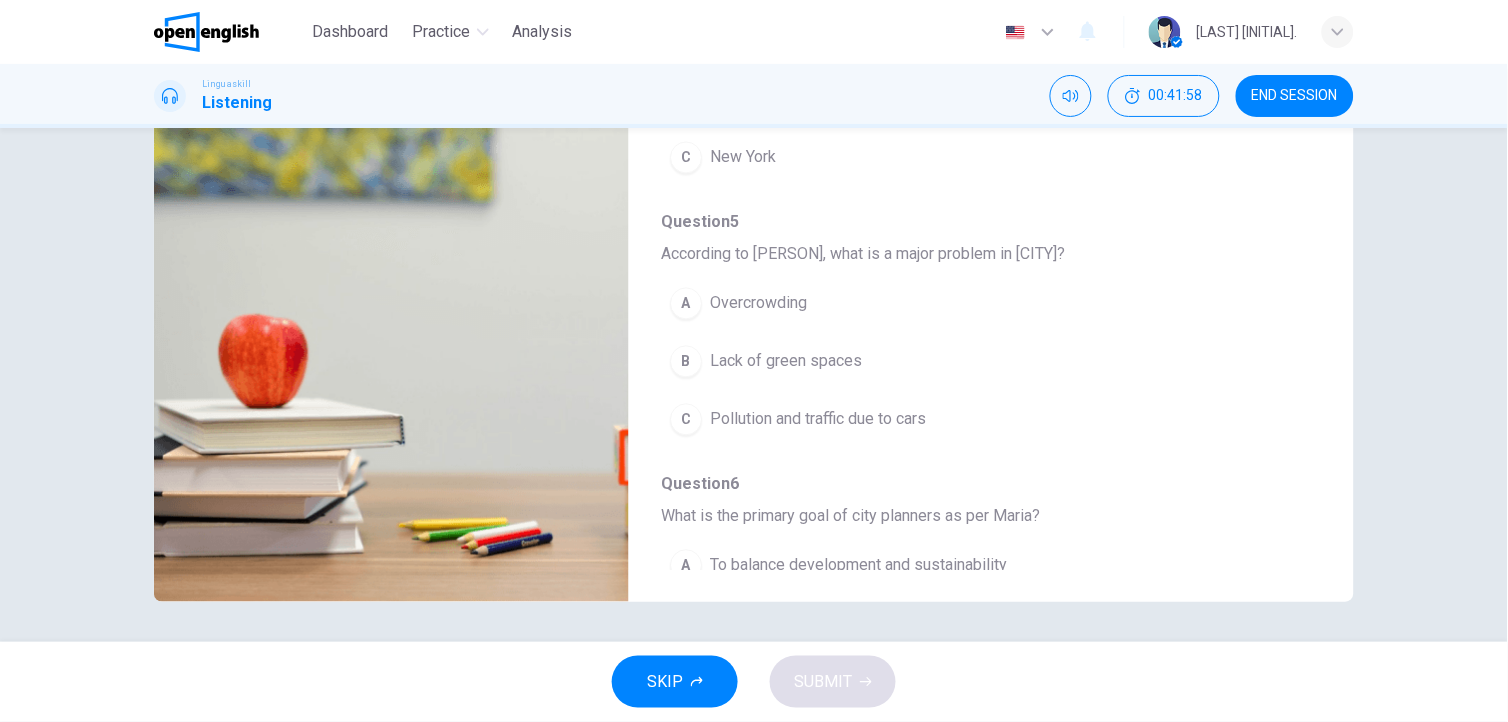 click on "Pollution and traffic due to cars" at bounding box center (818, 420) 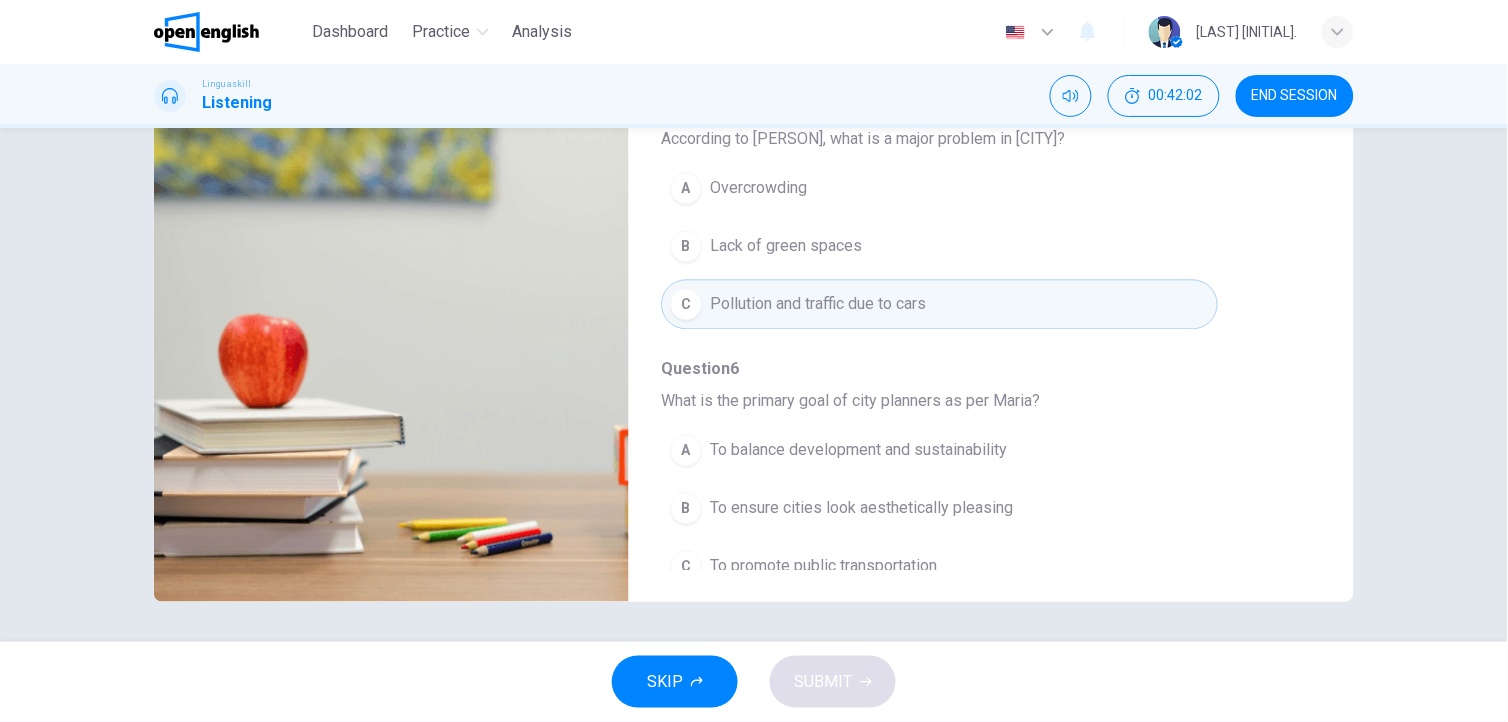scroll, scrollTop: 865, scrollLeft: 0, axis: vertical 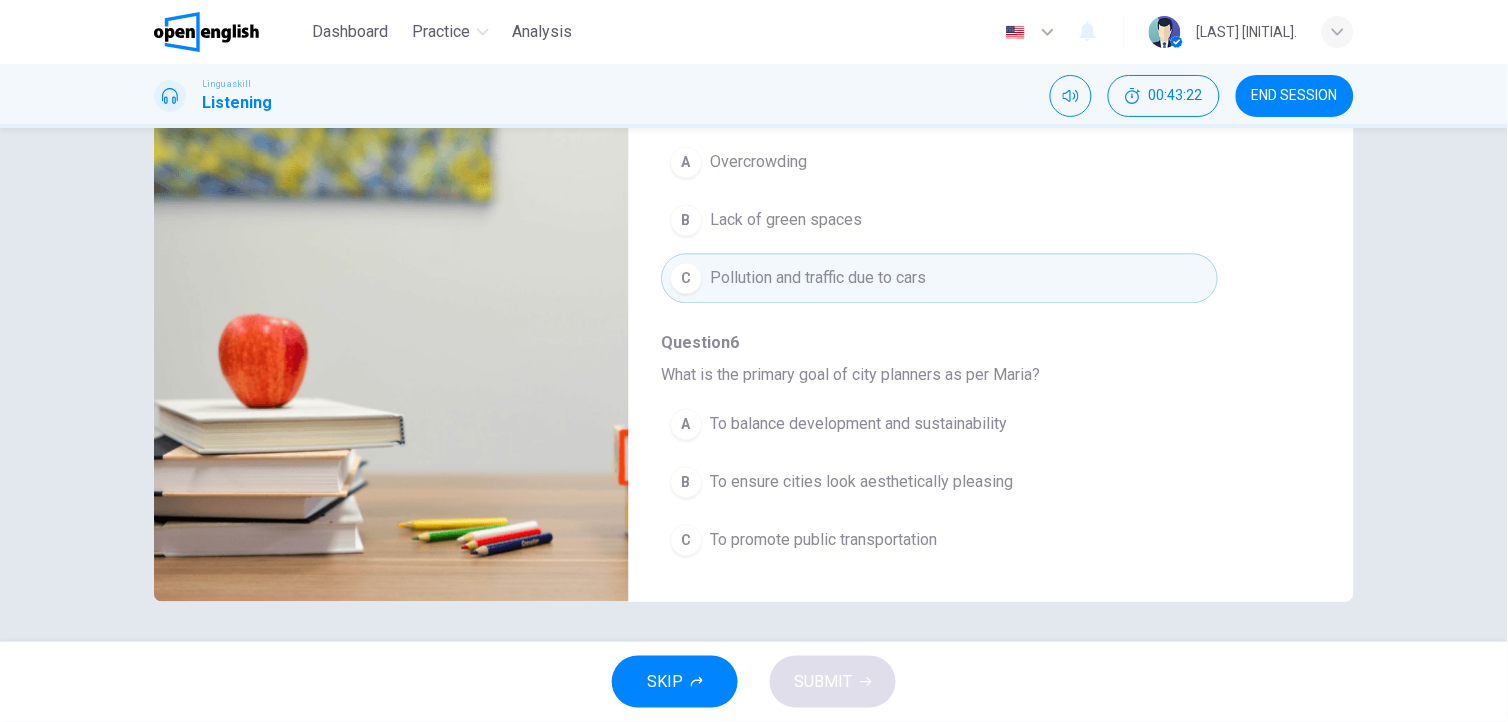 click on "To balance development and sustainability" at bounding box center (858, 425) 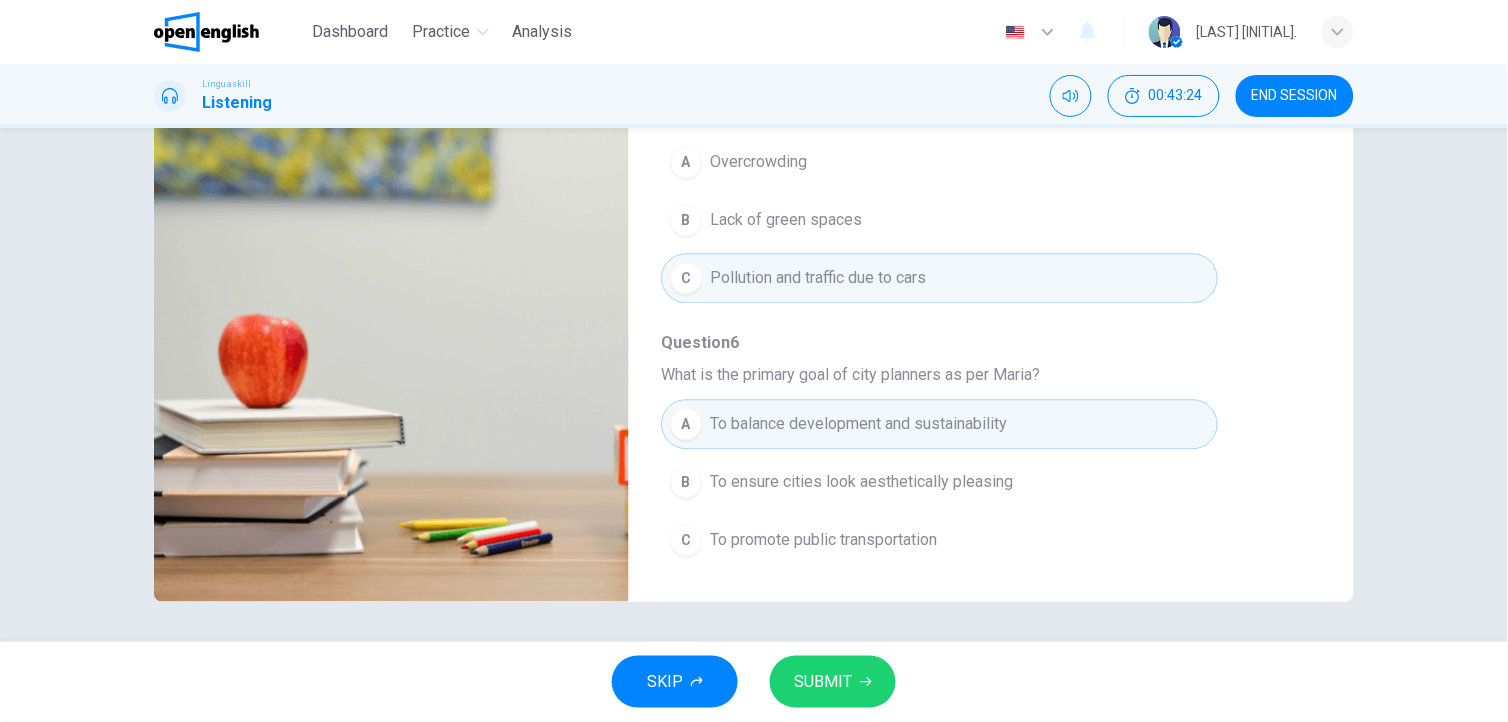 click on "SUBMIT" at bounding box center (823, 682) 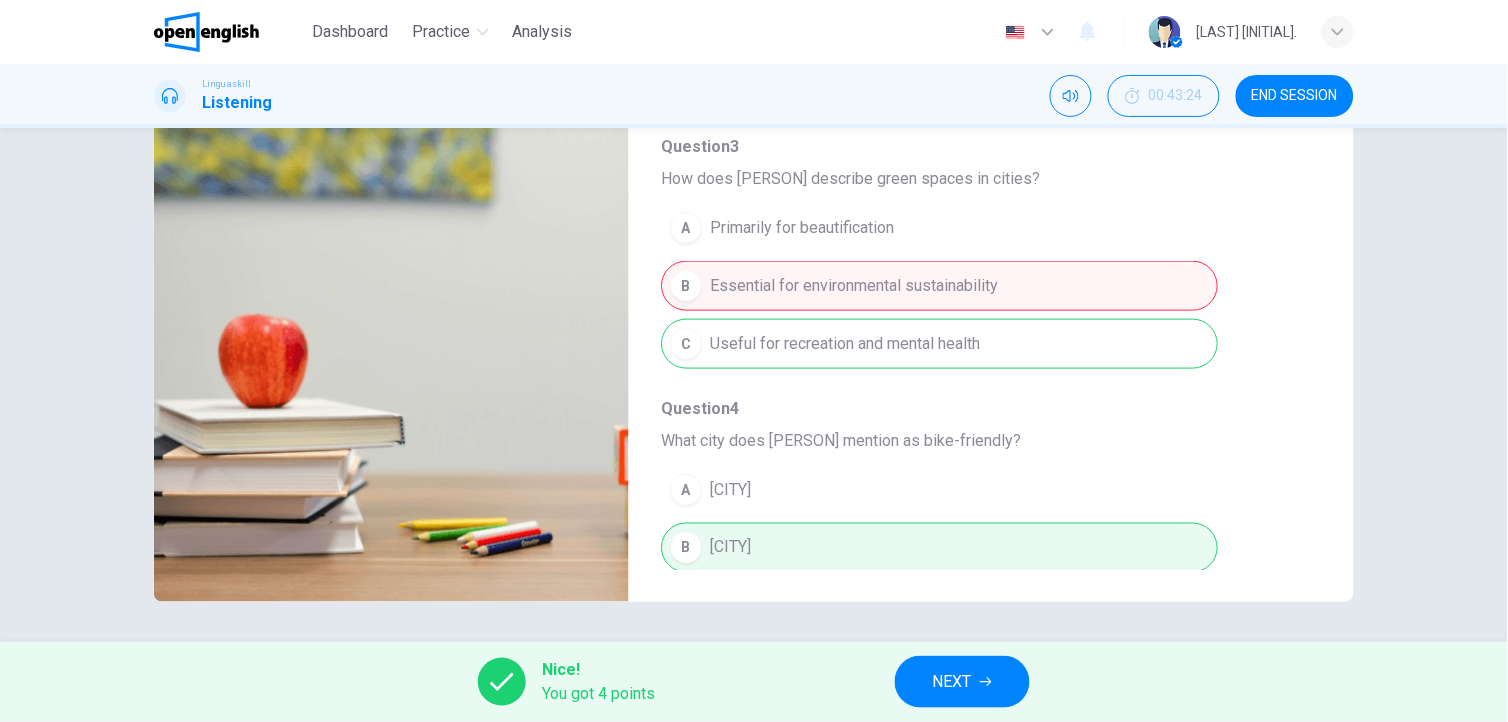 scroll, scrollTop: 268, scrollLeft: 0, axis: vertical 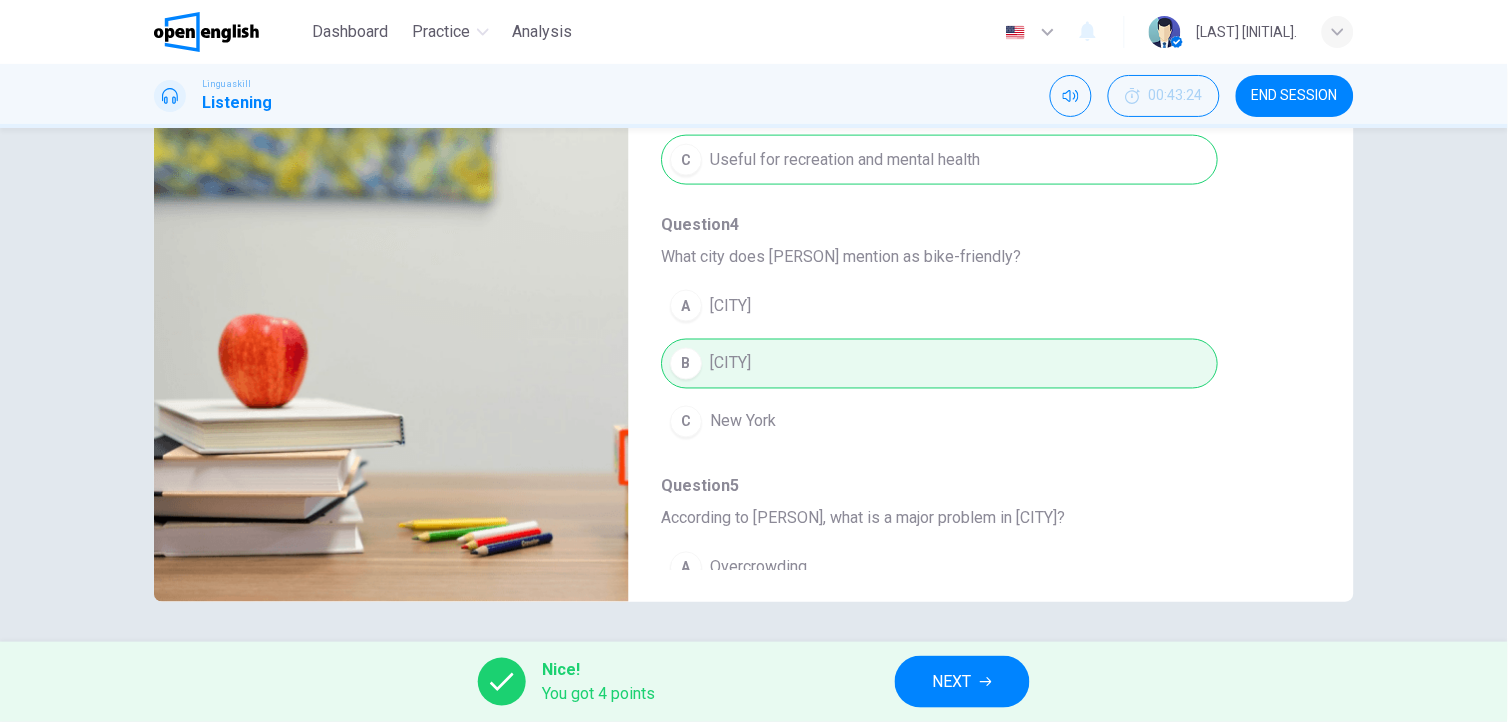 click on "NEXT" at bounding box center [952, 682] 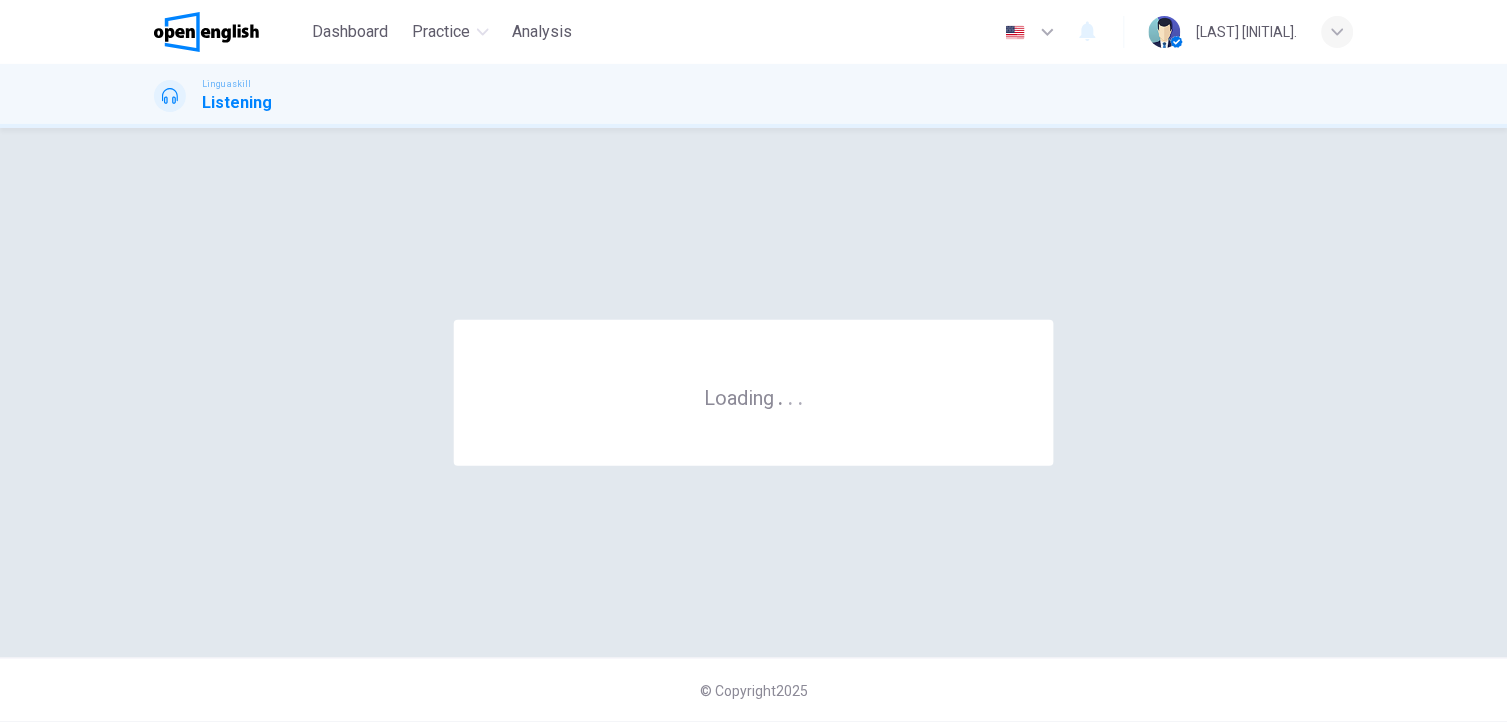 scroll, scrollTop: 0, scrollLeft: 0, axis: both 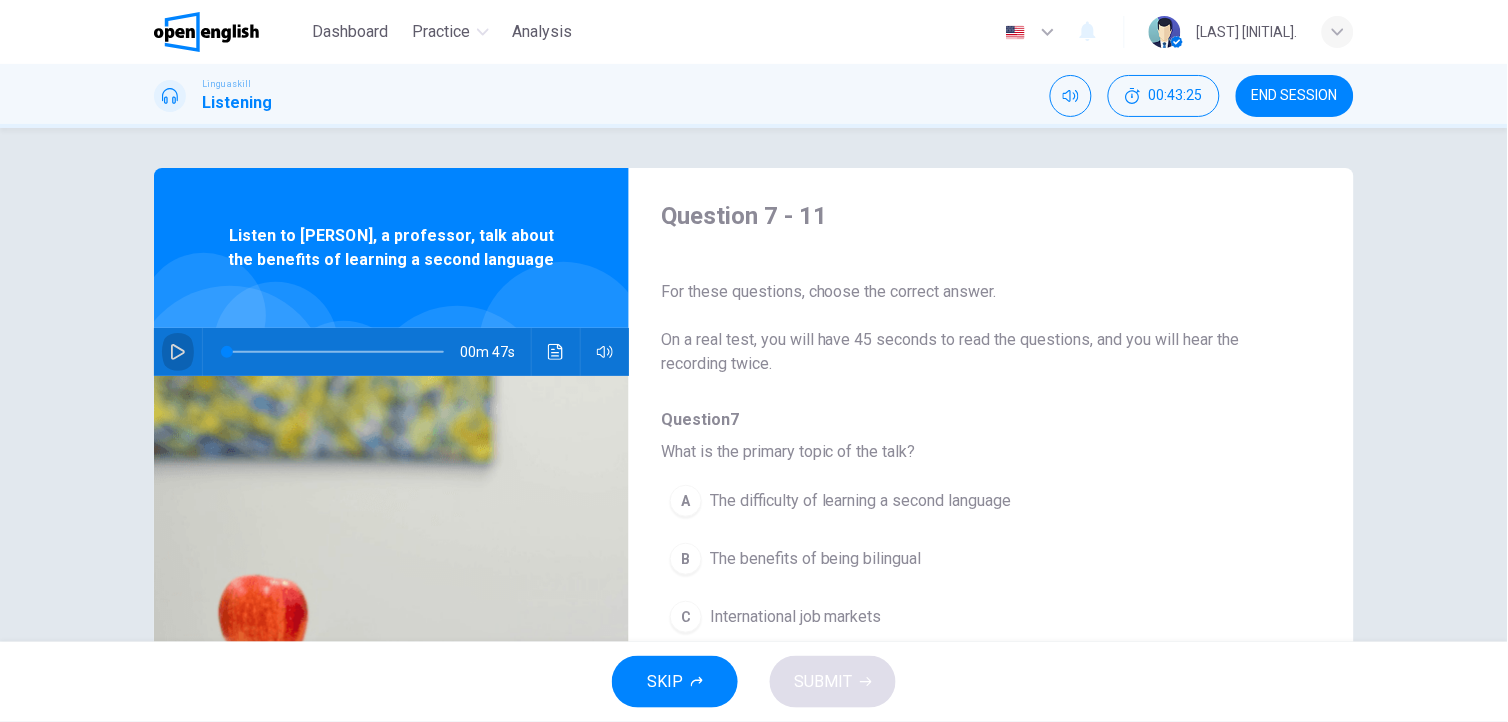 click 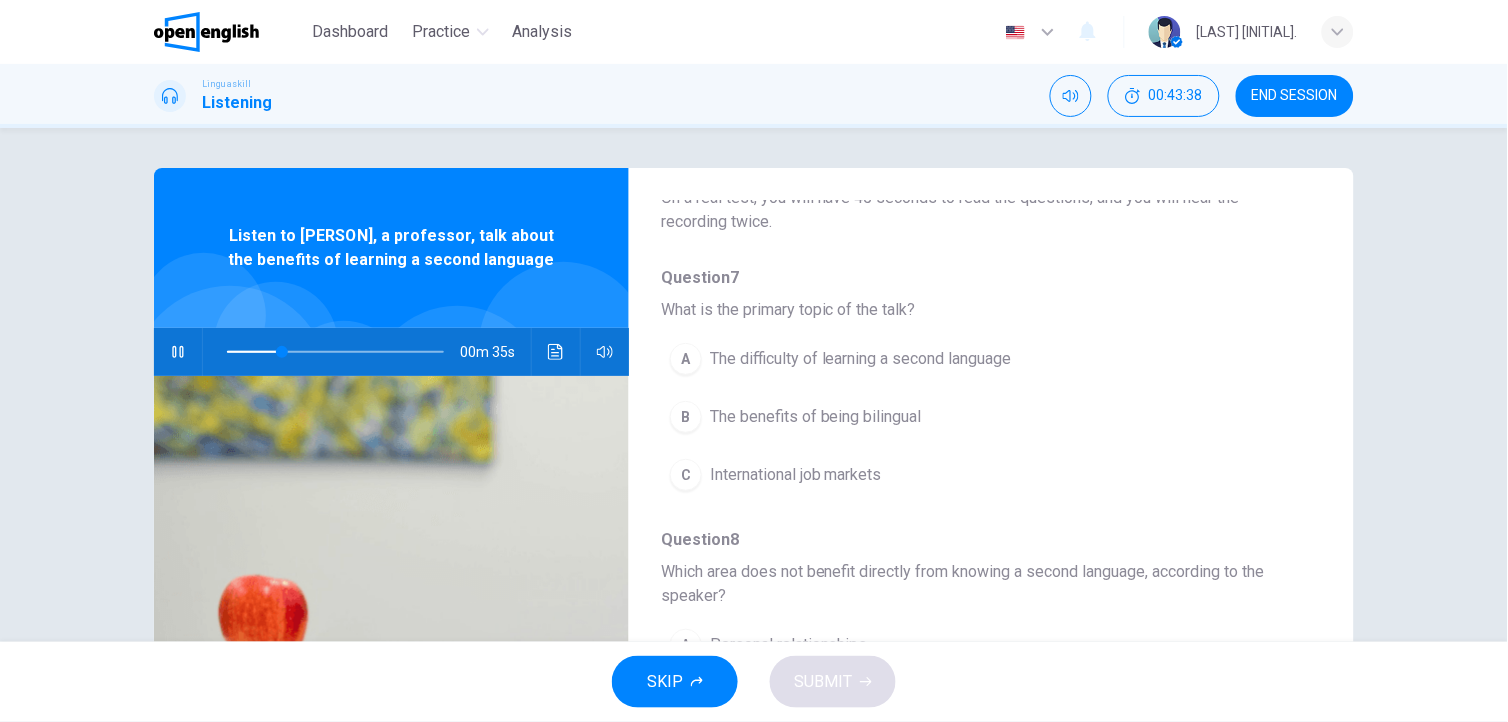scroll, scrollTop: 155, scrollLeft: 0, axis: vertical 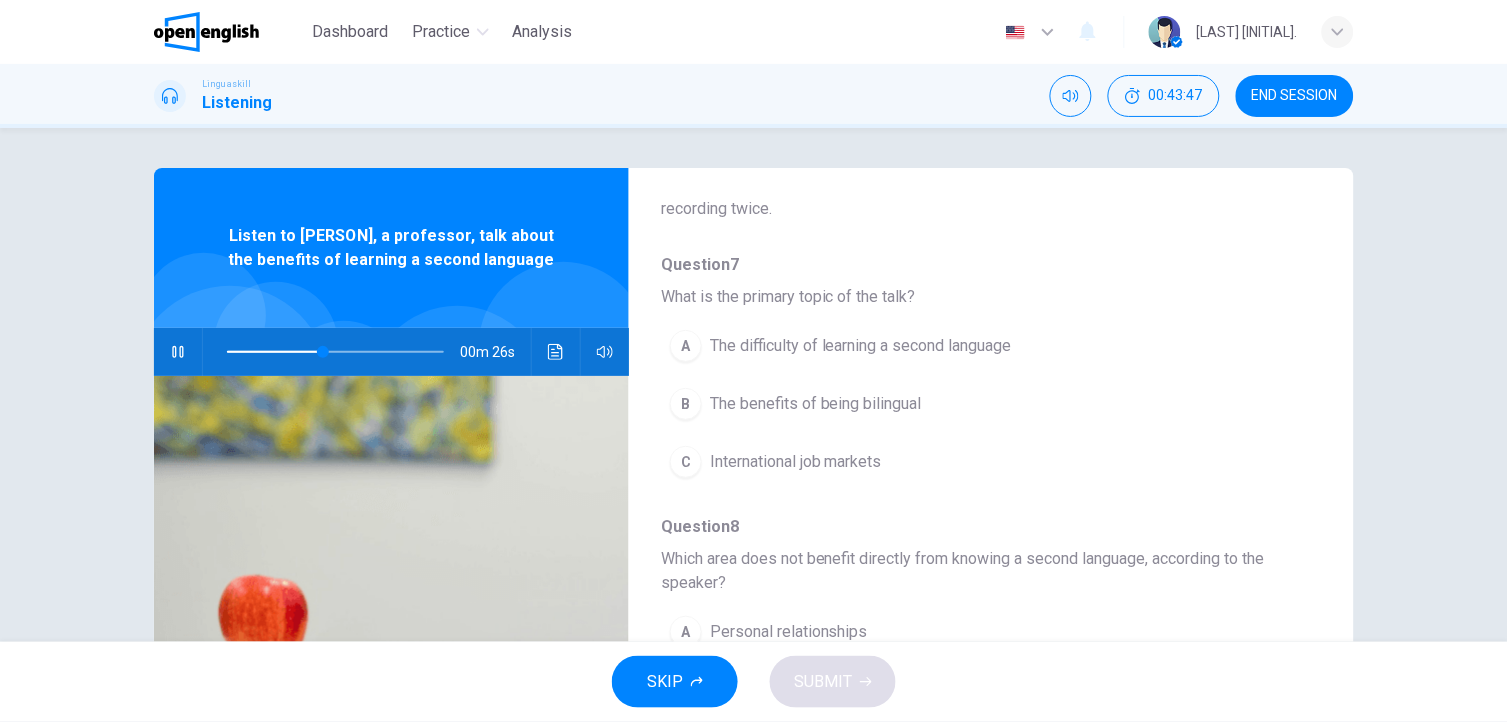 click on "The benefits of being bilingual" at bounding box center (816, 404) 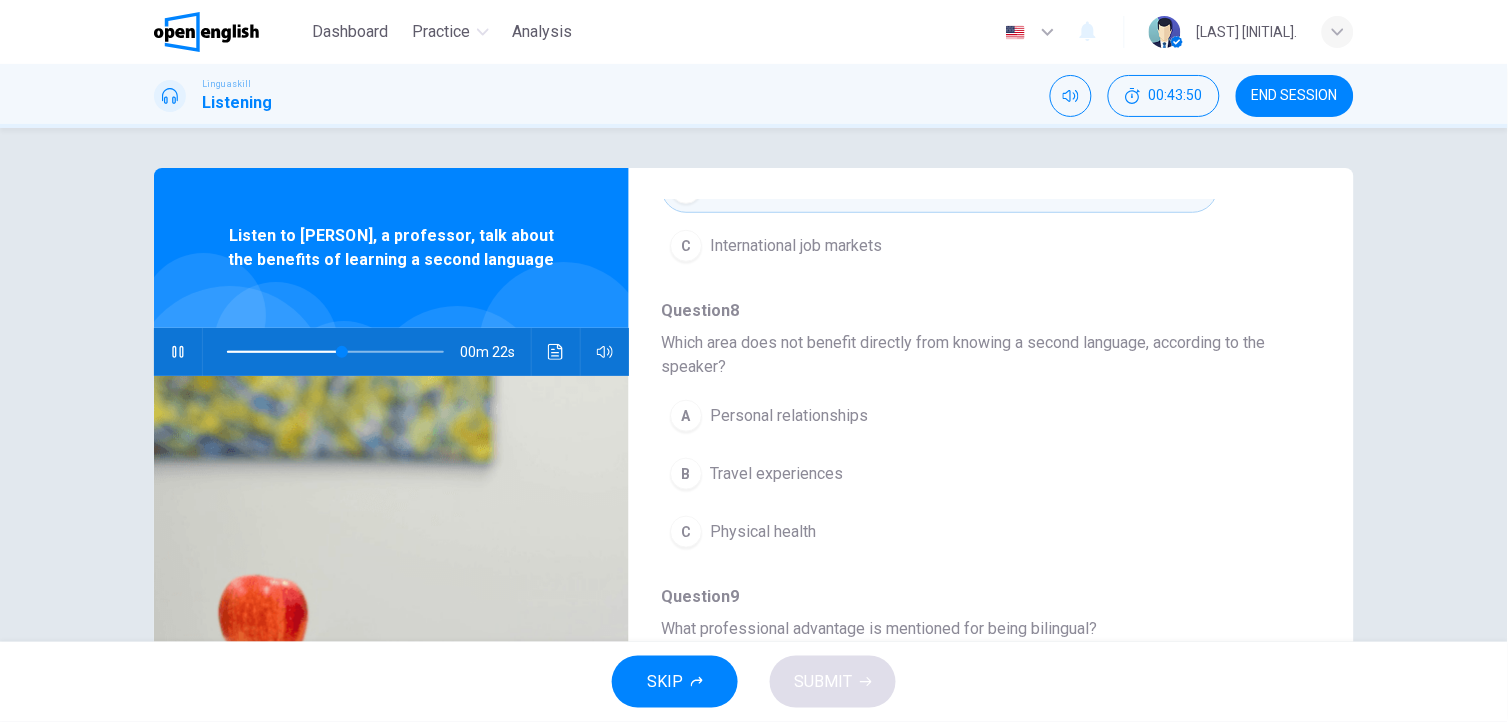 scroll, scrollTop: 394, scrollLeft: 0, axis: vertical 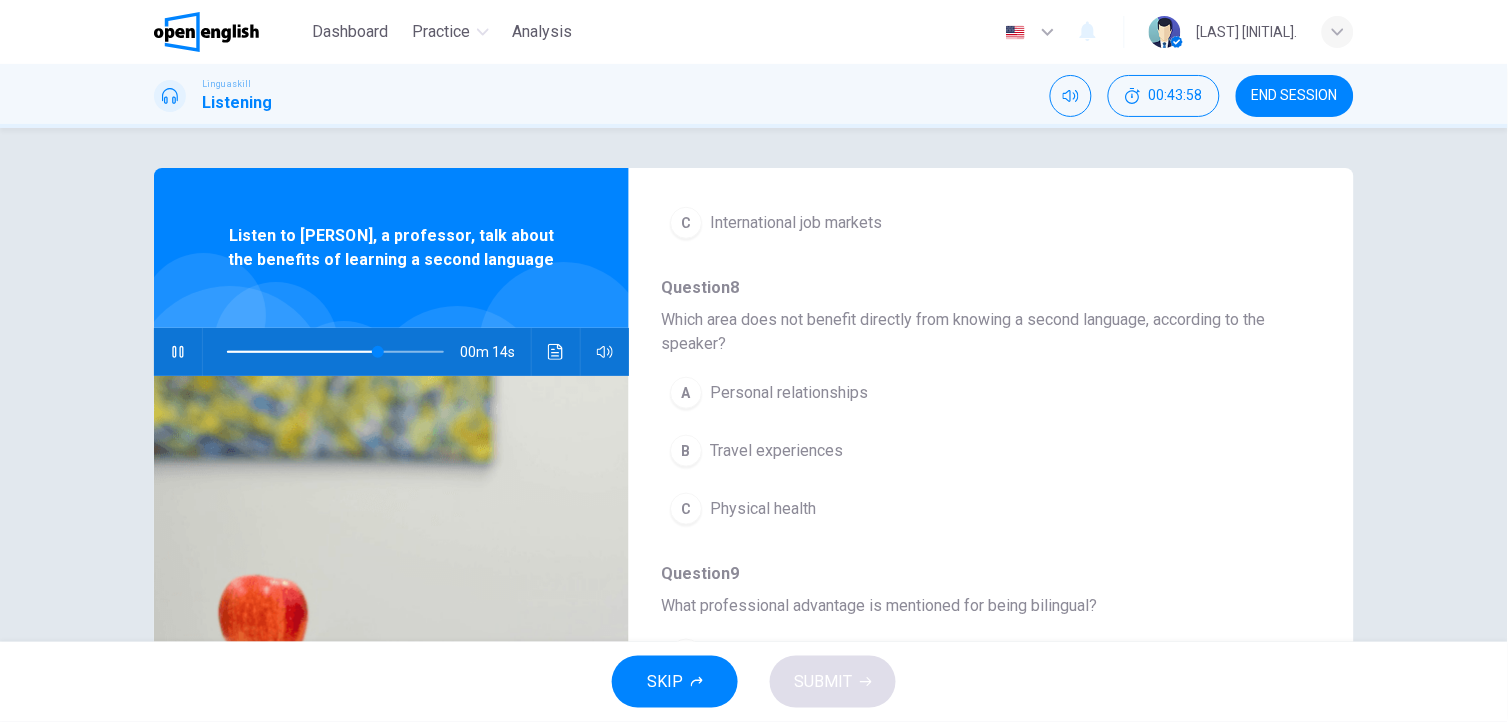 click on "A Personal relationships" at bounding box center (939, 393) 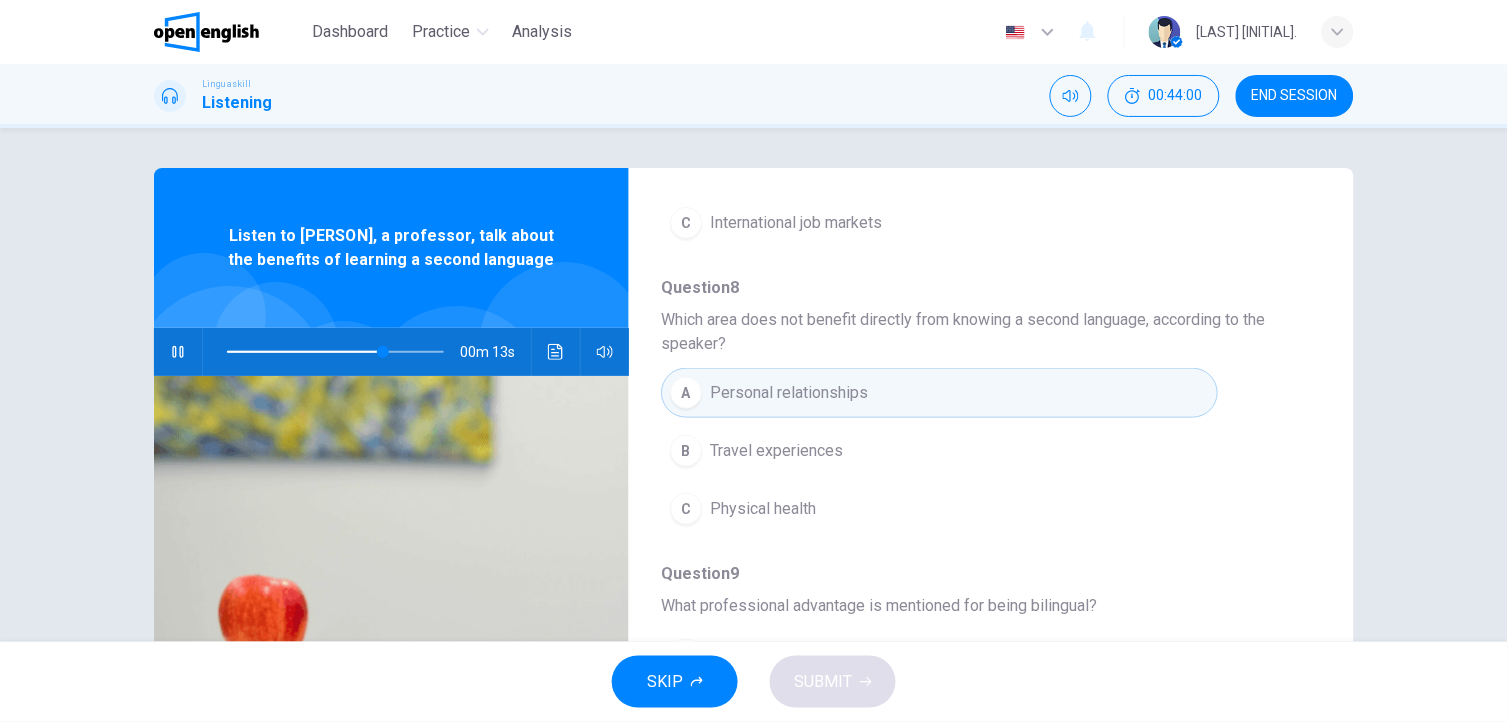 click on "Travel experiences" at bounding box center (776, 451) 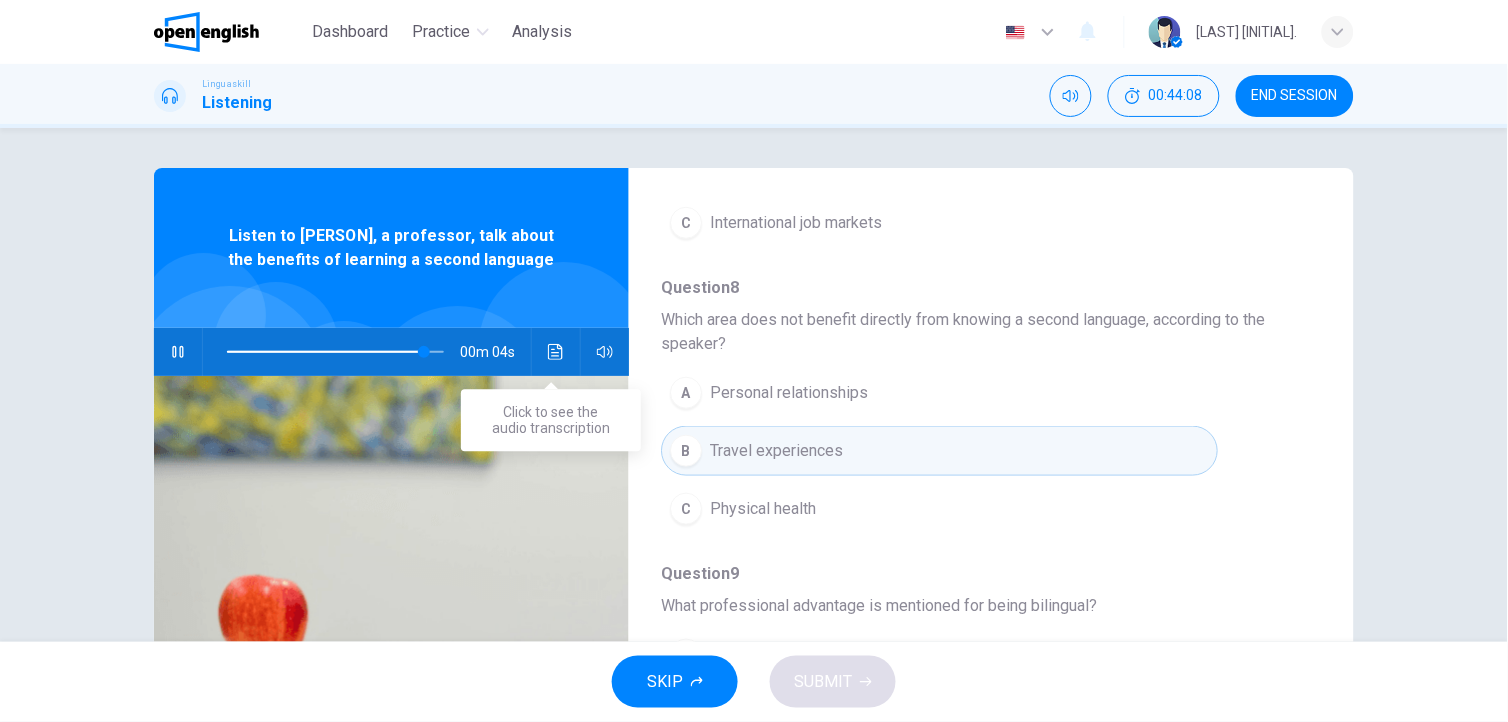 click 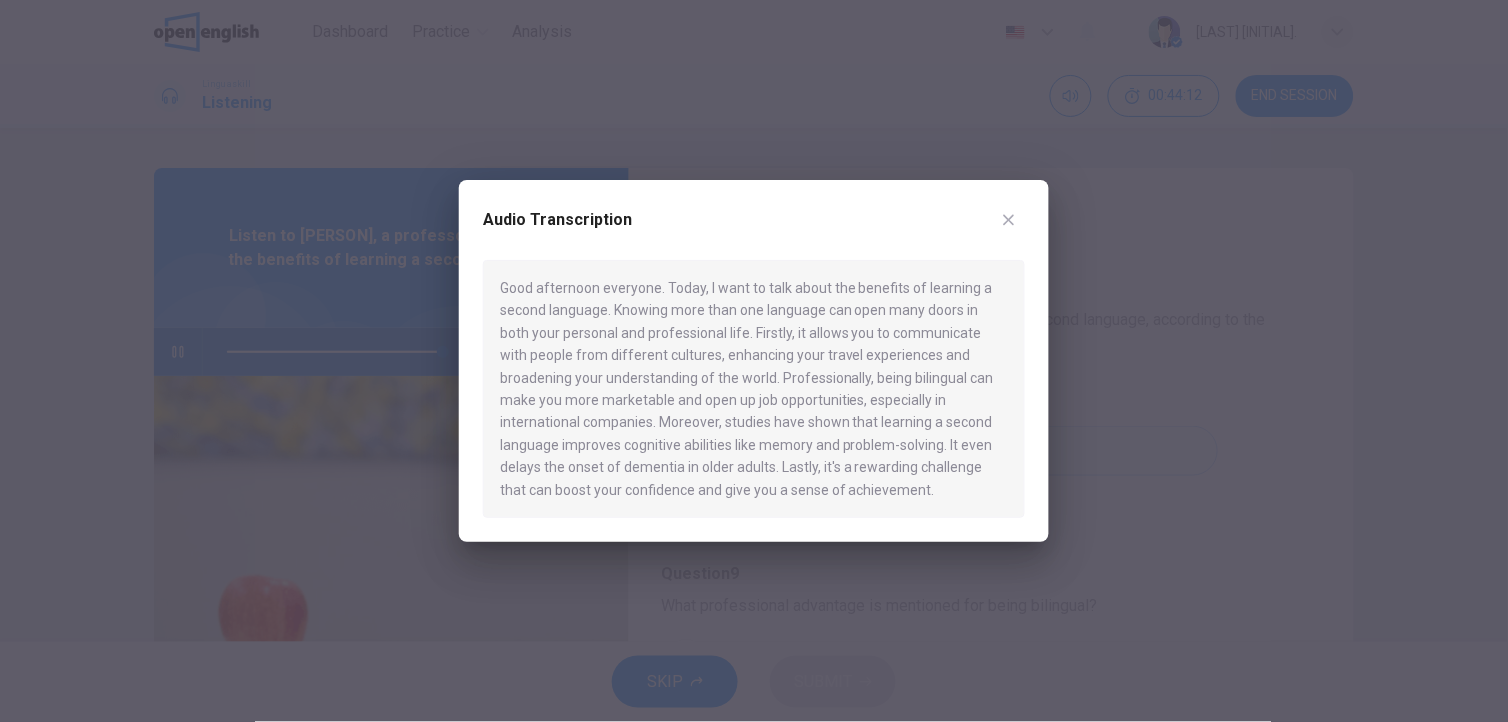 type on "*" 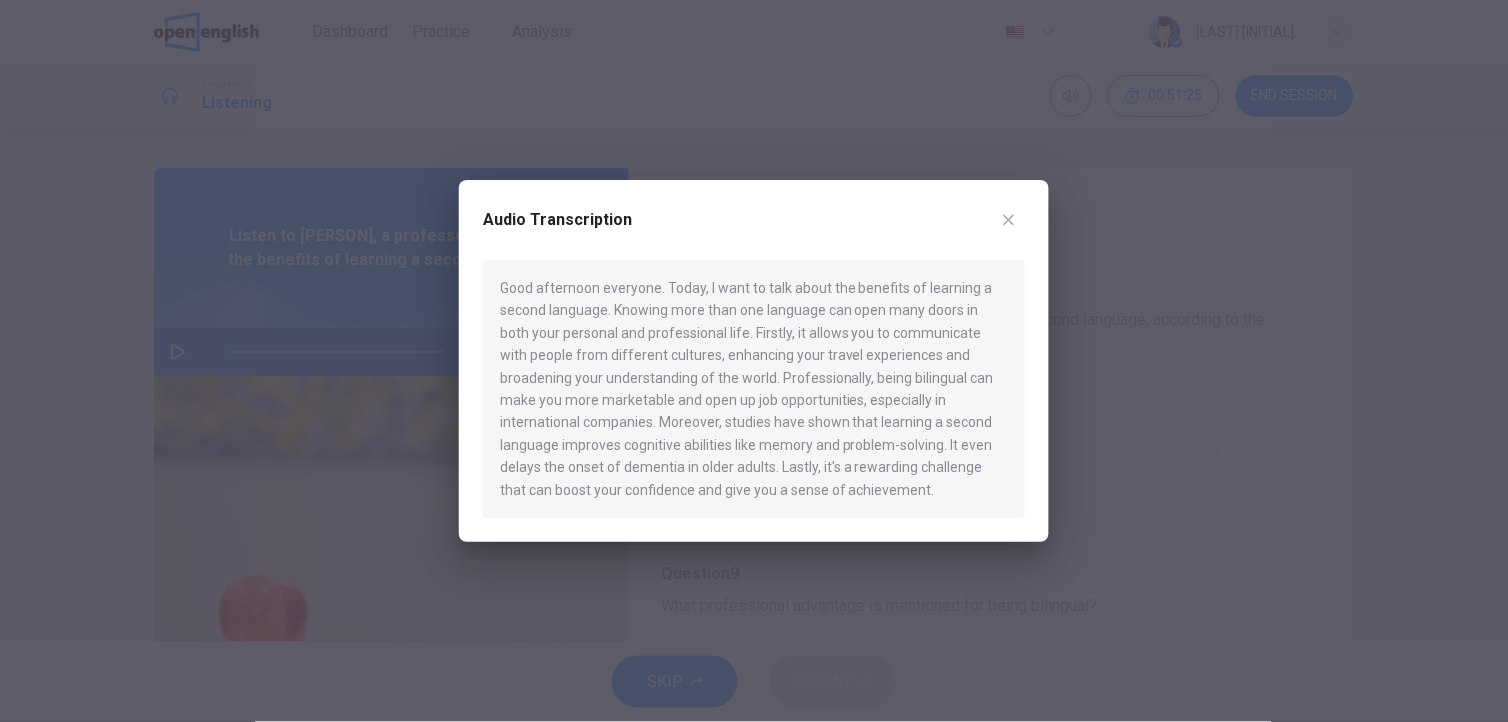 click 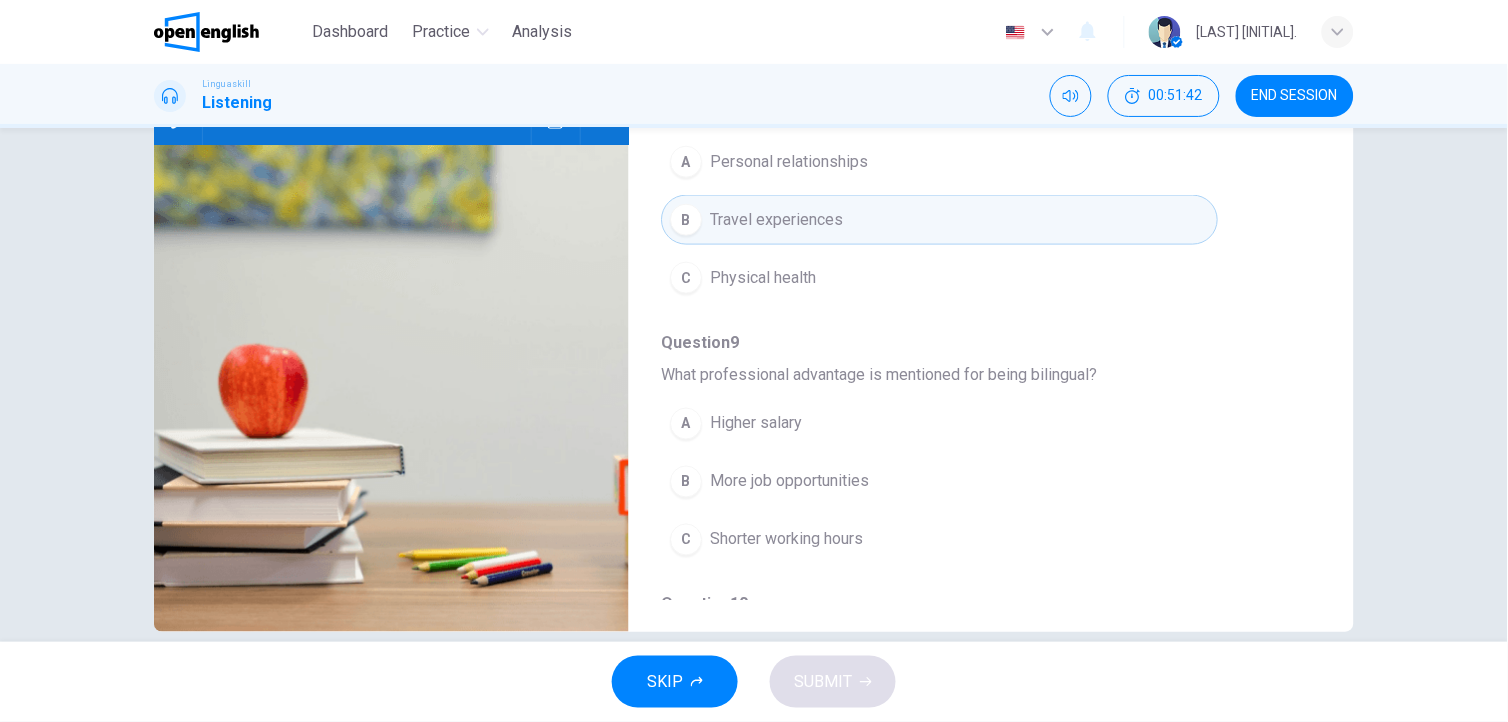 scroll, scrollTop: 261, scrollLeft: 0, axis: vertical 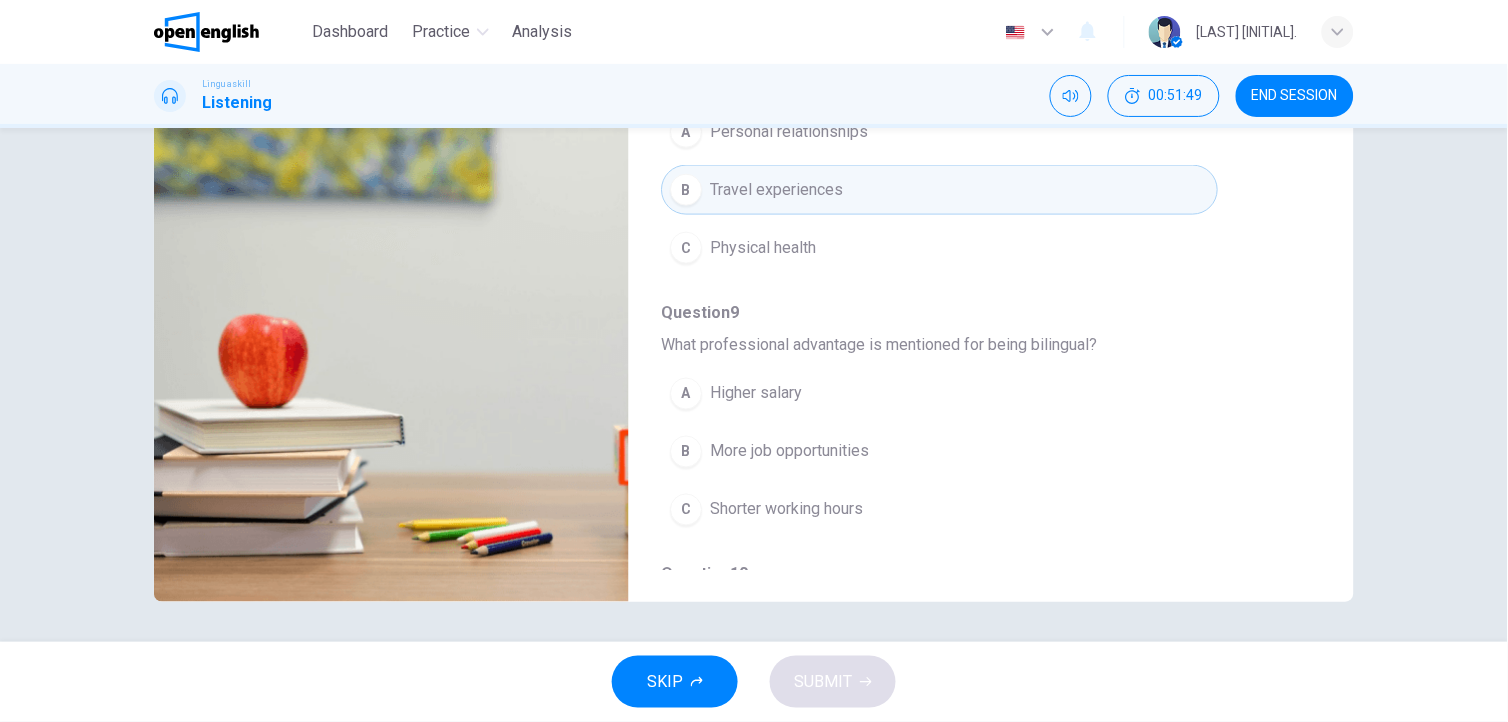 click on "More job opportunities" at bounding box center [789, 452] 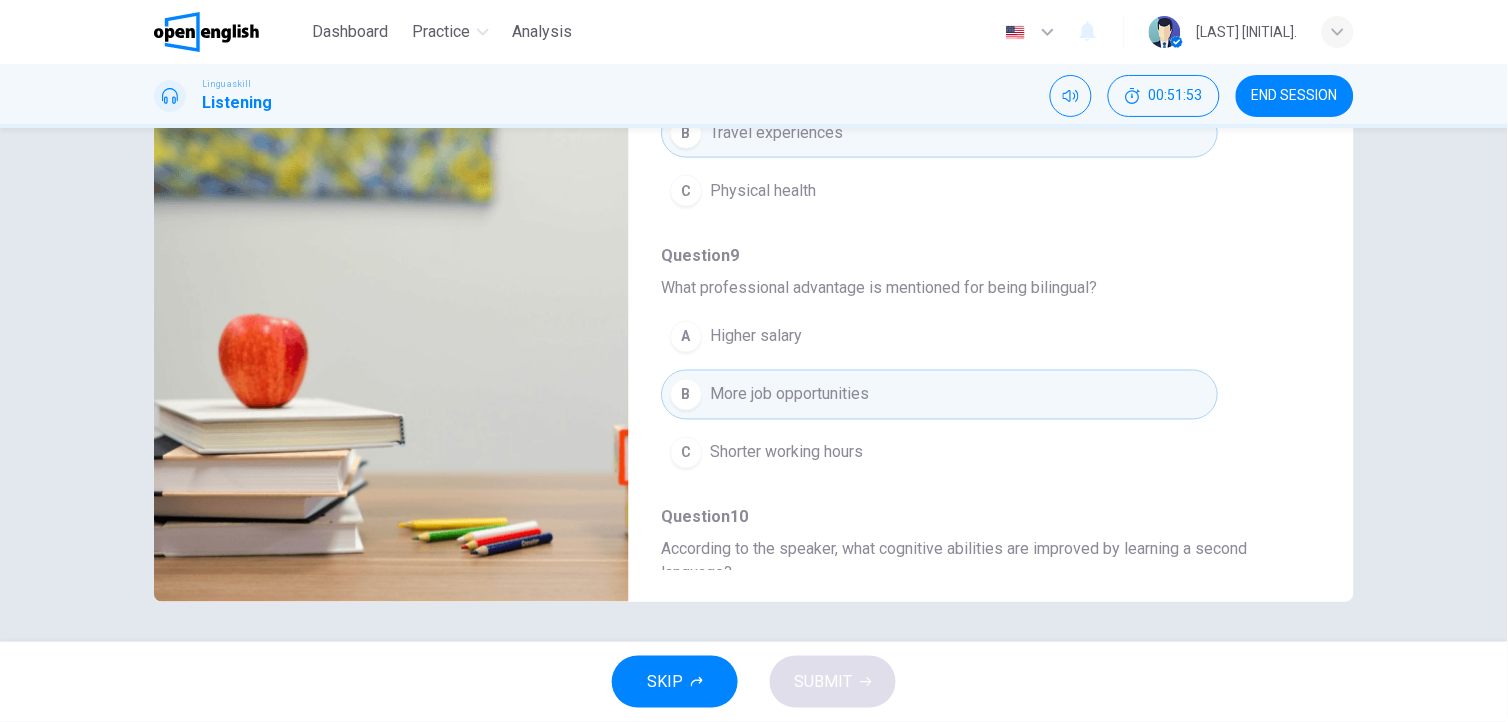 scroll, scrollTop: 456, scrollLeft: 0, axis: vertical 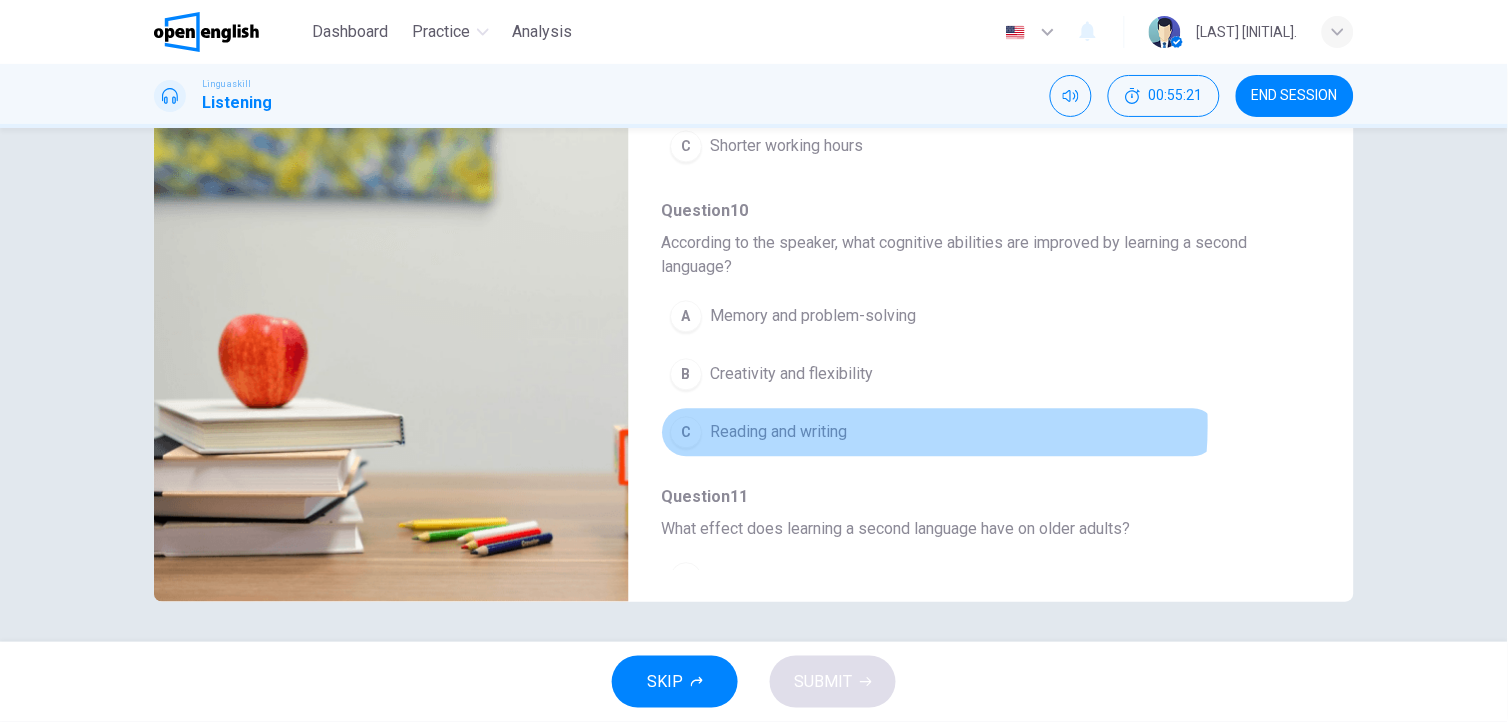 click on "Reading and writing" at bounding box center [778, 433] 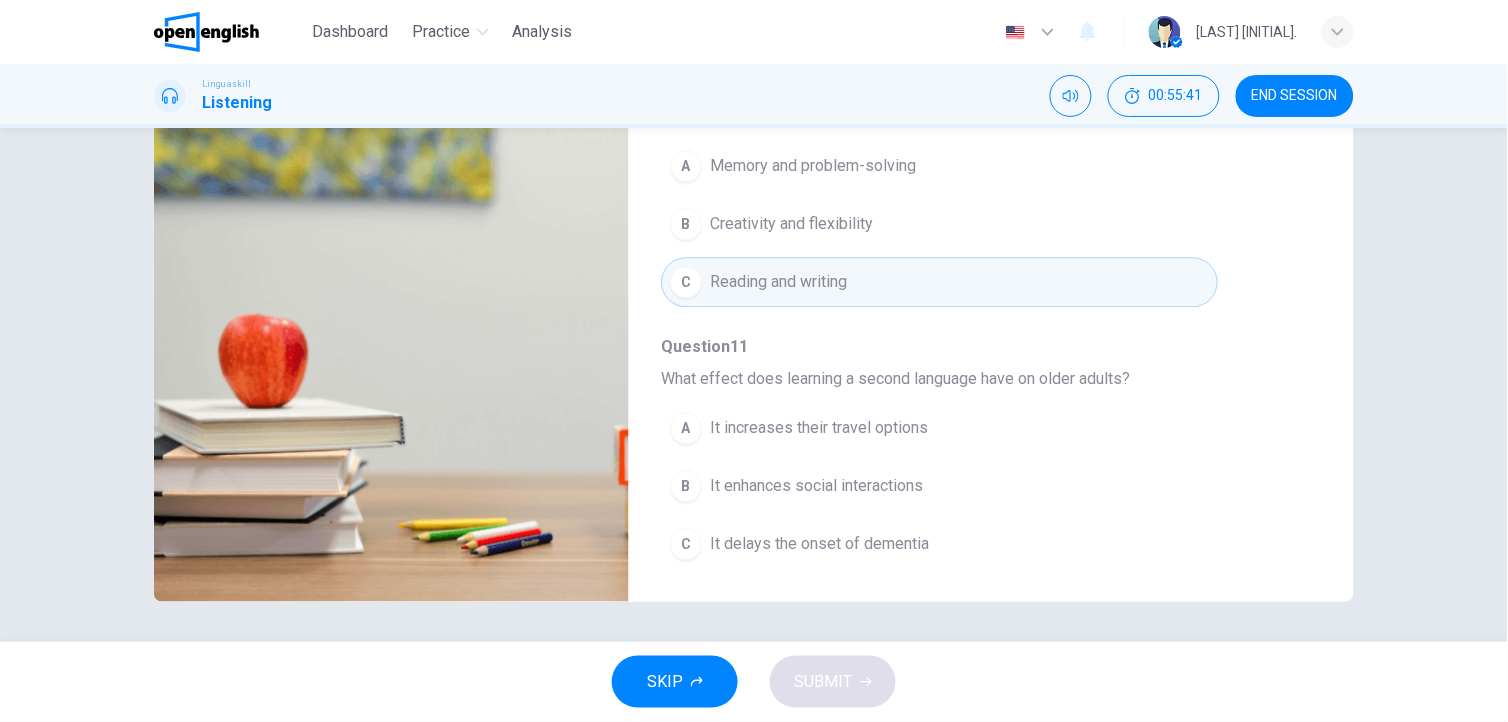 scroll, scrollTop: 913, scrollLeft: 0, axis: vertical 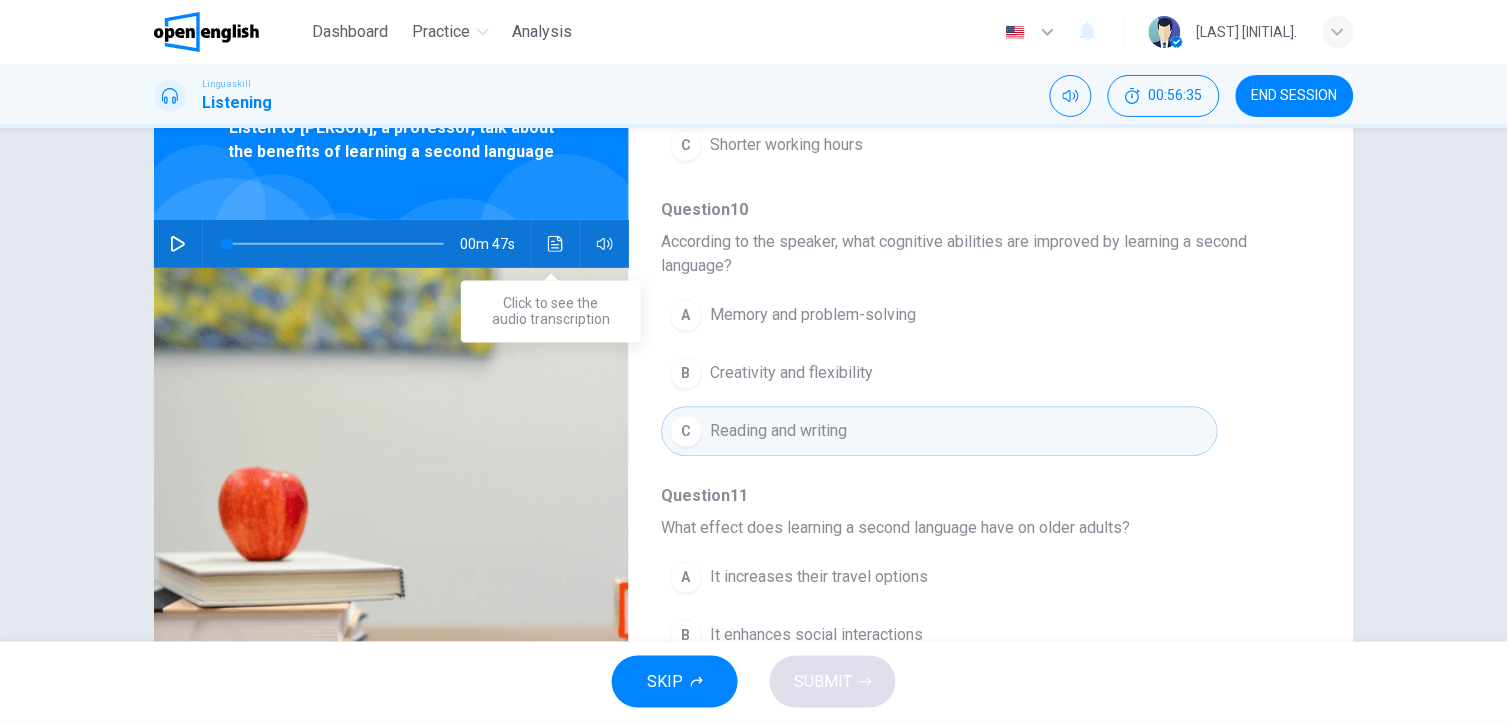 click 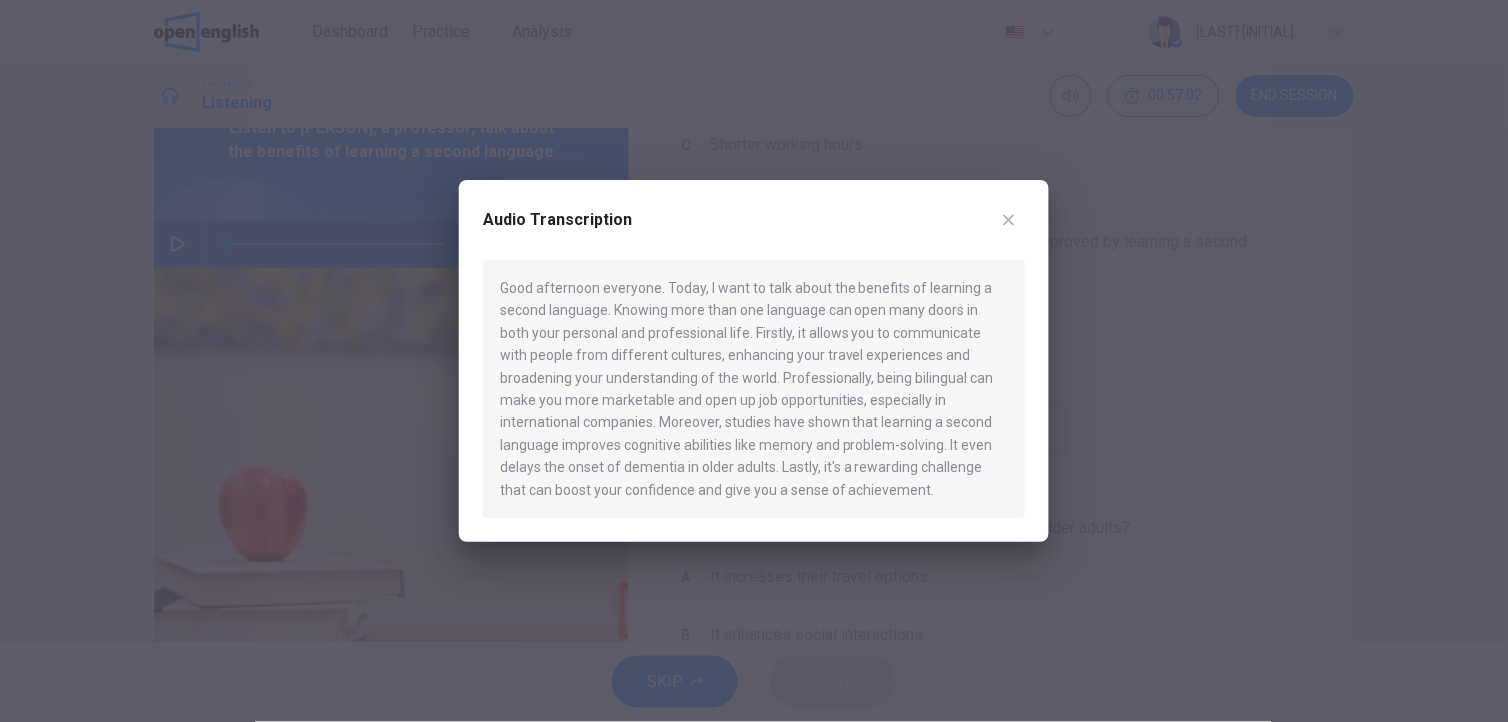 click 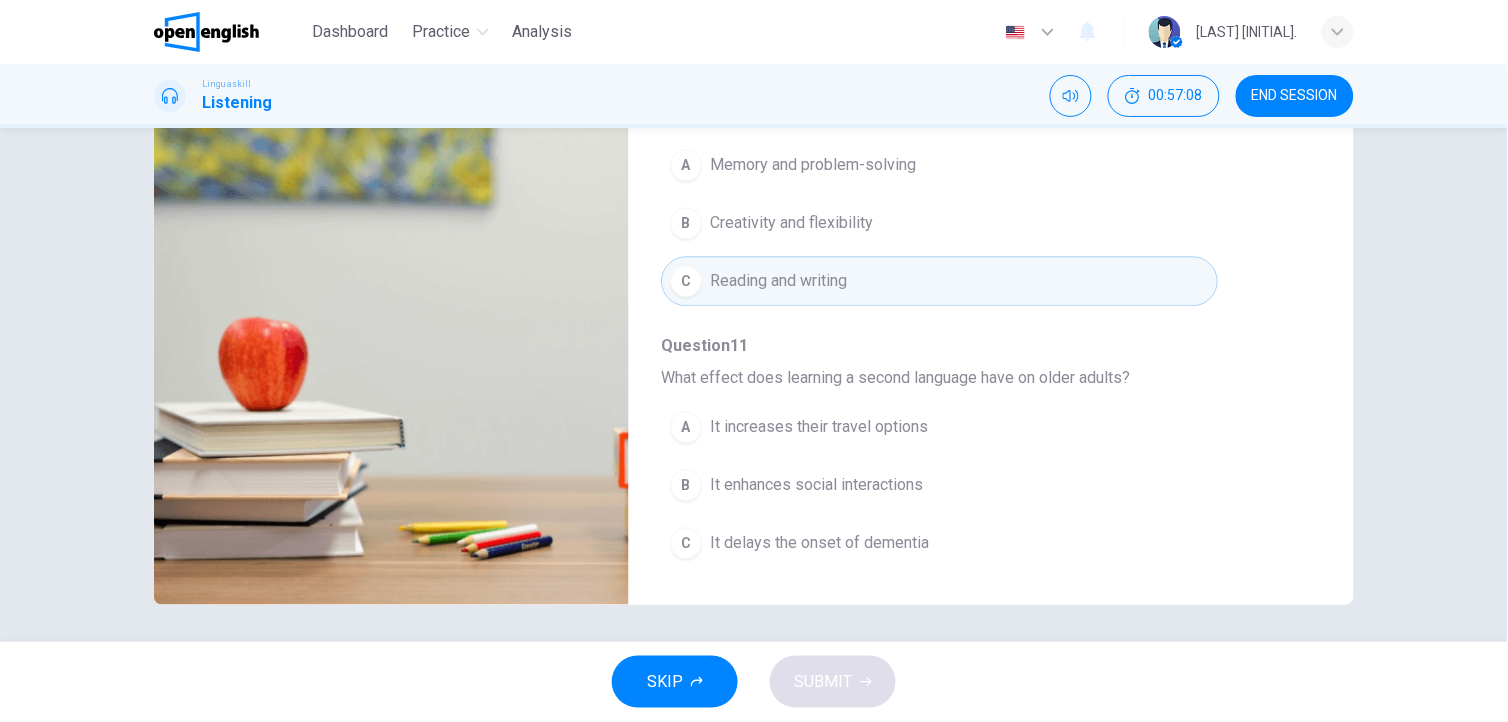 scroll, scrollTop: 261, scrollLeft: 0, axis: vertical 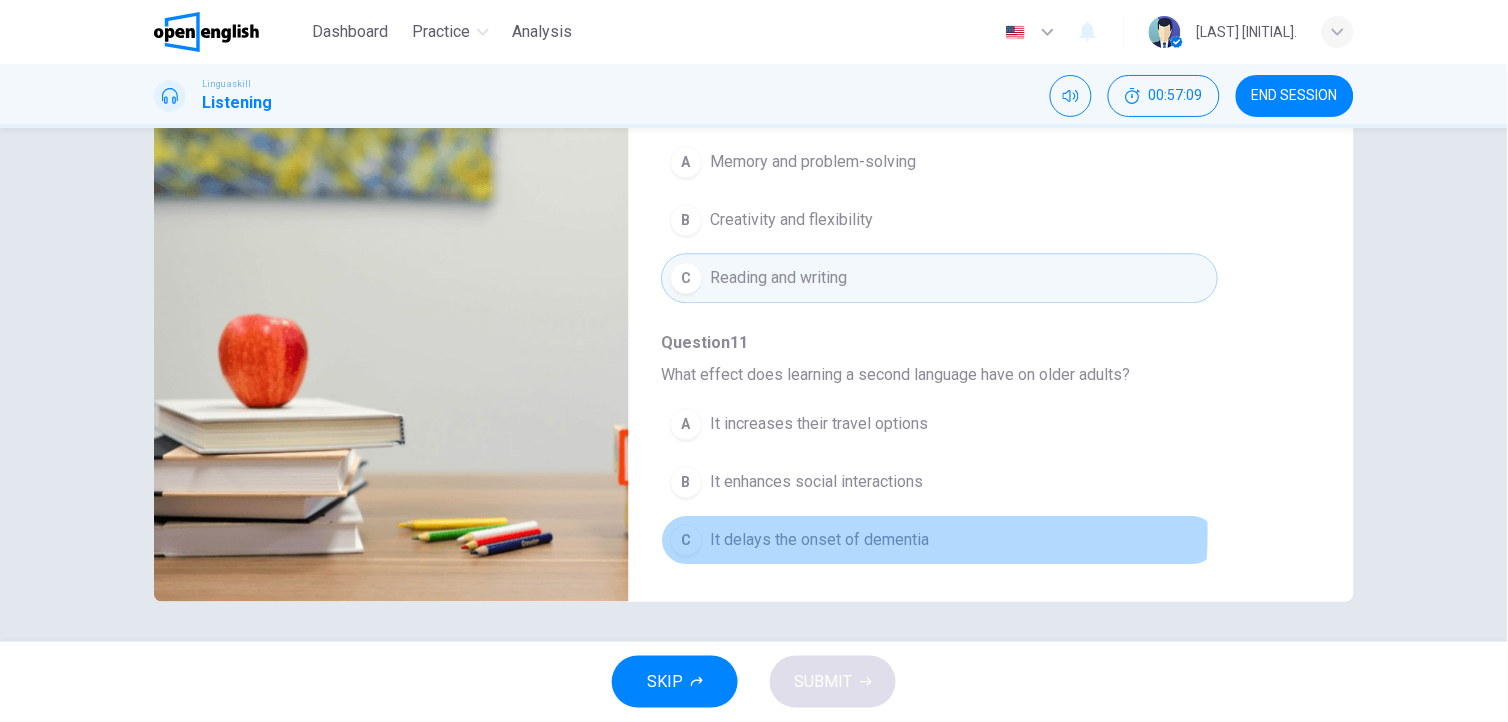 click on "It delays the onset of dementia" at bounding box center (819, 541) 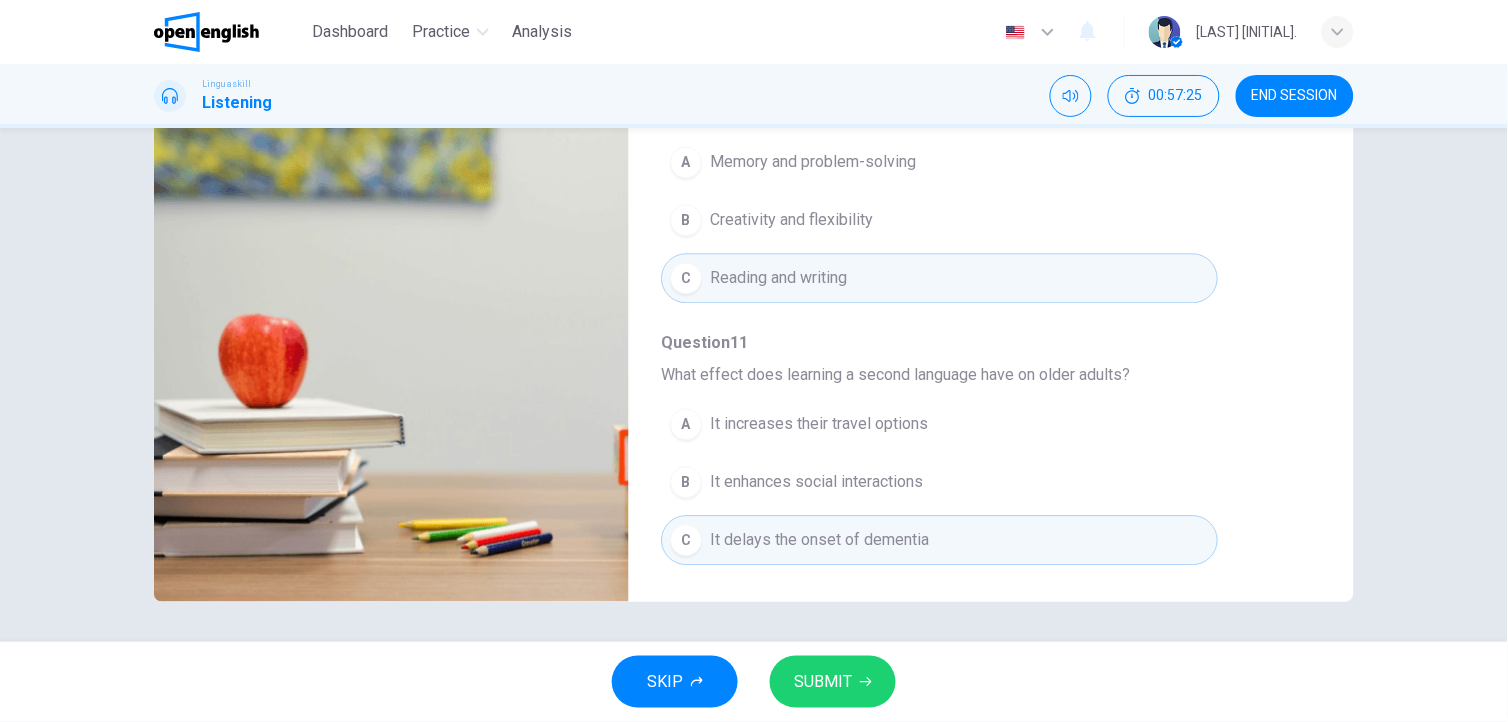 click on "SUBMIT" at bounding box center [833, 682] 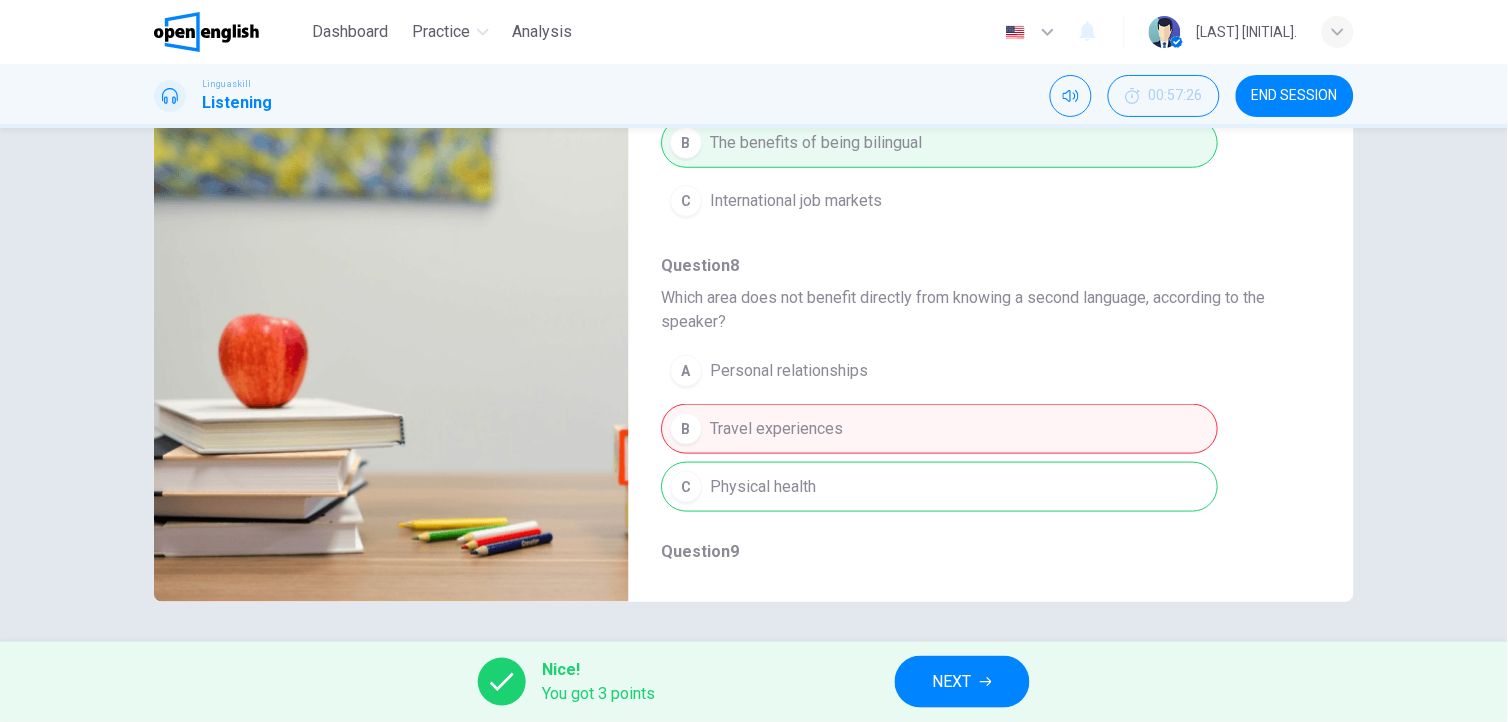 scroll, scrollTop: 913, scrollLeft: 0, axis: vertical 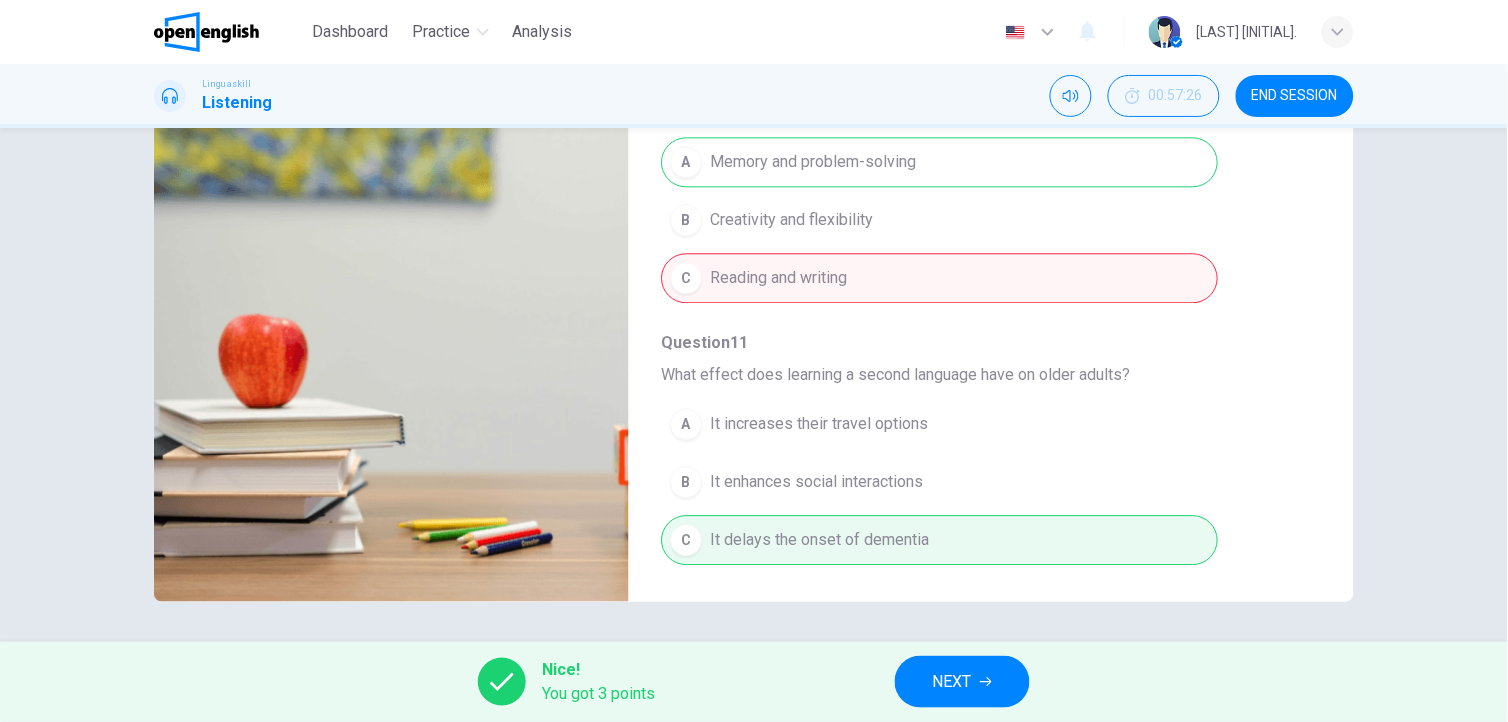 click on "NEXT" at bounding box center [962, 682] 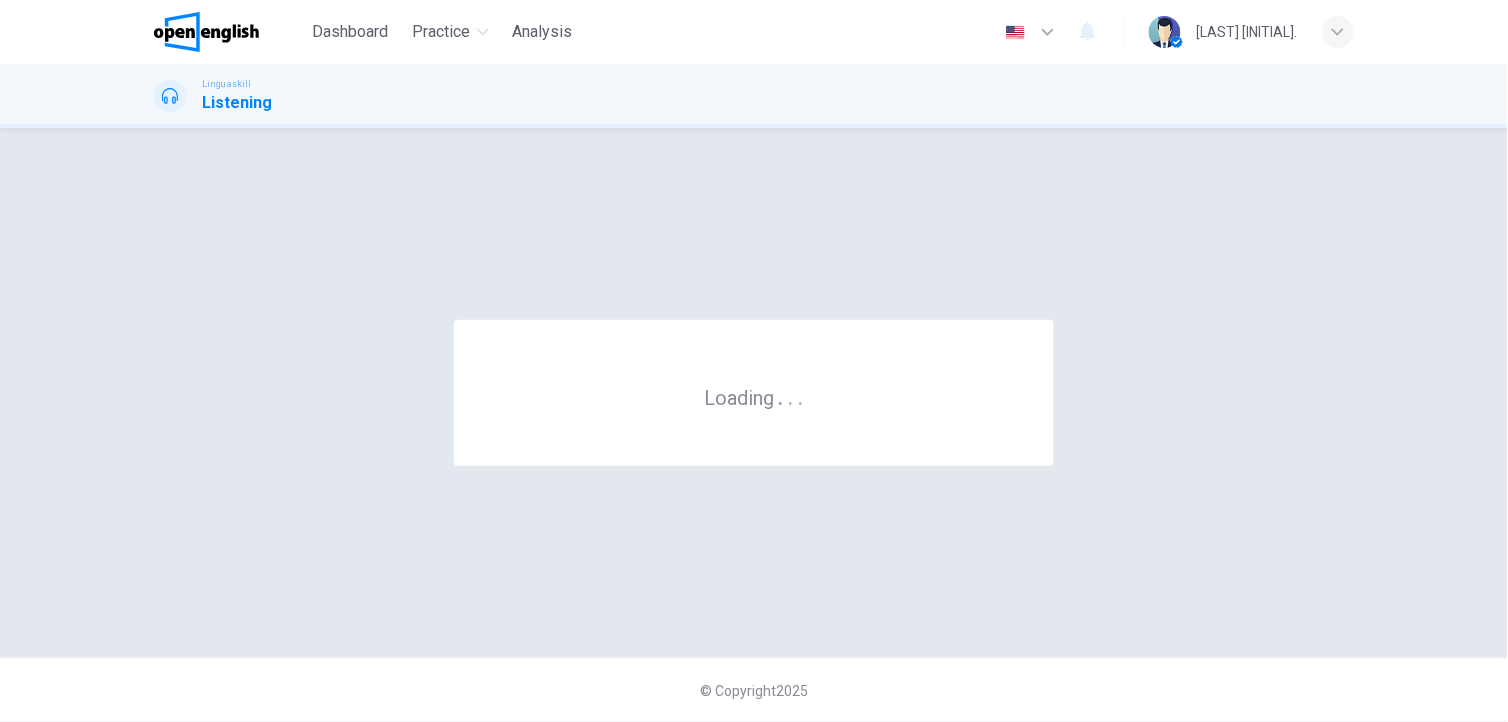 scroll, scrollTop: 0, scrollLeft: 0, axis: both 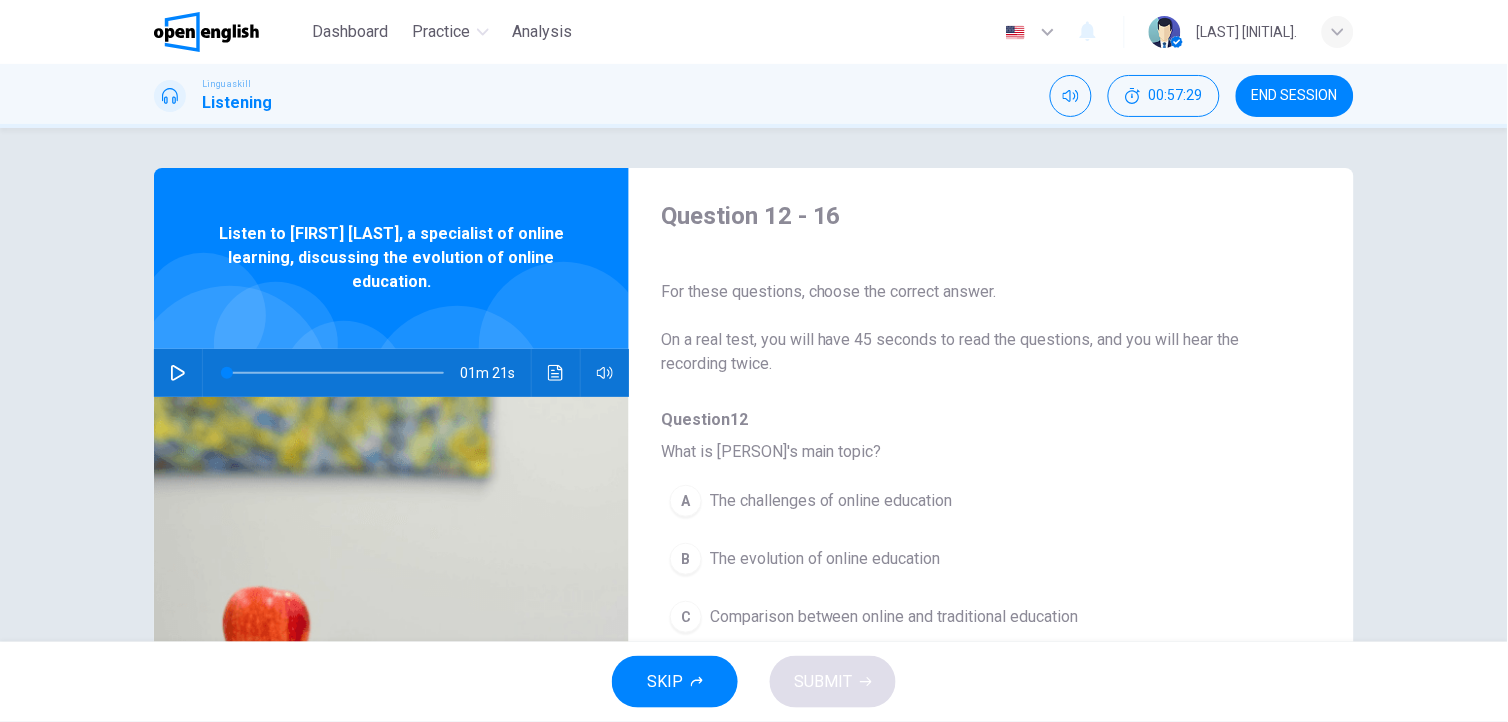 click at bounding box center (178, 373) 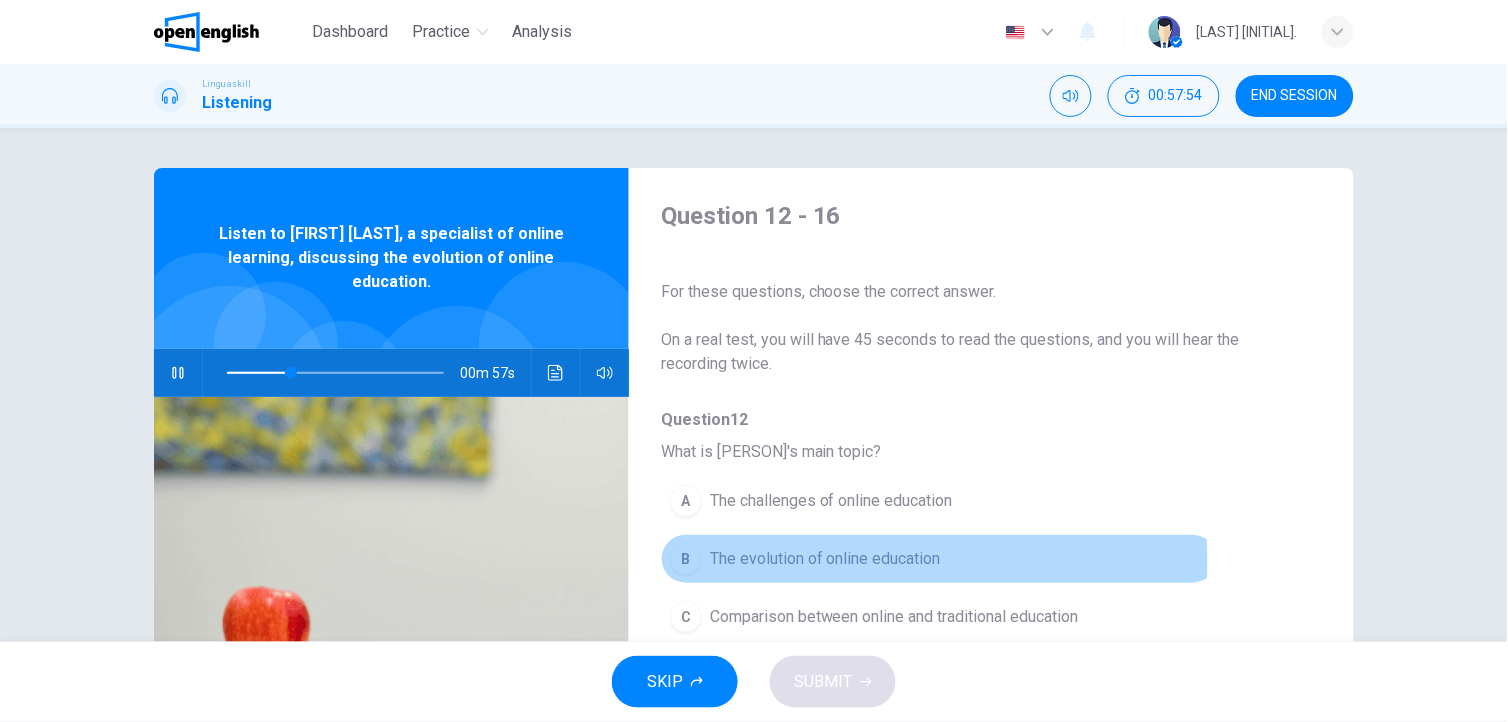 click on "B" at bounding box center [686, 559] 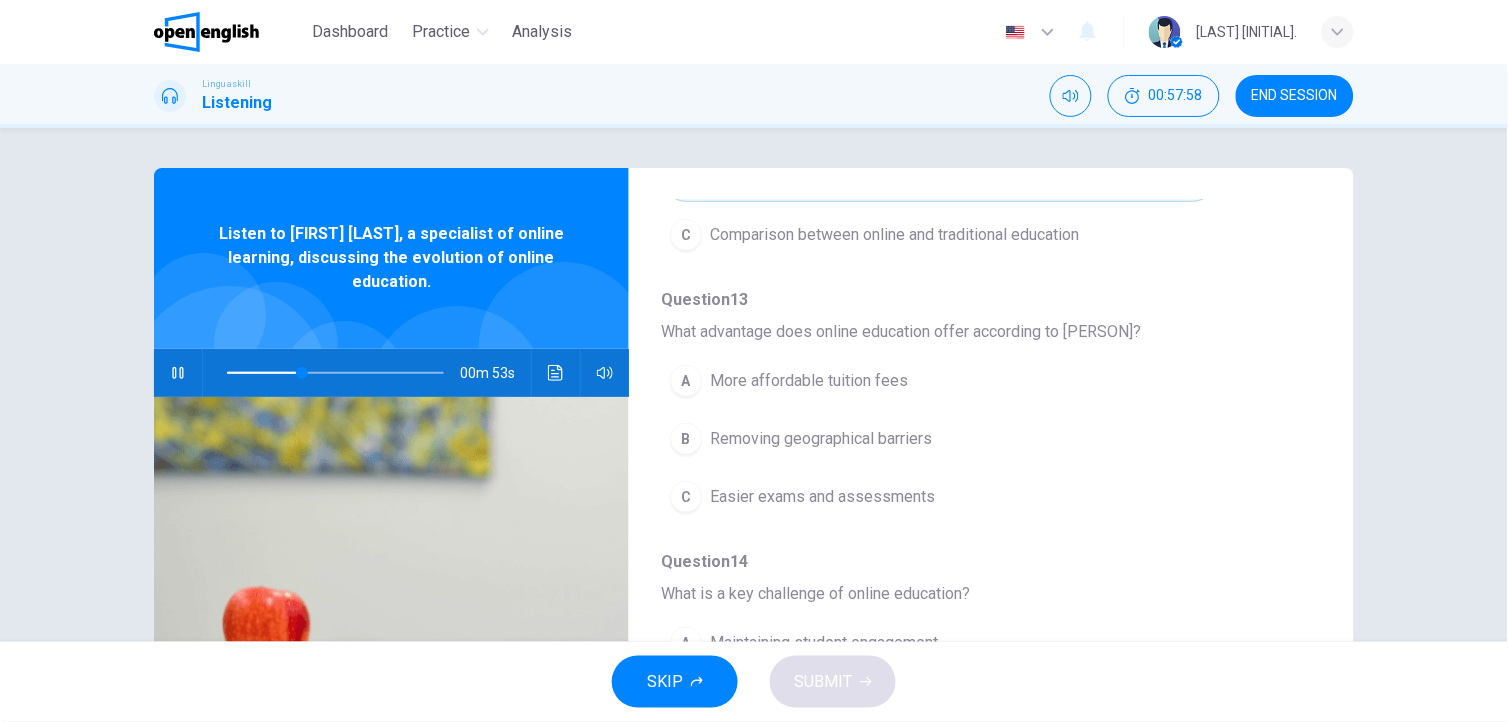 scroll, scrollTop: 398, scrollLeft: 0, axis: vertical 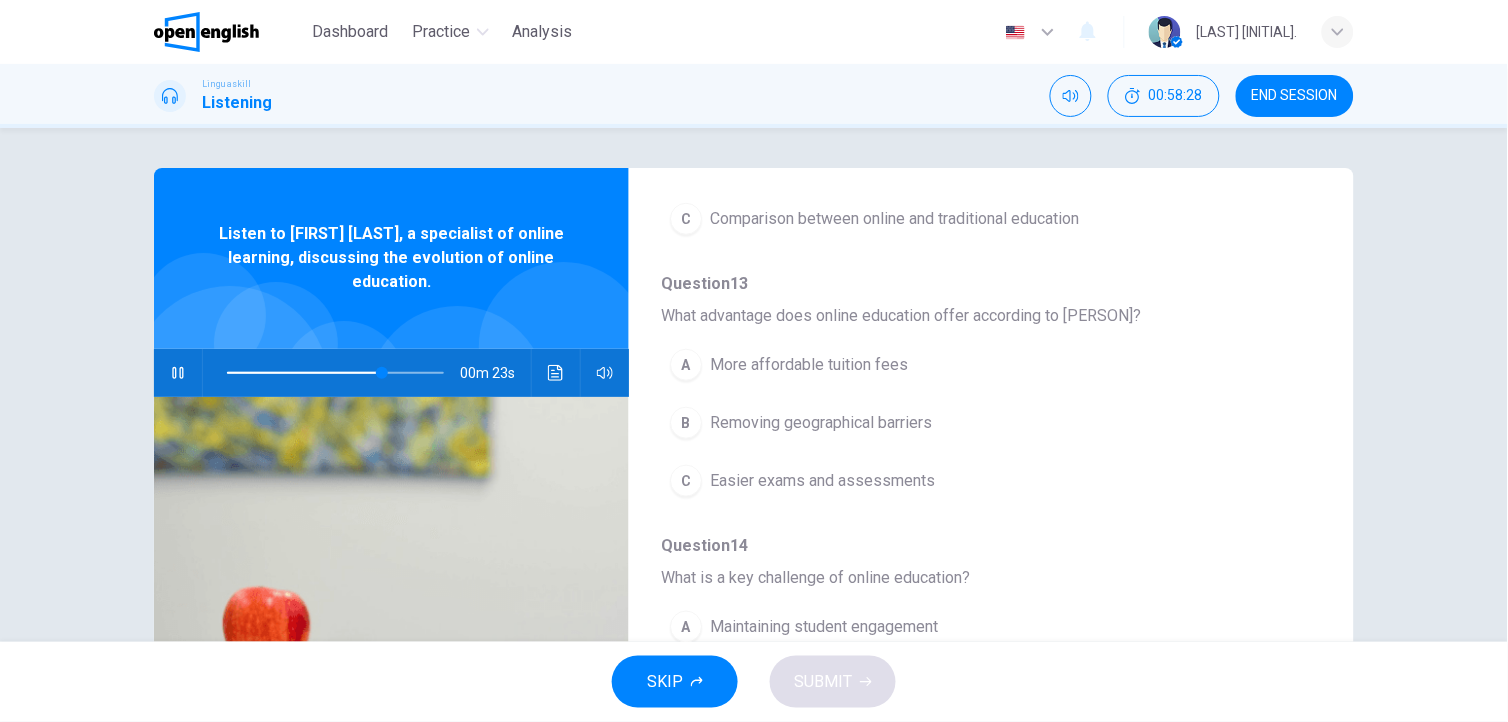 click on "Removing geographical barriers" at bounding box center (821, 423) 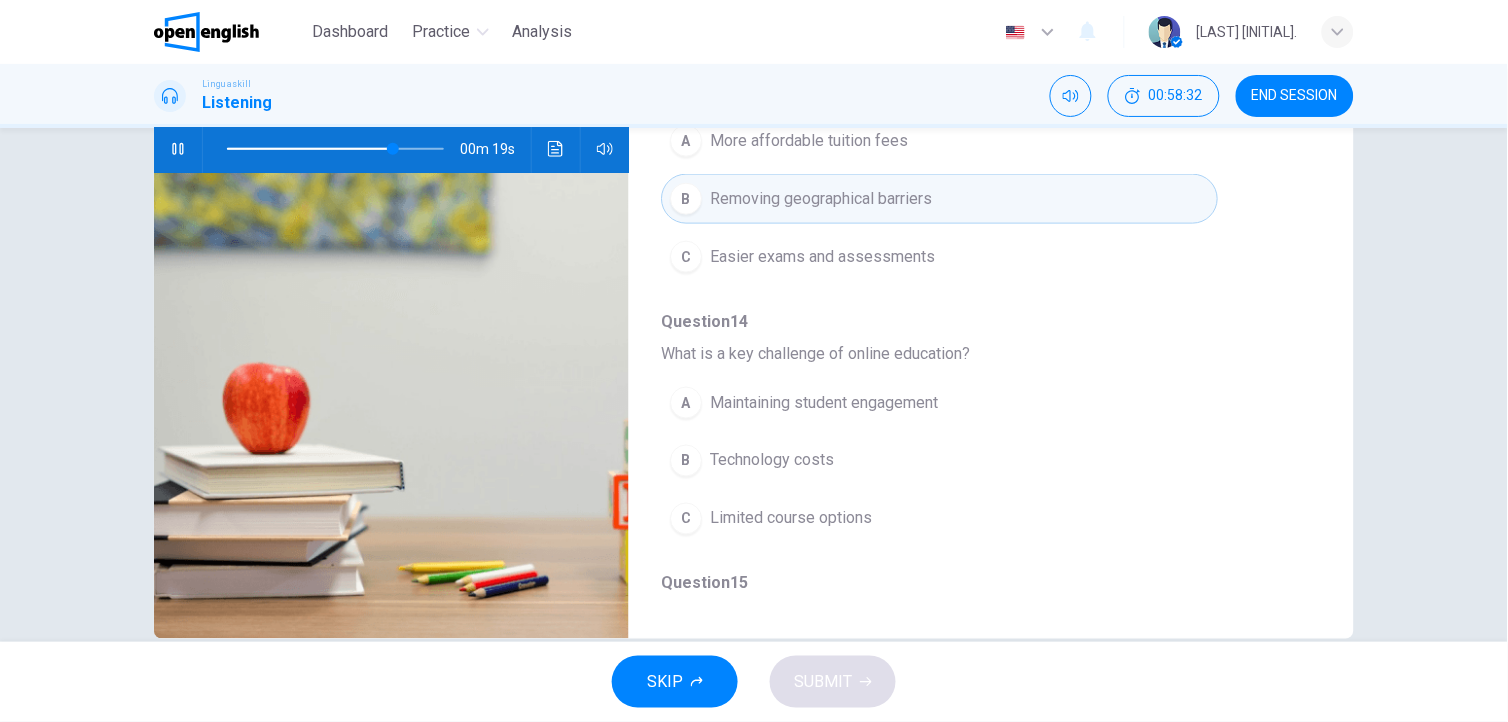 scroll, scrollTop: 242, scrollLeft: 0, axis: vertical 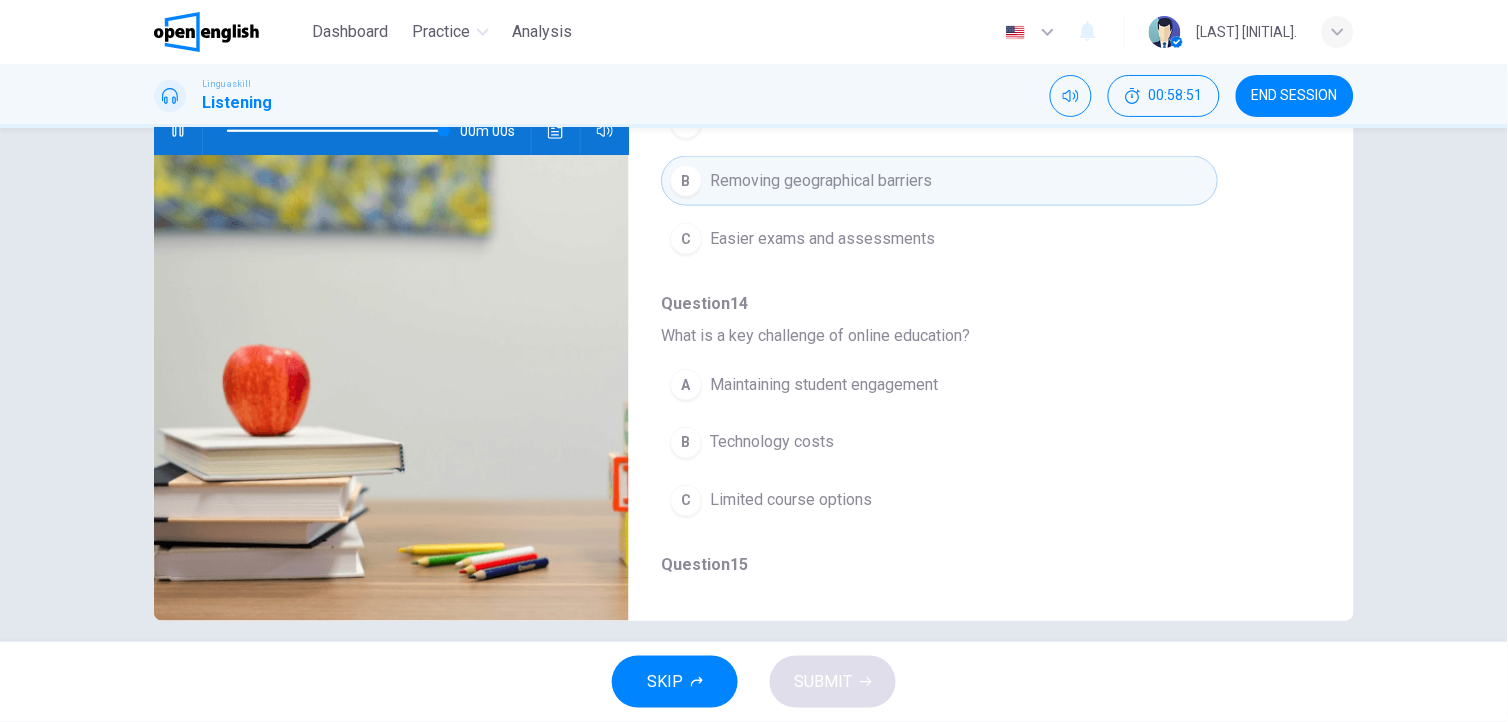 type on "*" 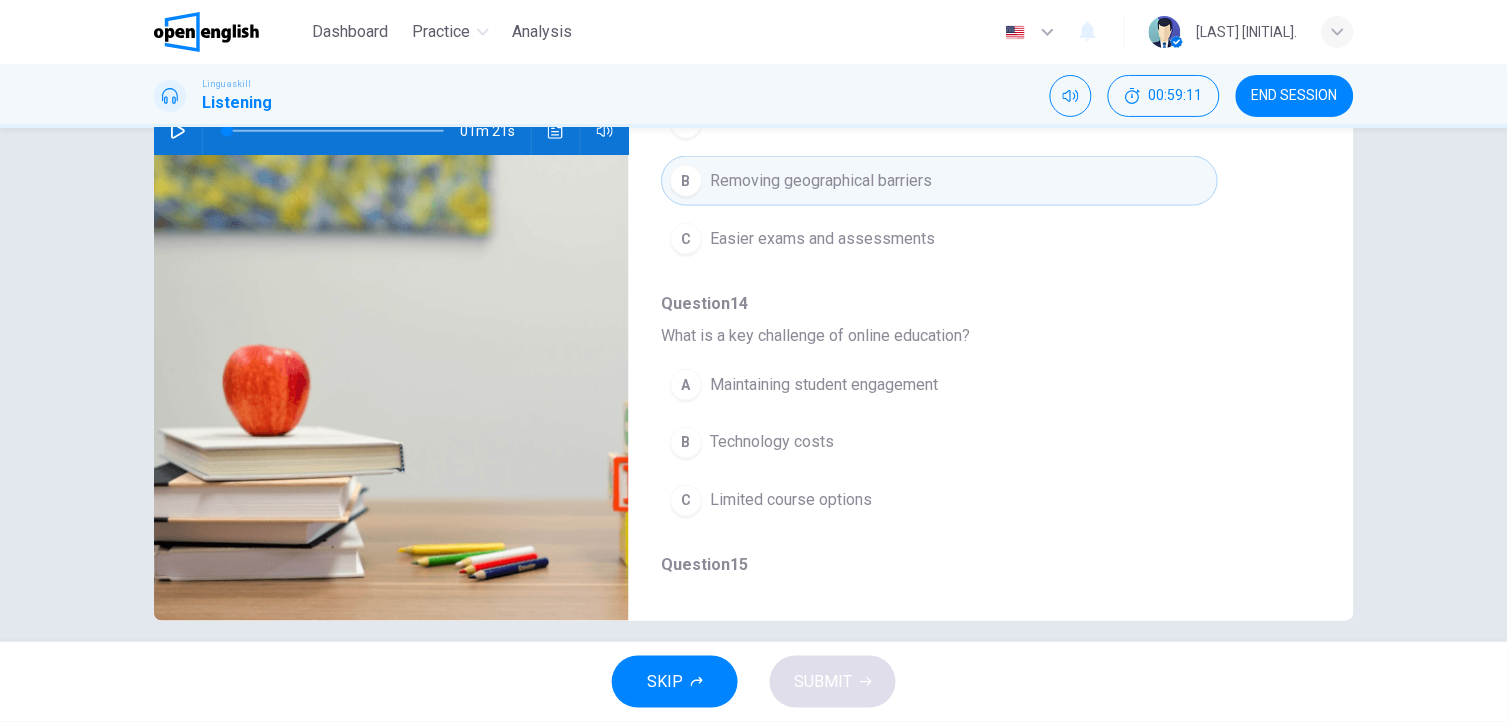 click on "A Maintaining student engagement" at bounding box center (939, 385) 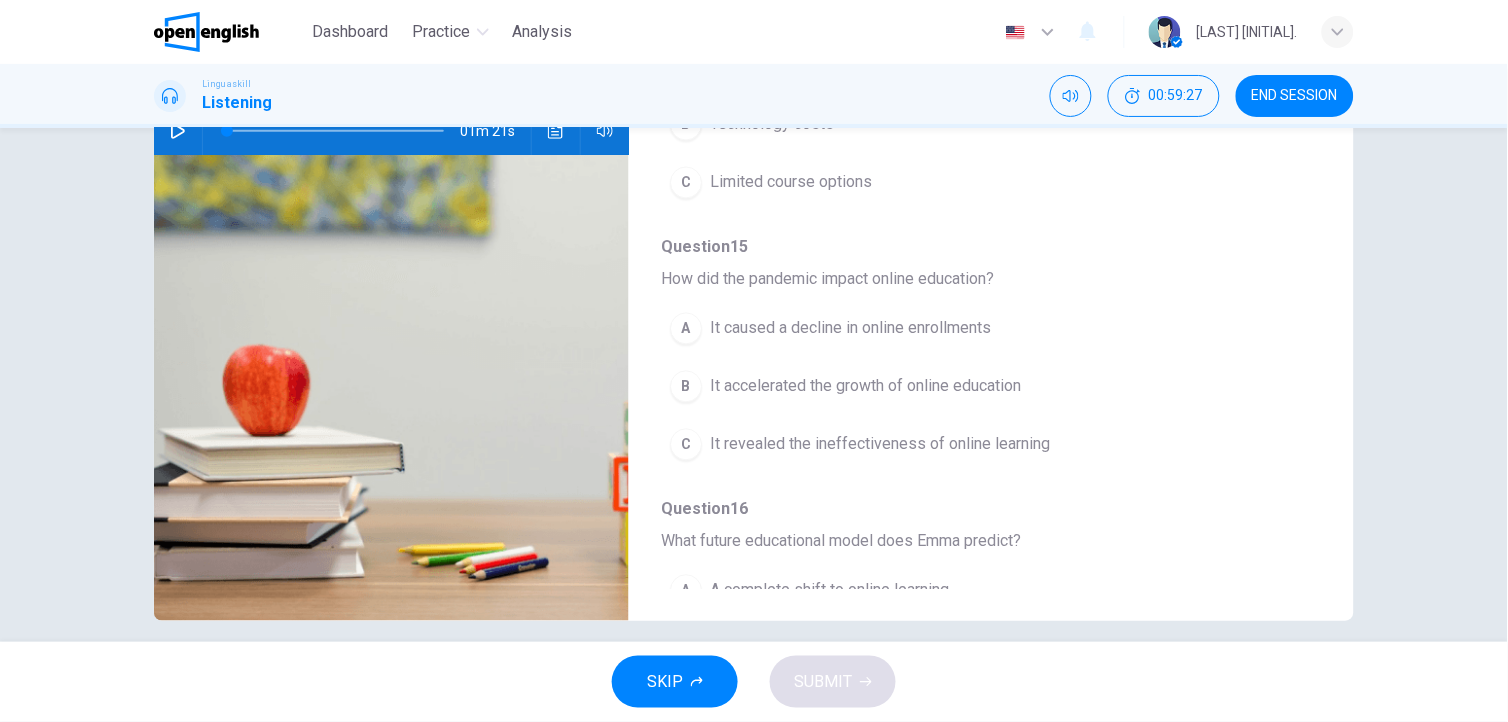 scroll, scrollTop: 722, scrollLeft: 0, axis: vertical 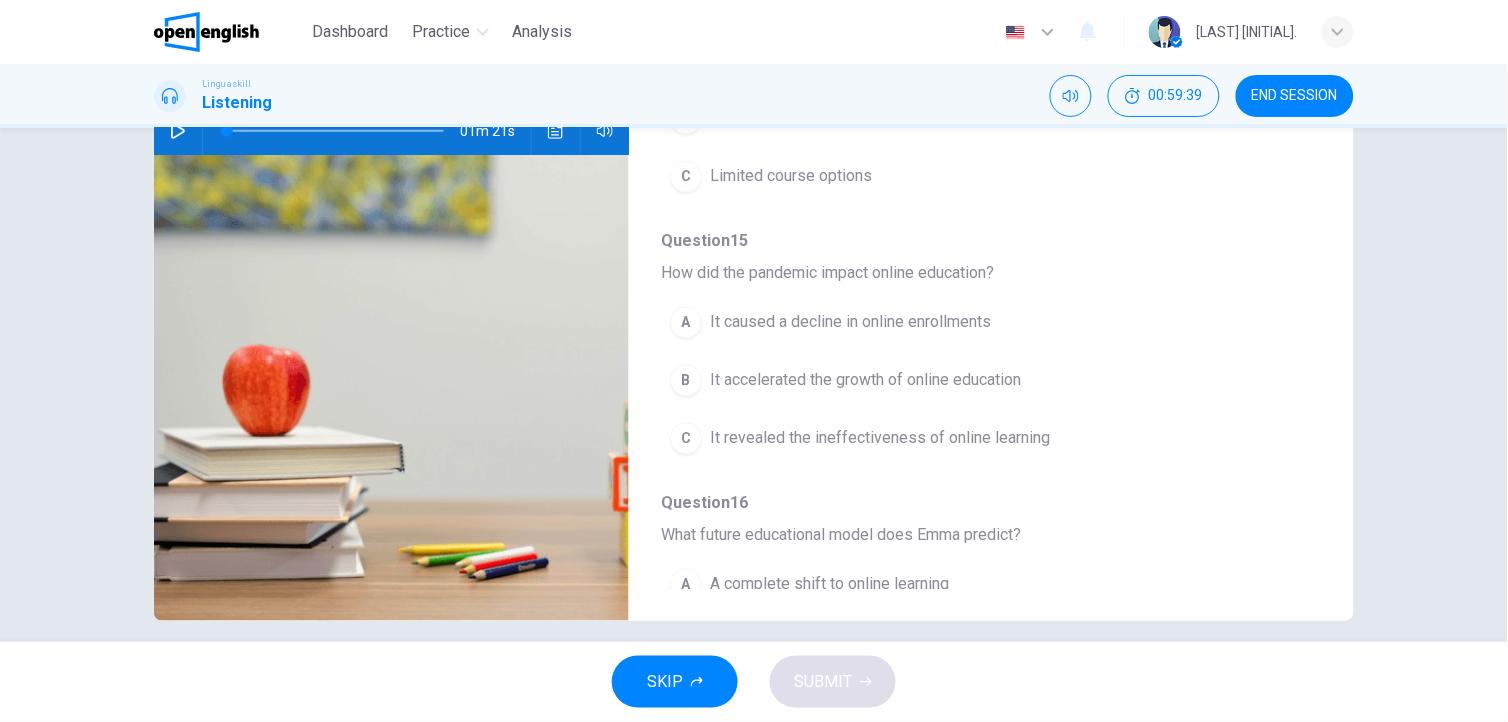 click on "It accelerated the growth of online education" at bounding box center [865, 381] 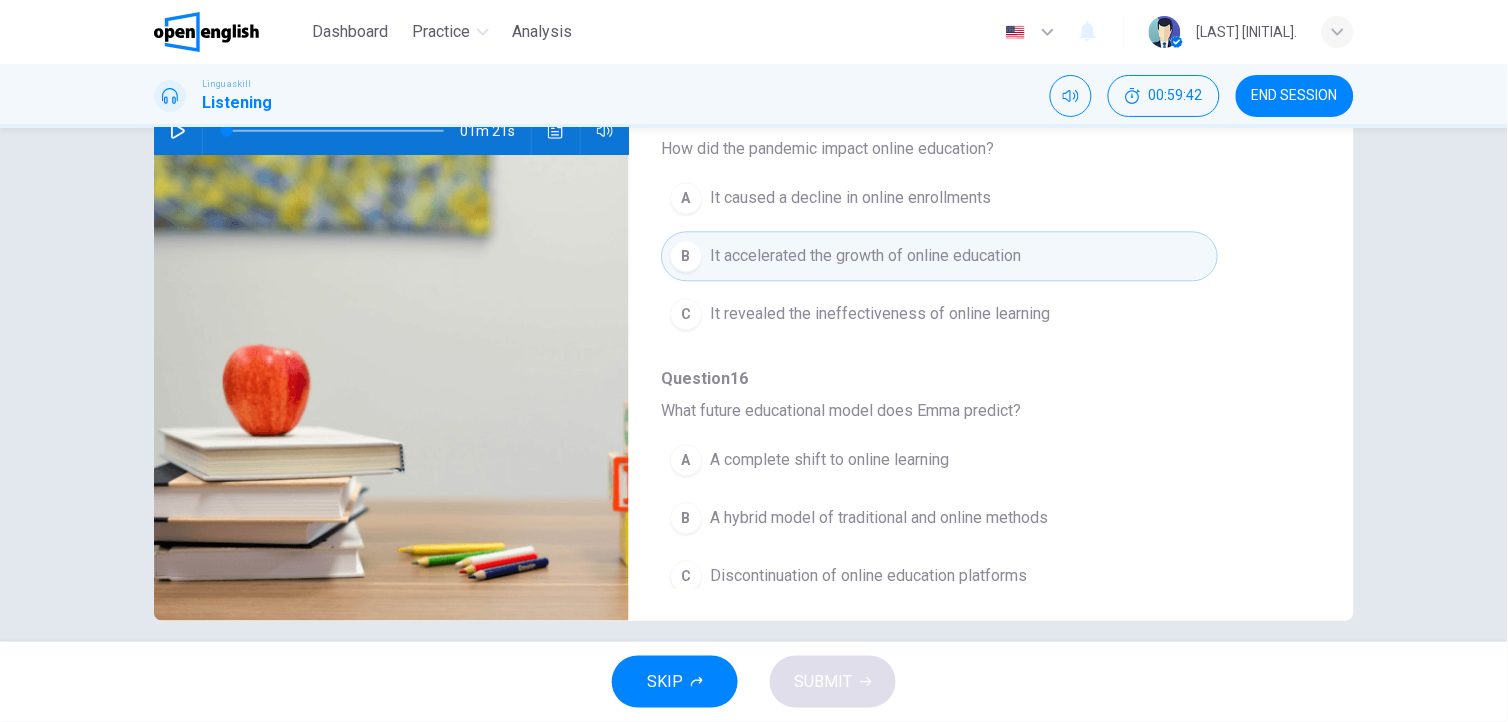 scroll, scrollTop: 865, scrollLeft: 0, axis: vertical 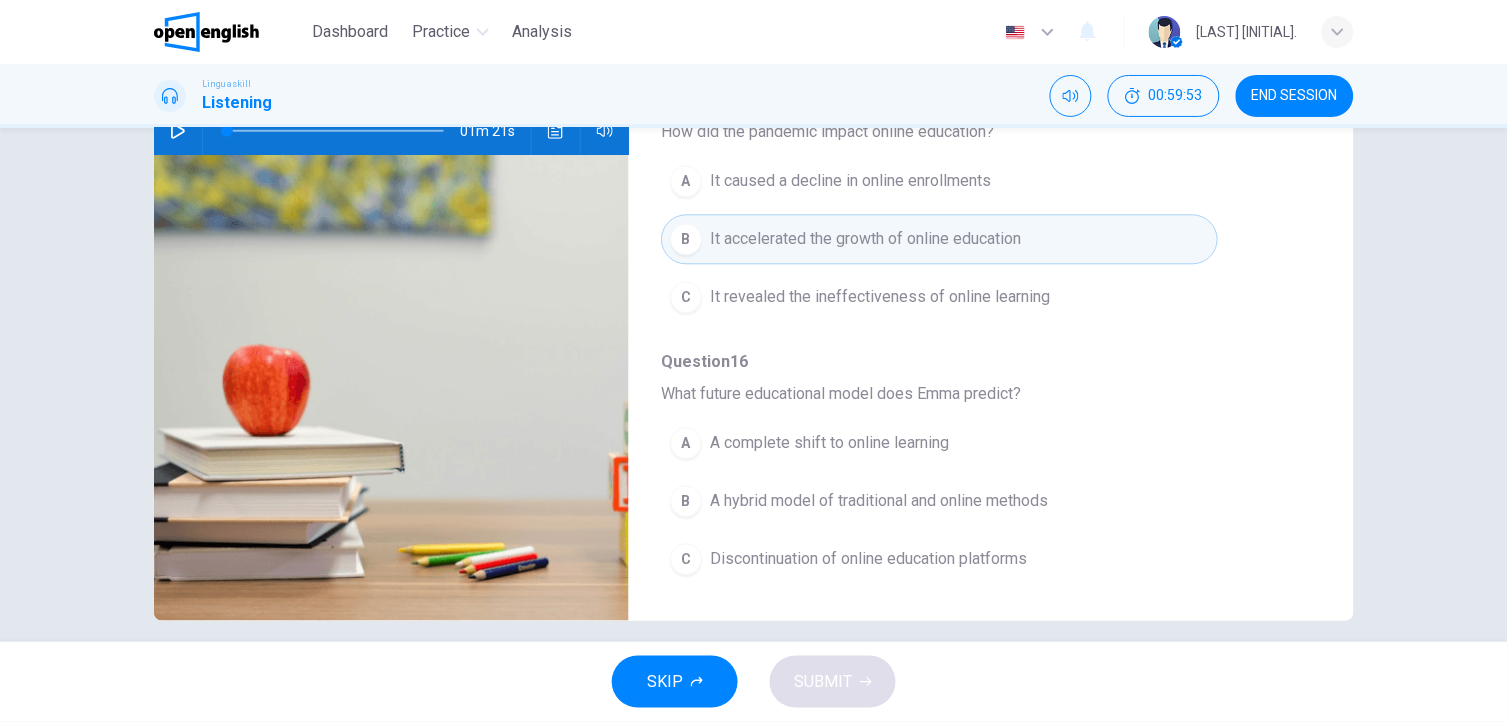 click on "A hybrid model of traditional and online methods" at bounding box center [879, 502] 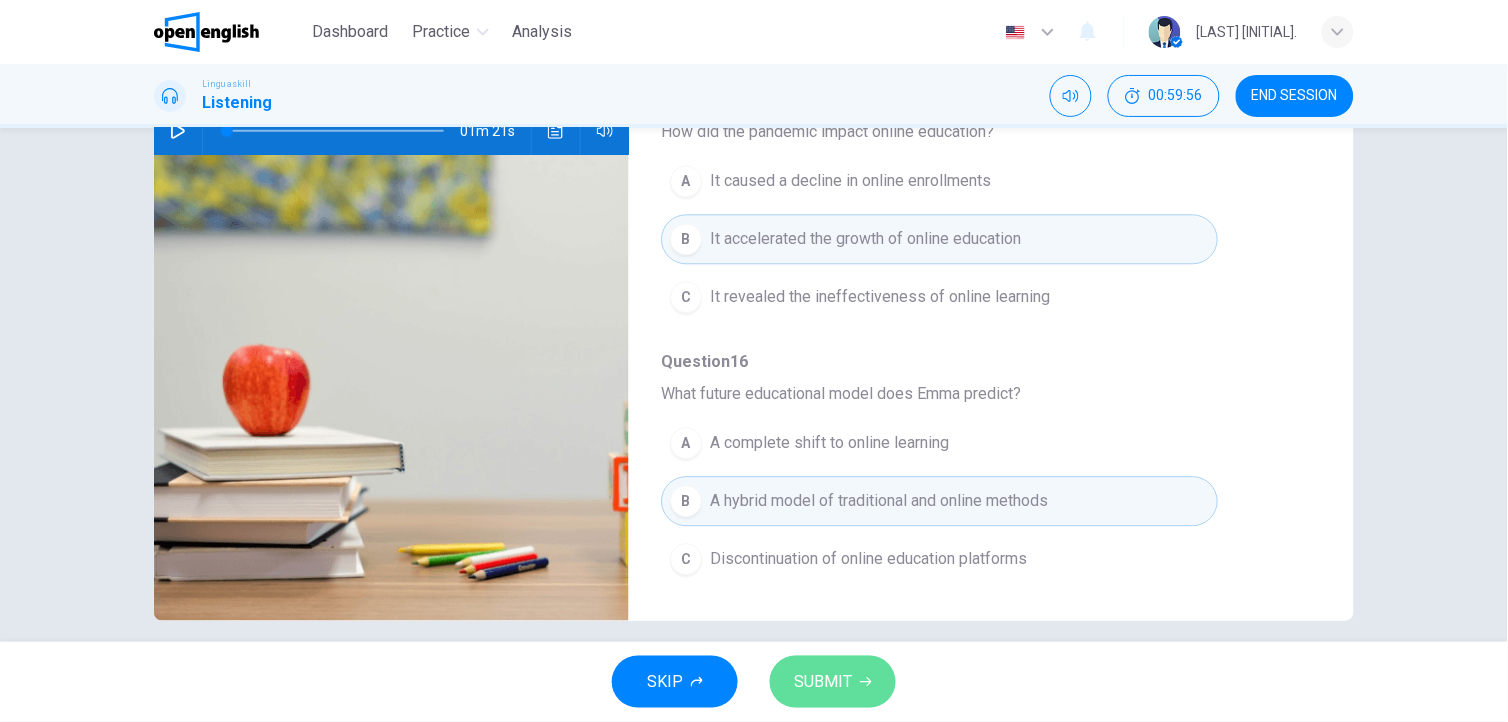 click on "SUBMIT" at bounding box center [833, 682] 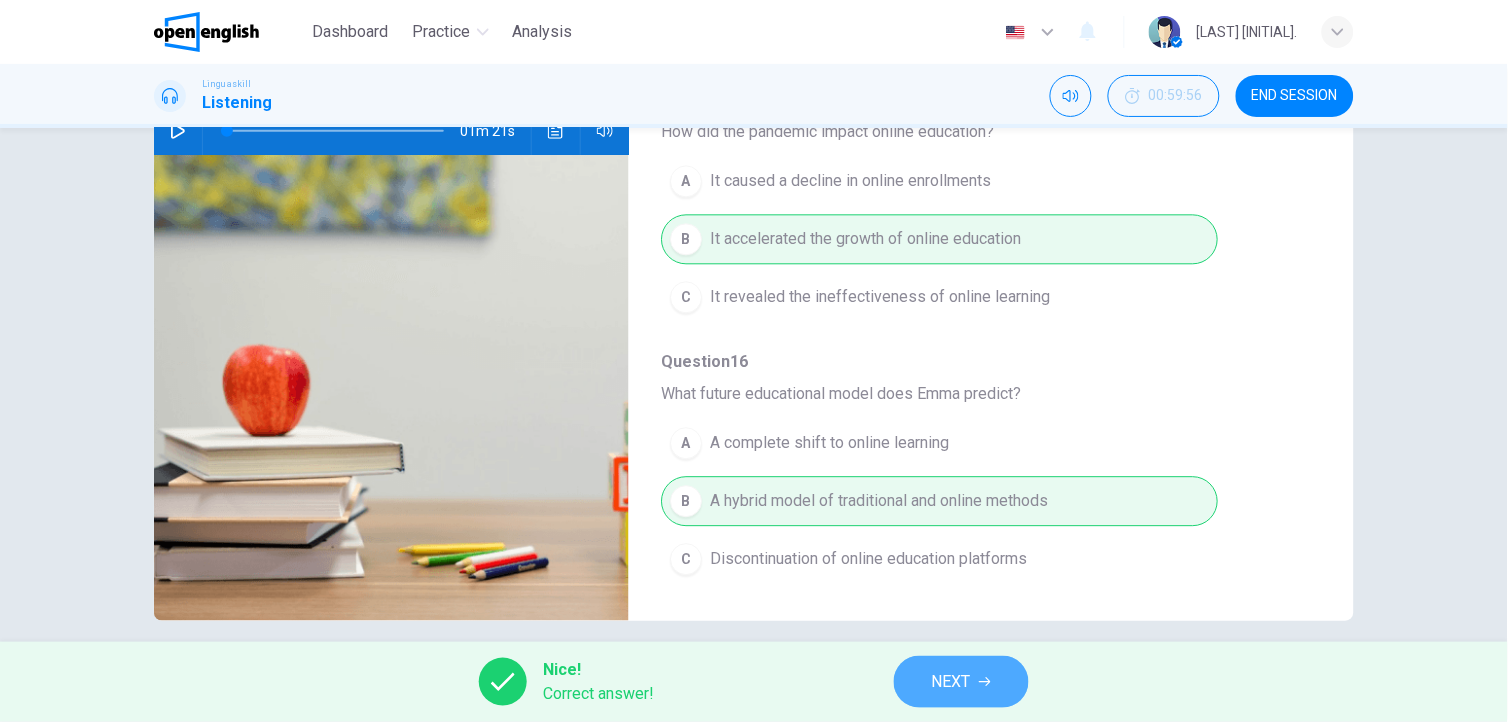click on "NEXT" at bounding box center (951, 682) 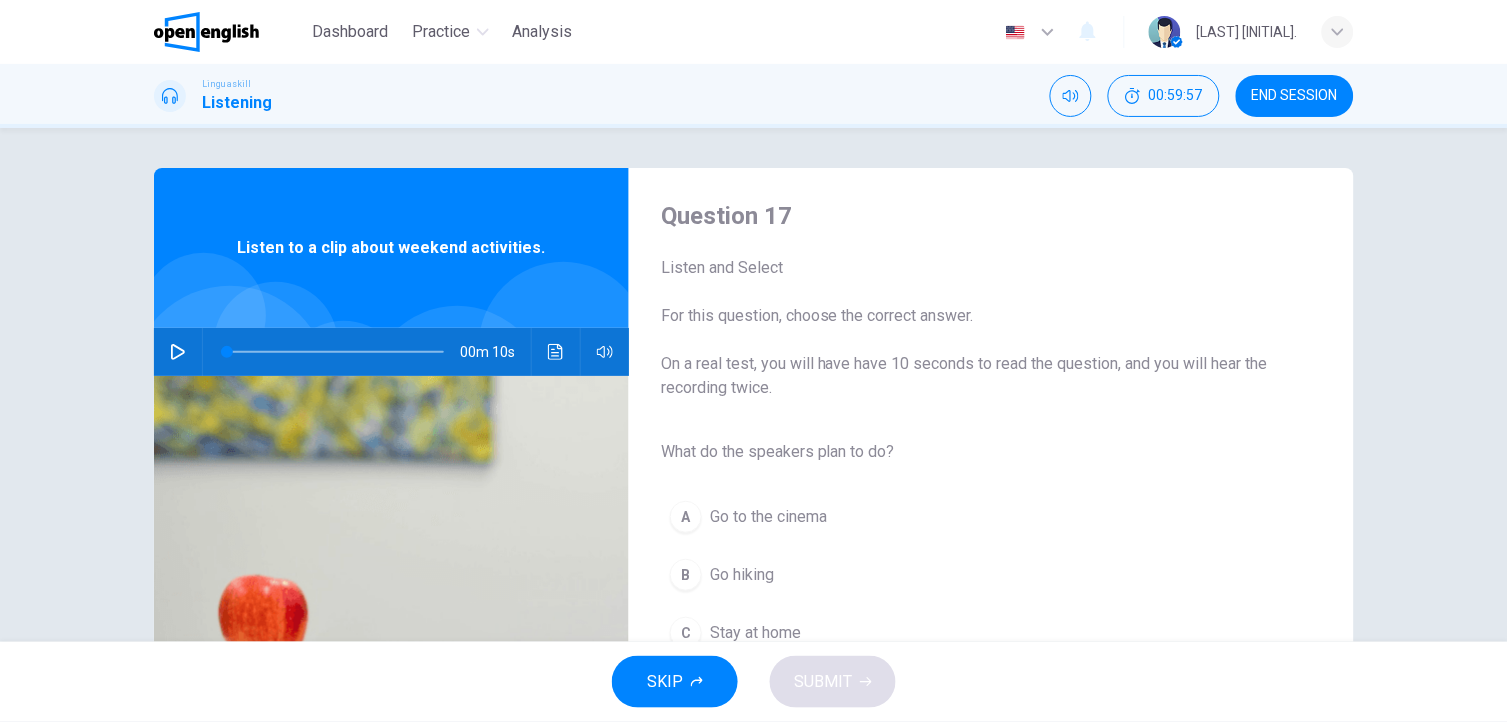 click at bounding box center (178, 352) 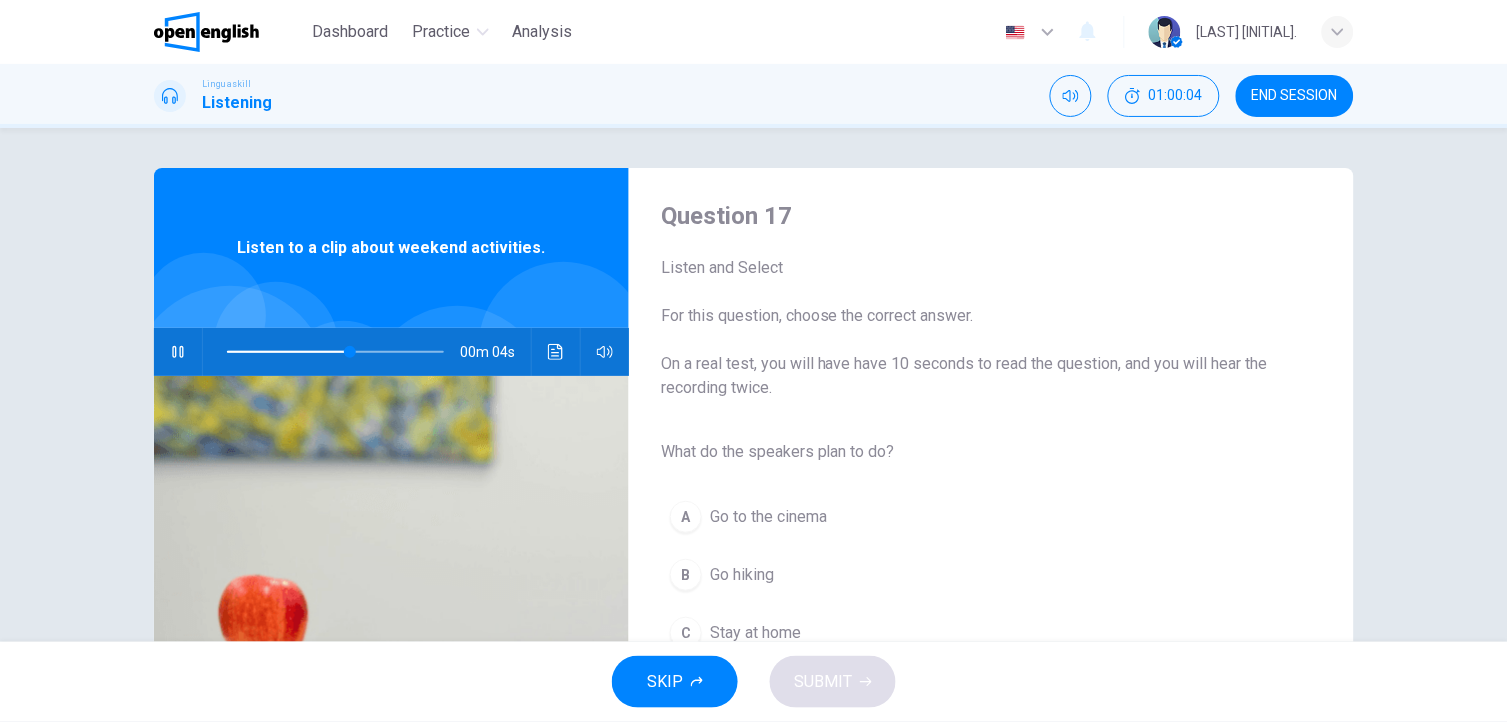 click on "Go hiking" at bounding box center (742, 575) 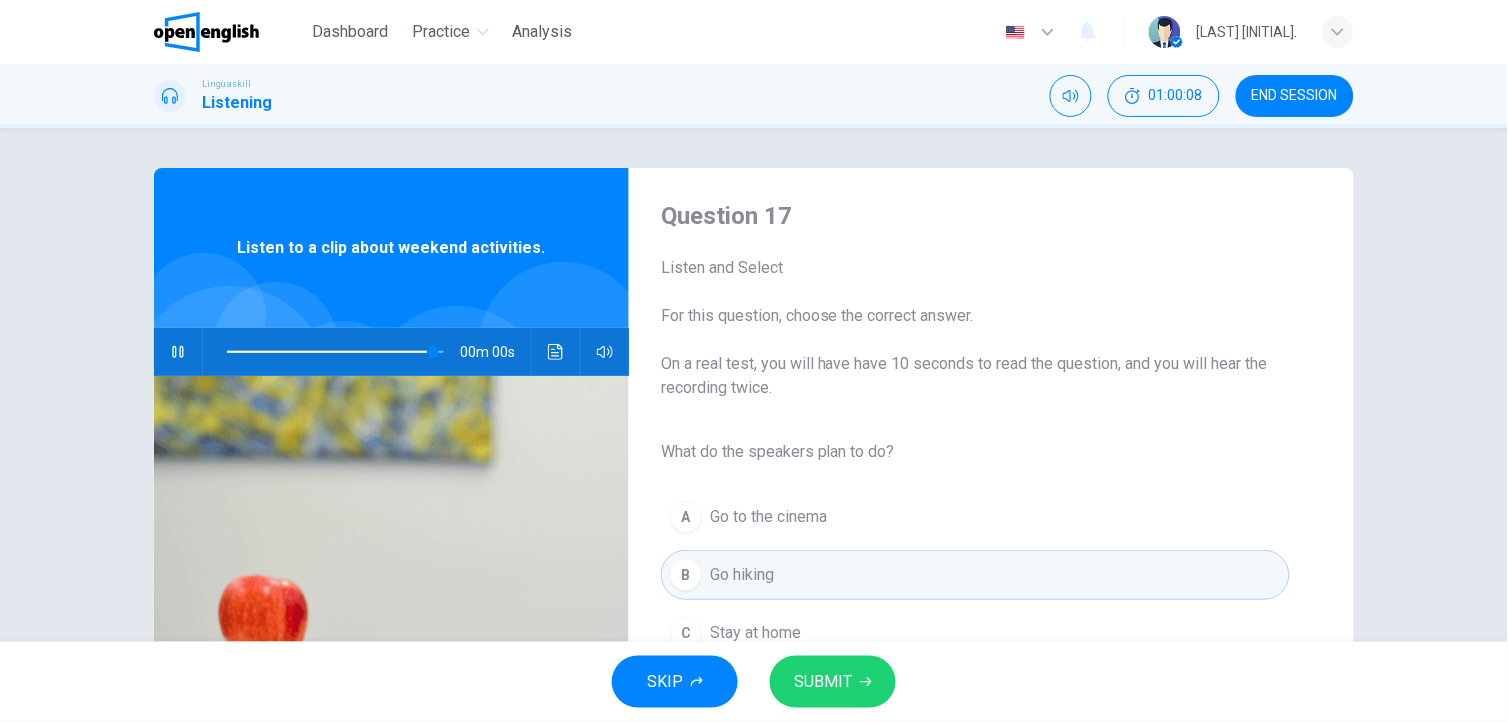type on "*" 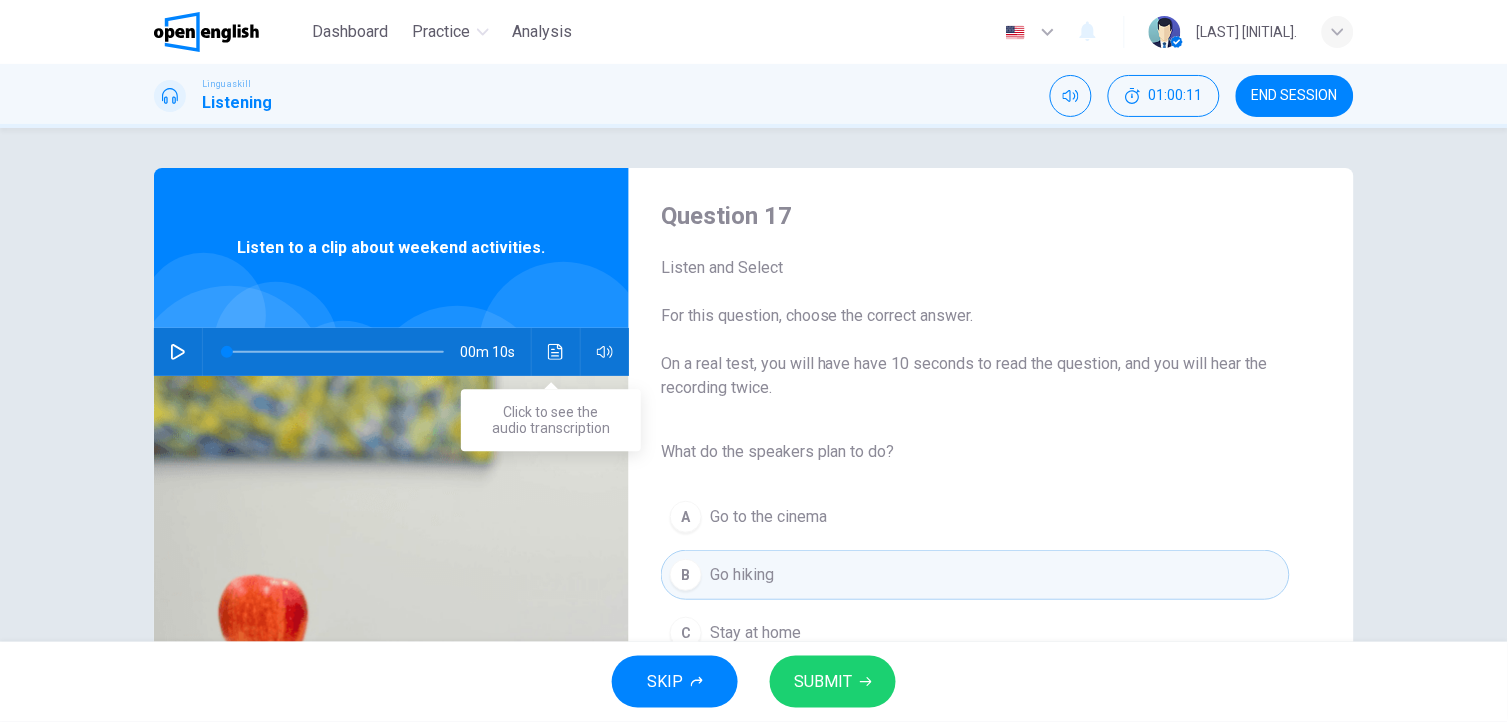click 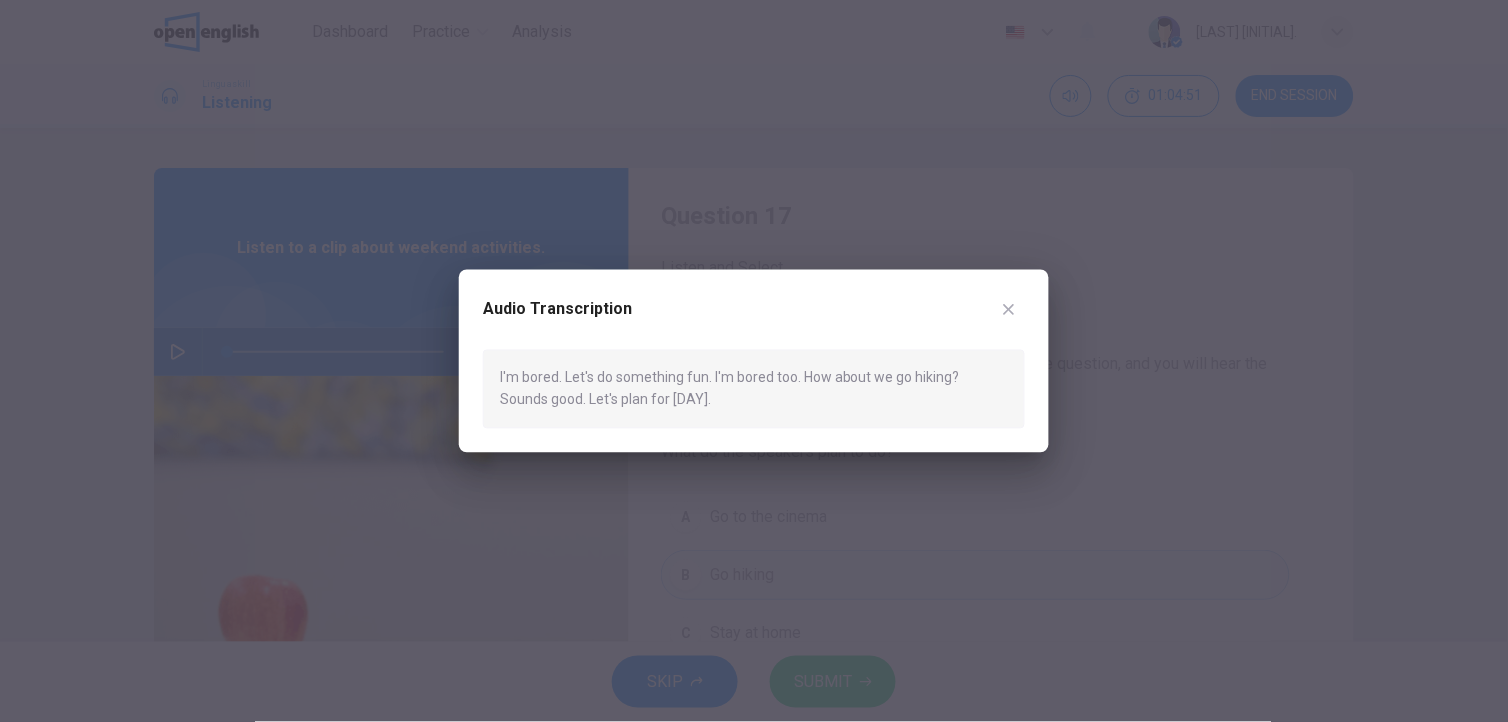 click on "I'm bored. Let's do something fun. I'm bored too. How about we go hiking? Sounds good. Let's plan for [DAY]." at bounding box center [754, 389] 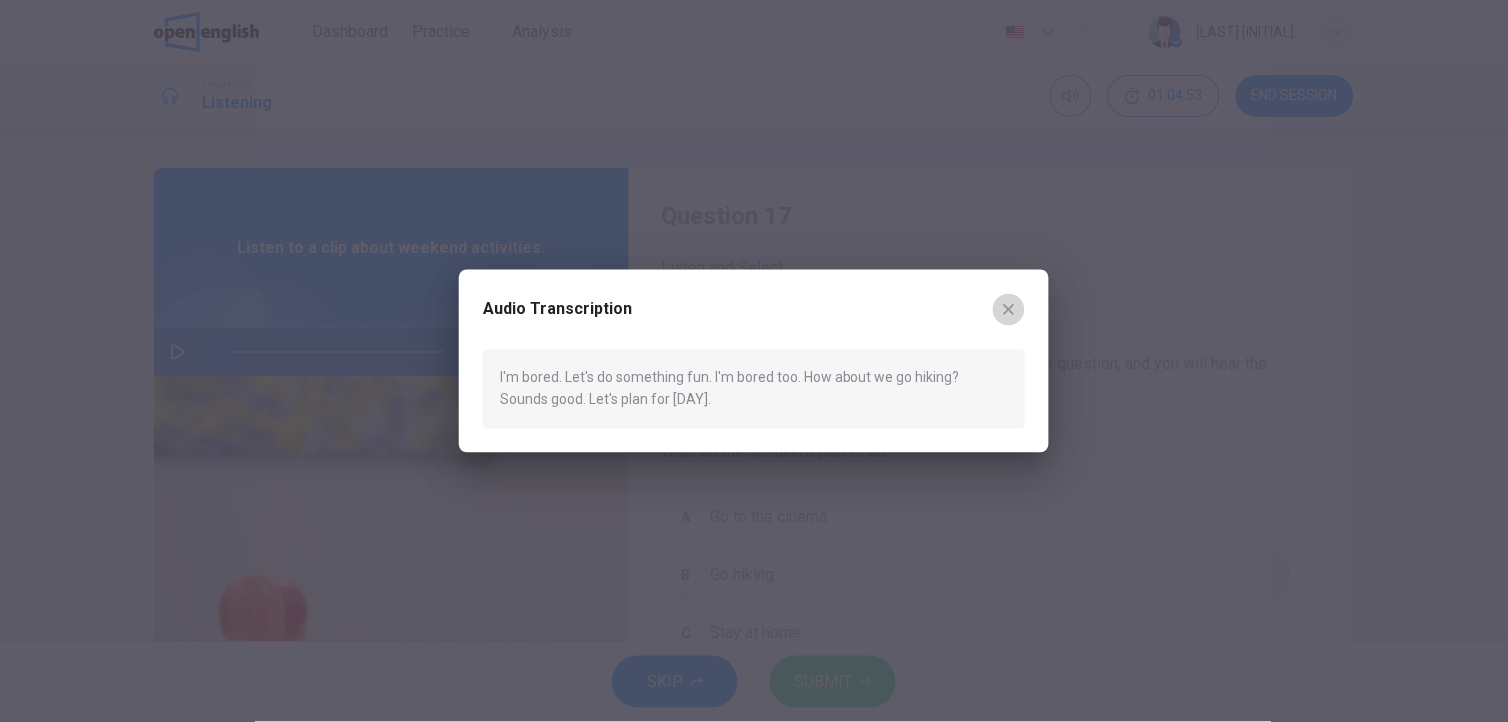 click 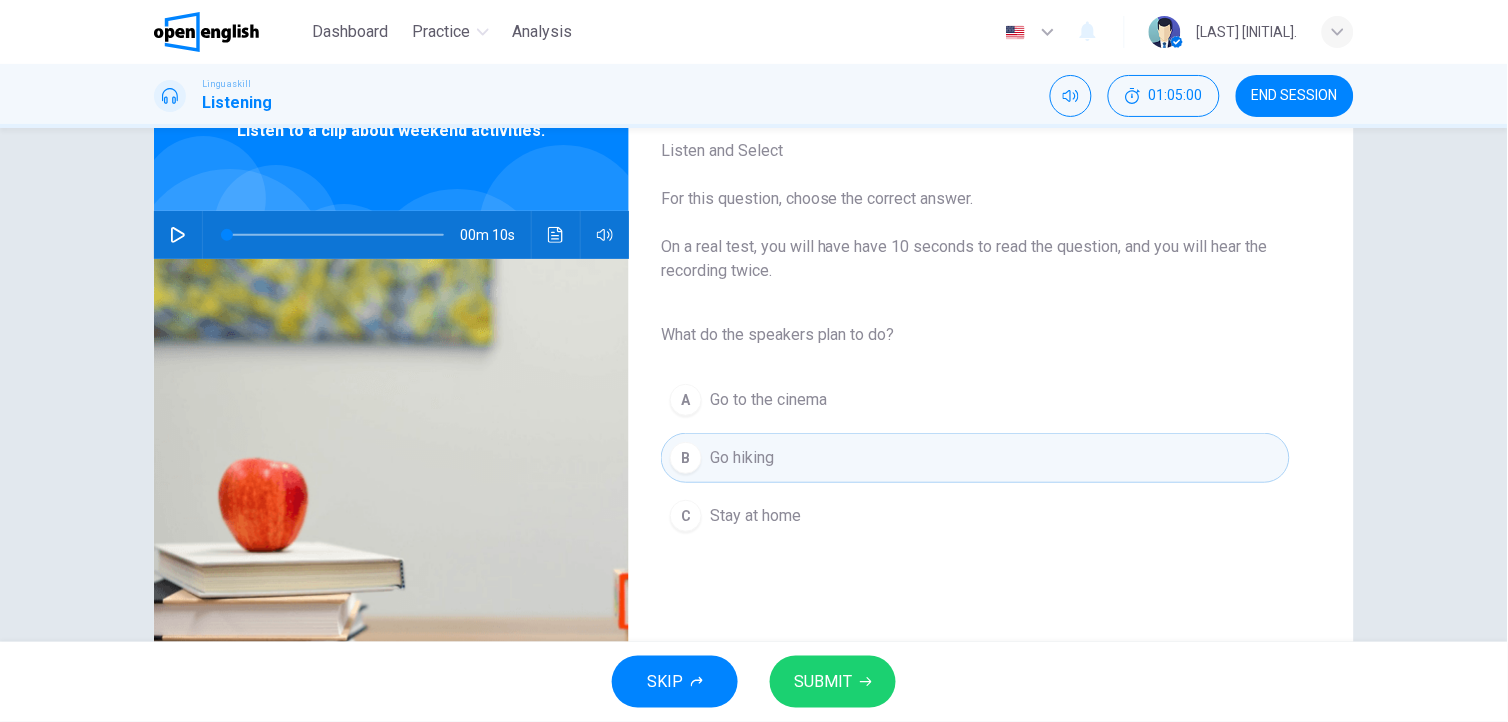 scroll, scrollTop: 122, scrollLeft: 0, axis: vertical 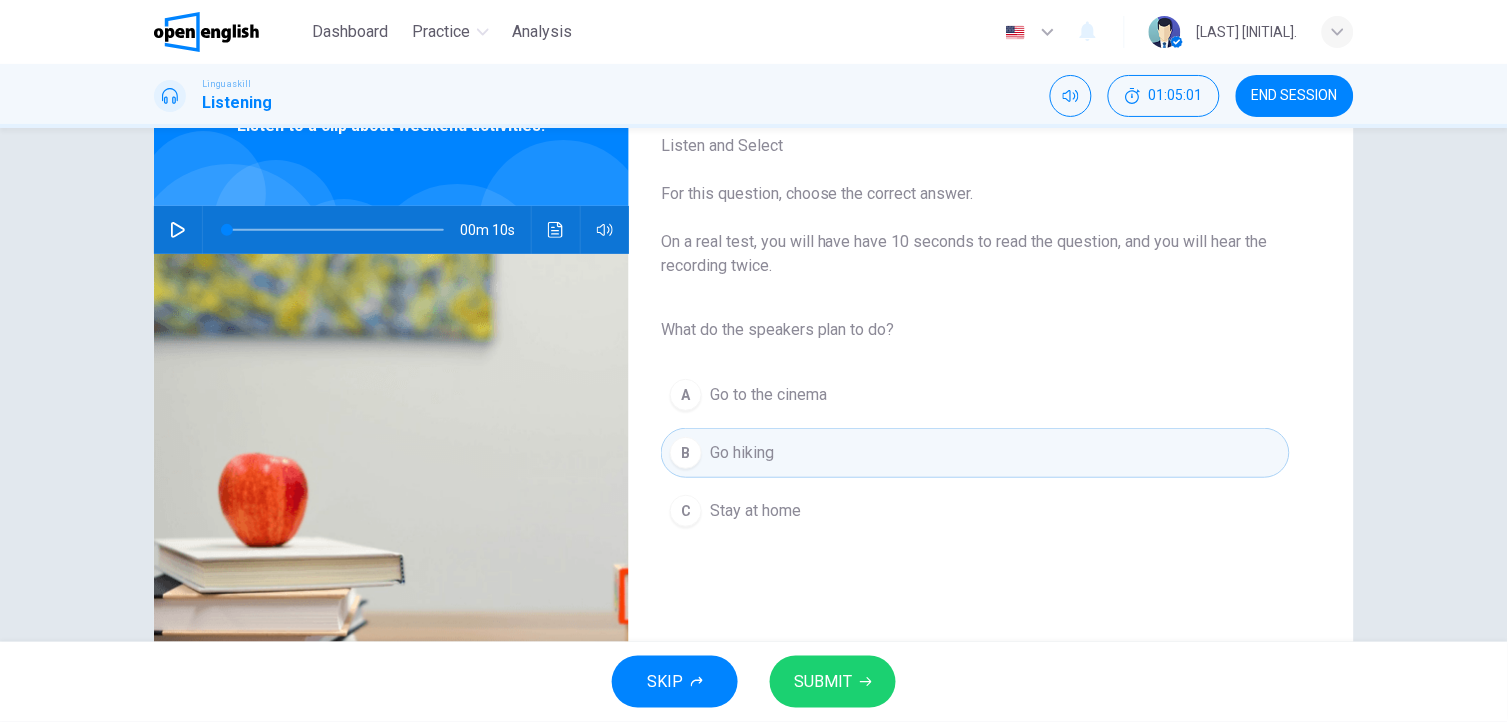 click on "SUBMIT" at bounding box center [833, 682] 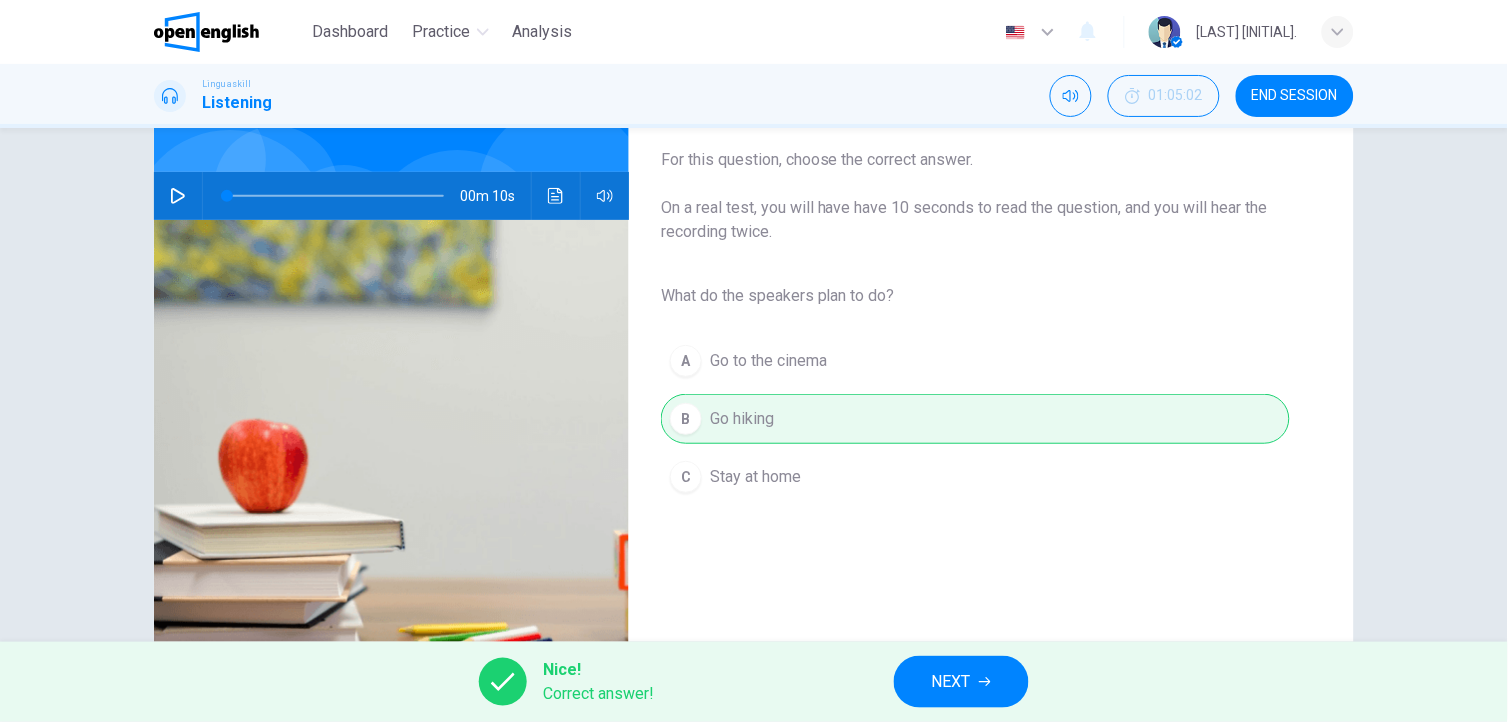 scroll, scrollTop: 190, scrollLeft: 0, axis: vertical 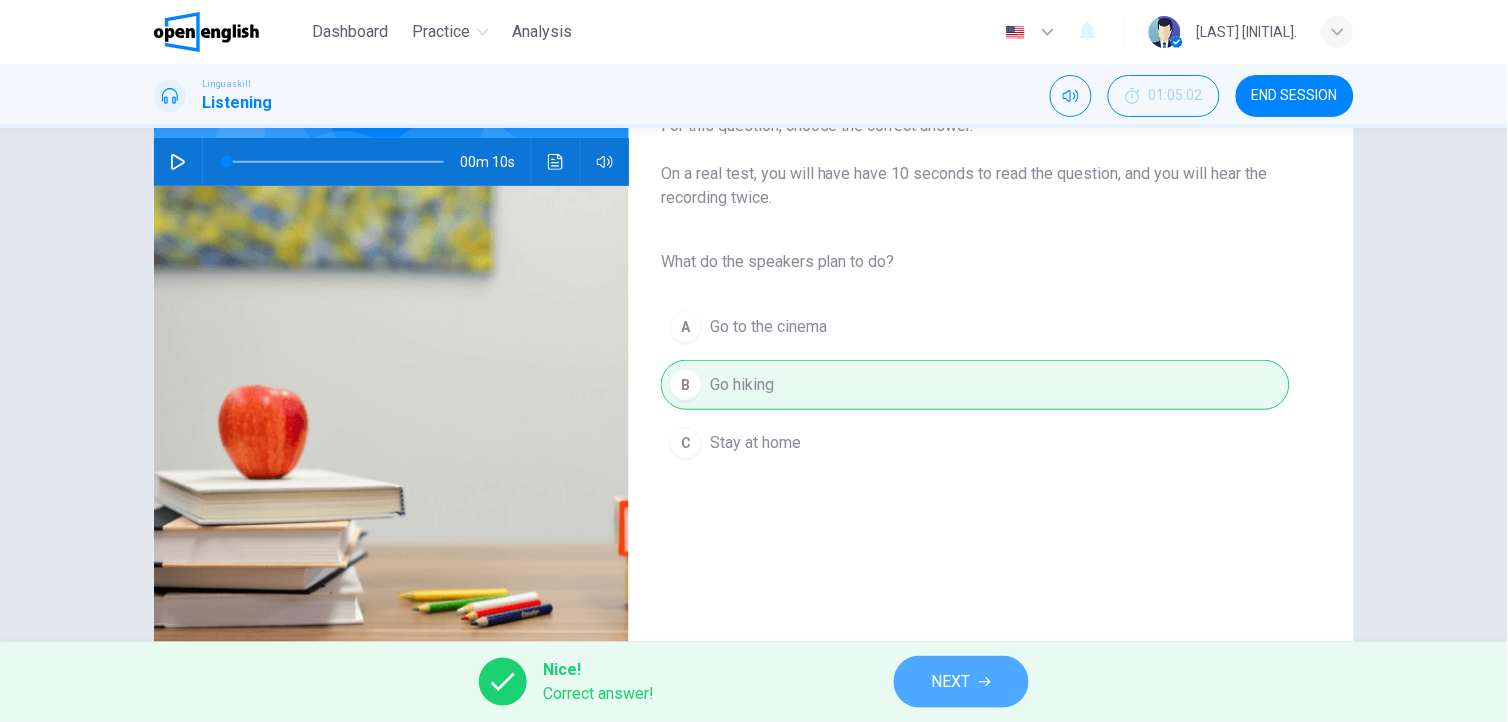 click on "NEXT" at bounding box center (951, 682) 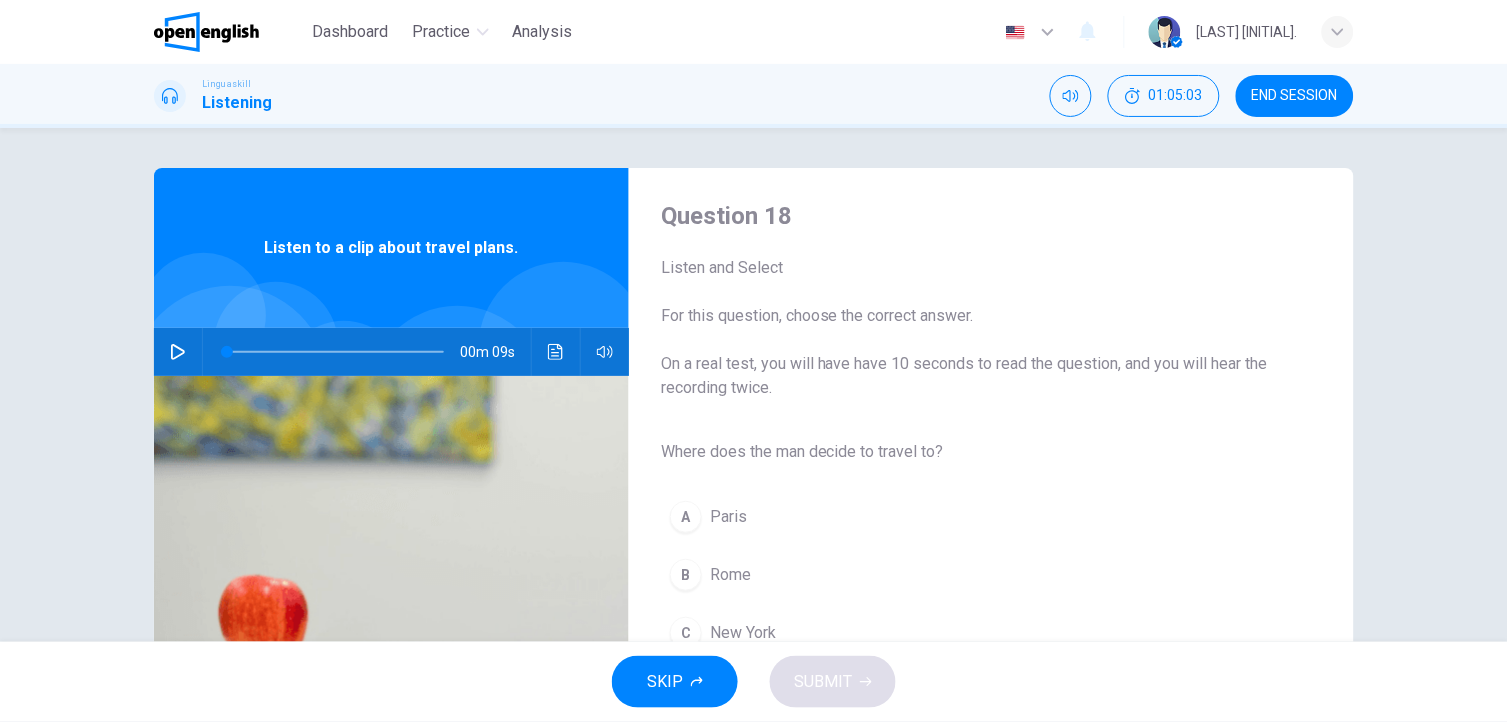 click 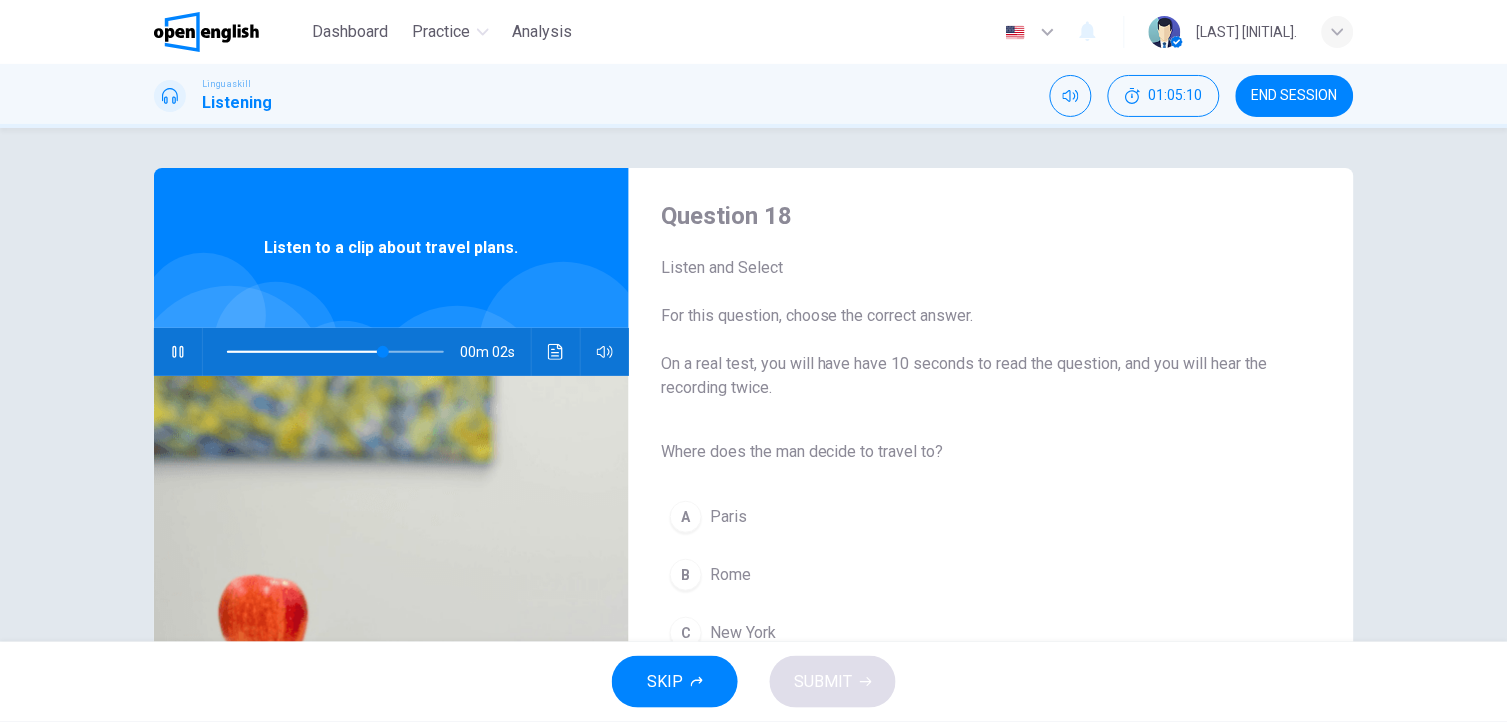 click on "Rome" at bounding box center (730, 575) 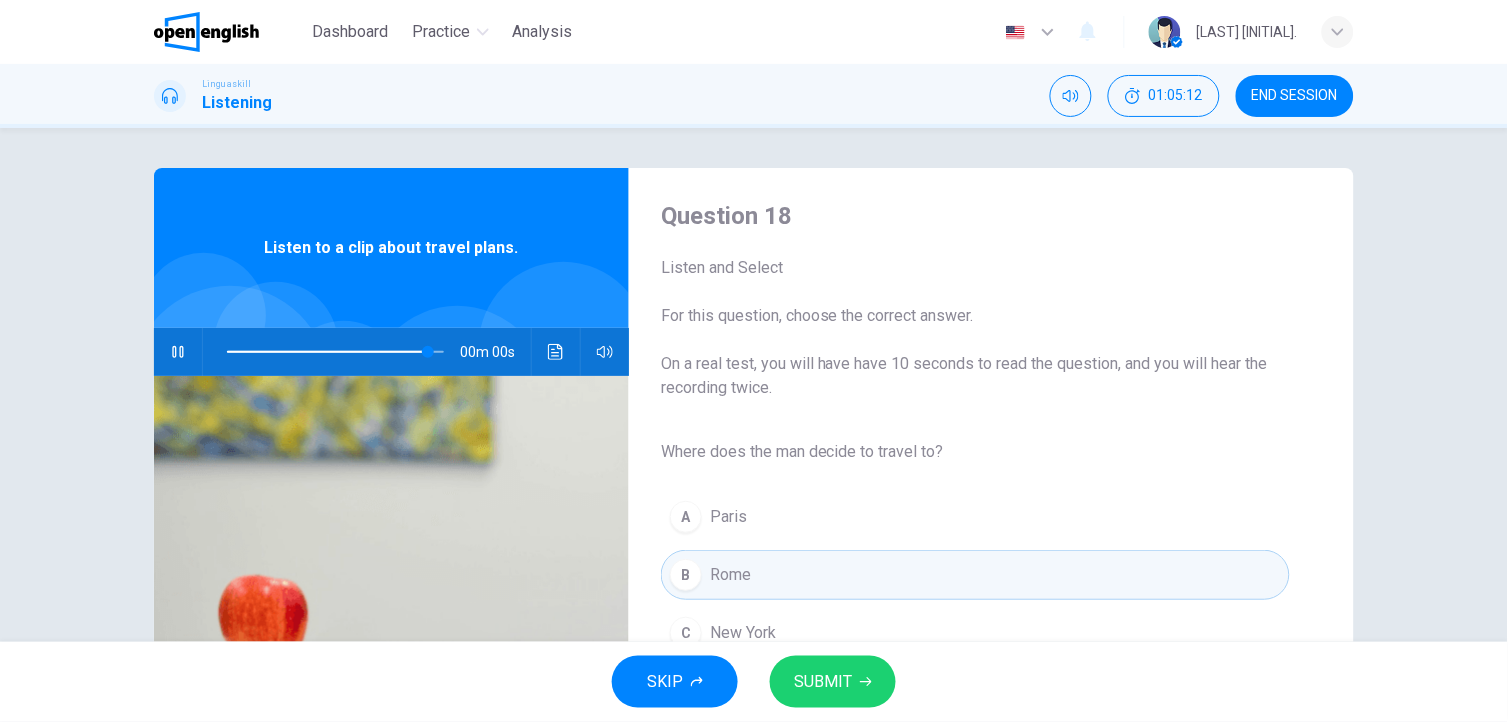 scroll, scrollTop: 66, scrollLeft: 0, axis: vertical 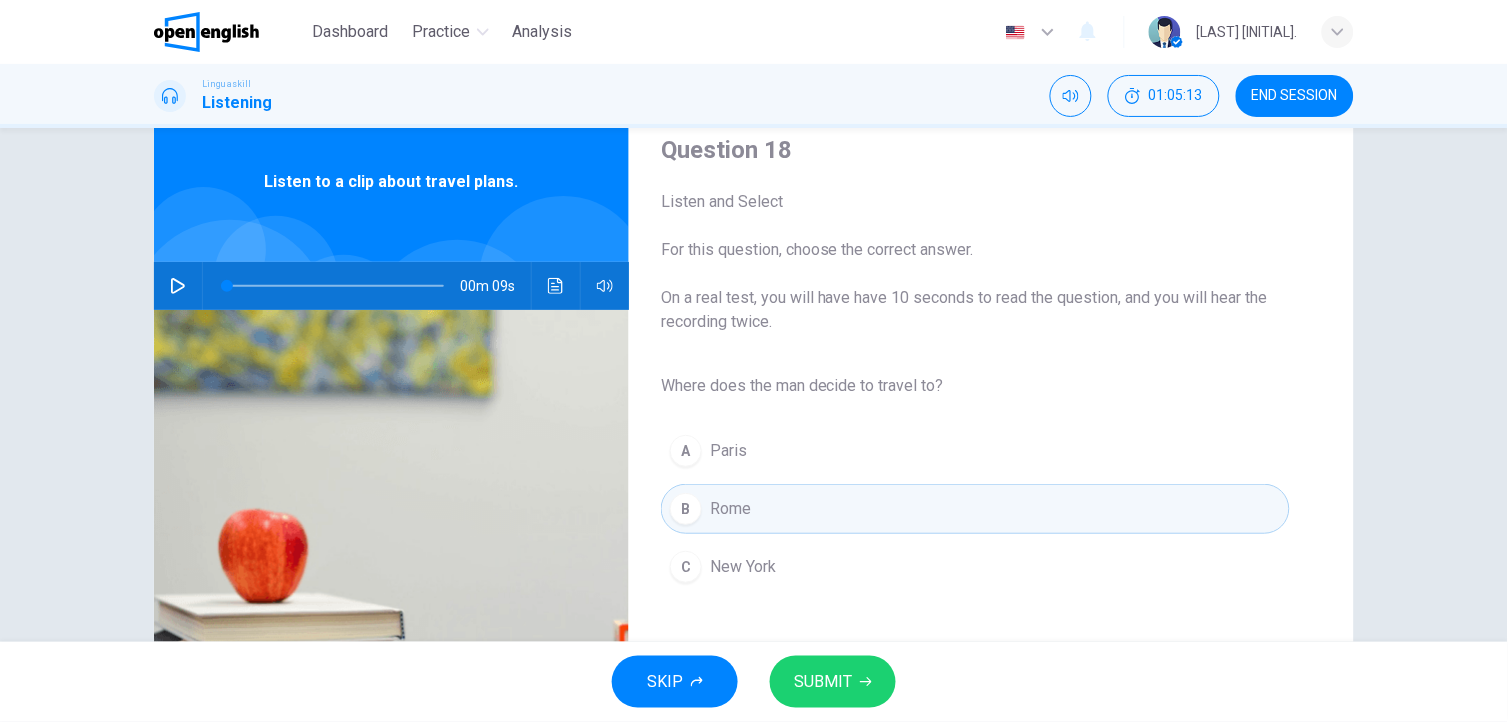 click on "SUBMIT" at bounding box center (833, 682) 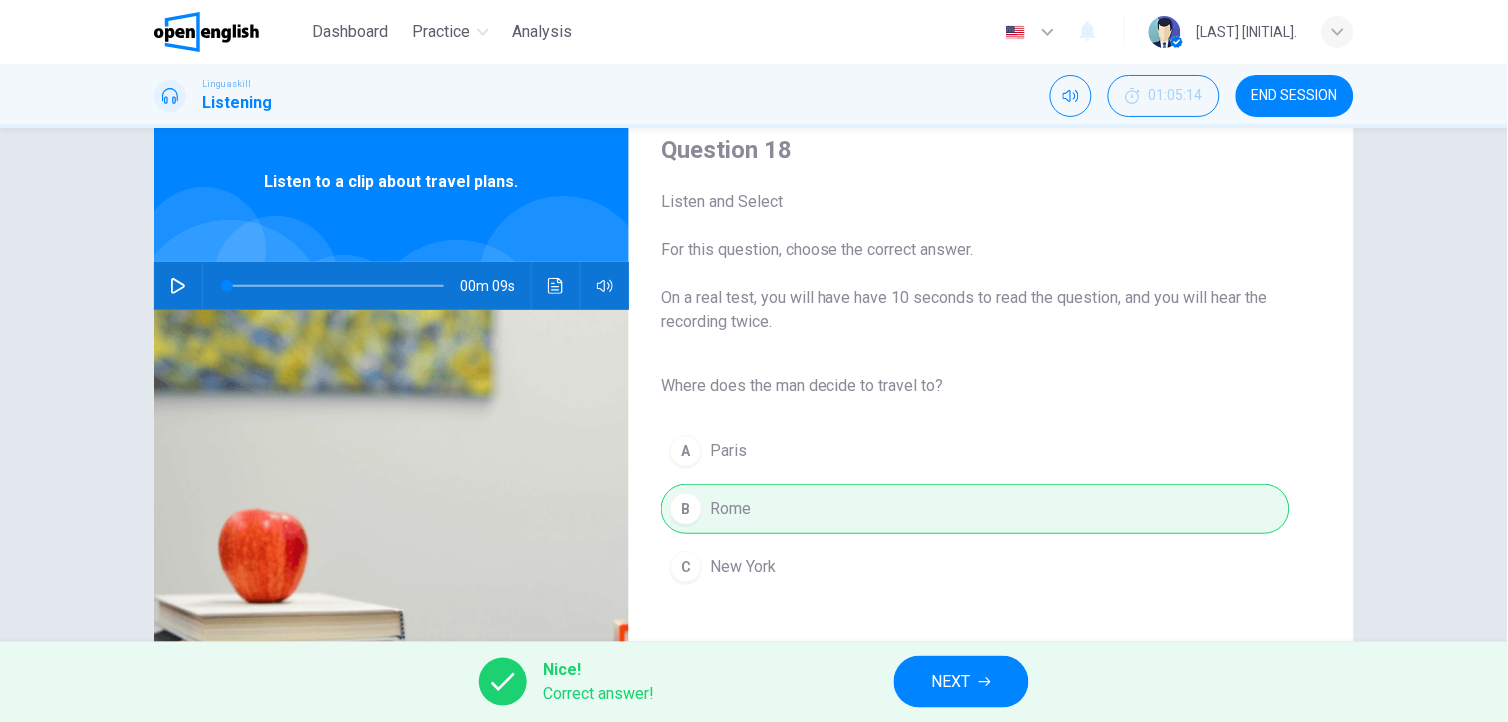 click 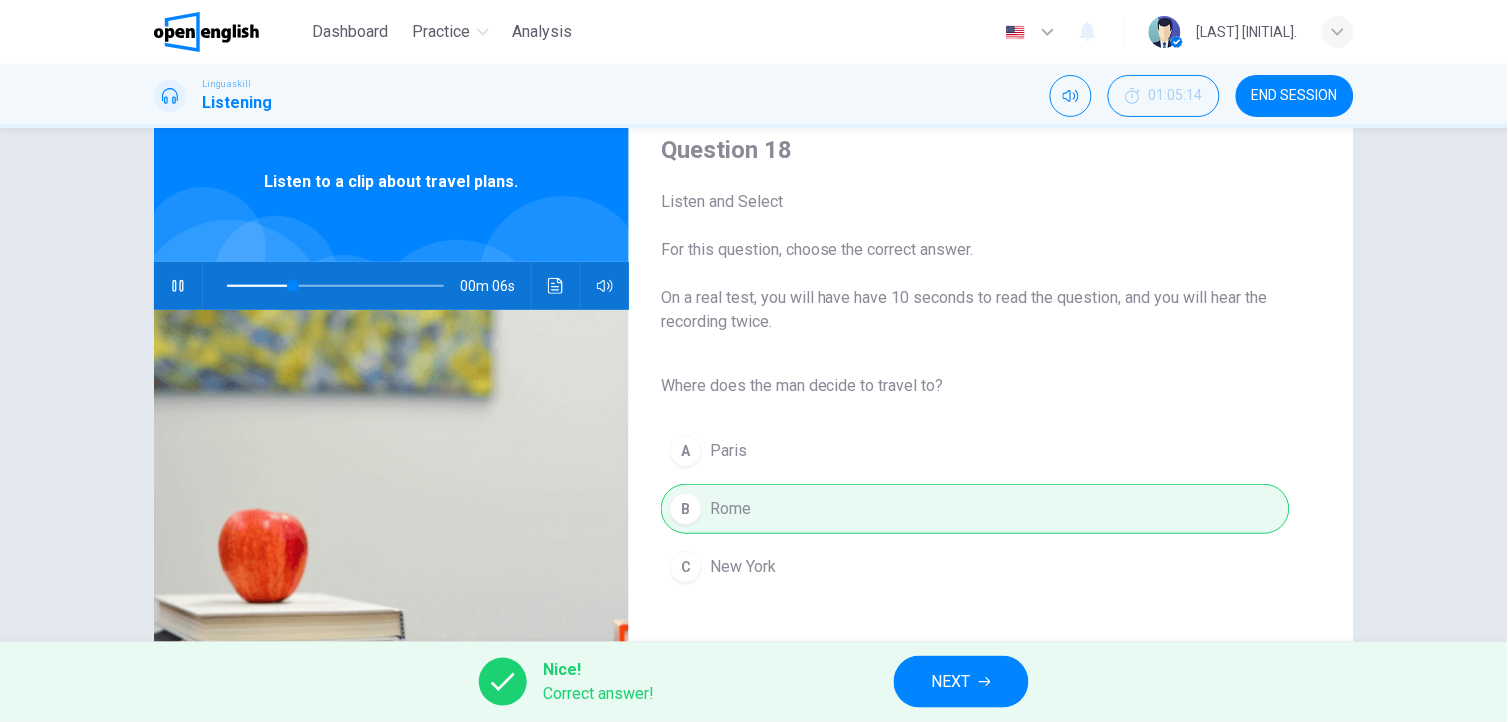 type on "**" 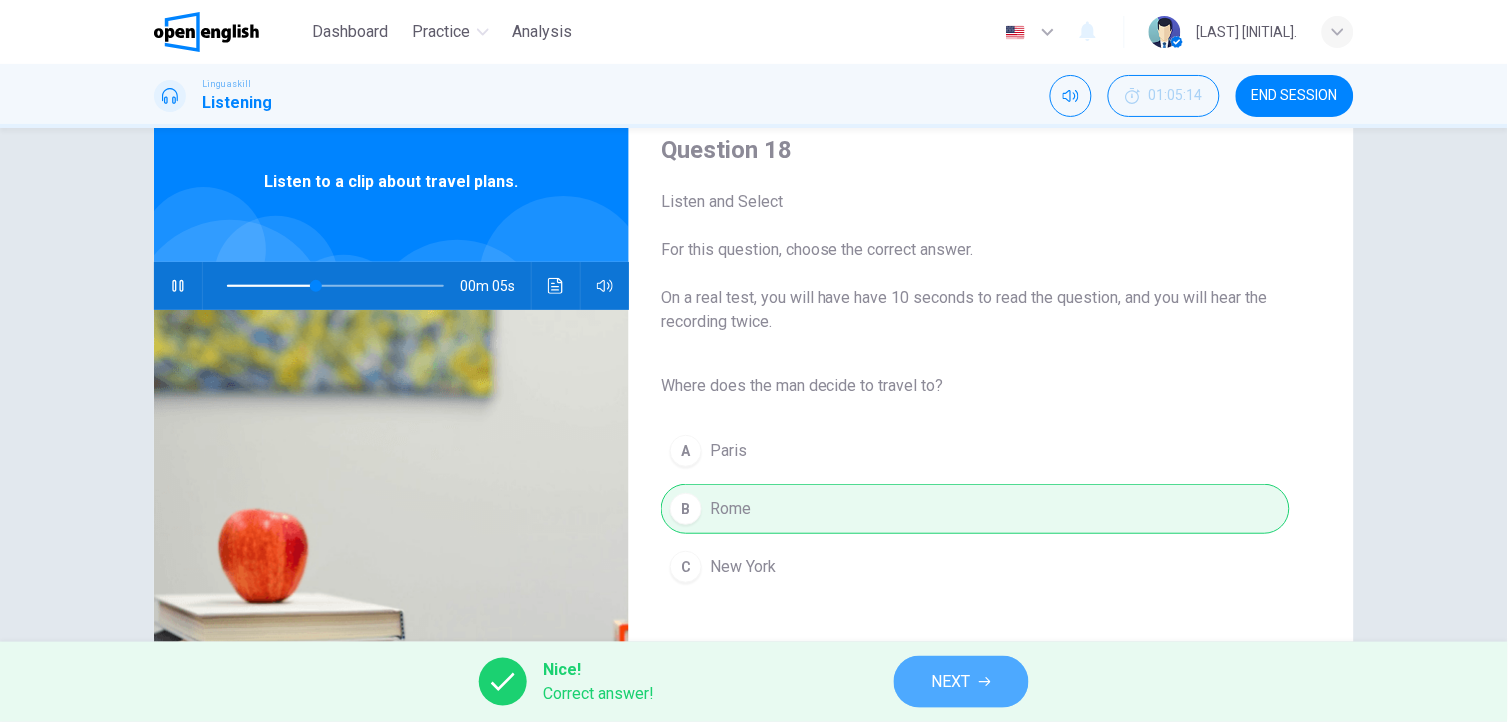 click on "NEXT" at bounding box center [951, 682] 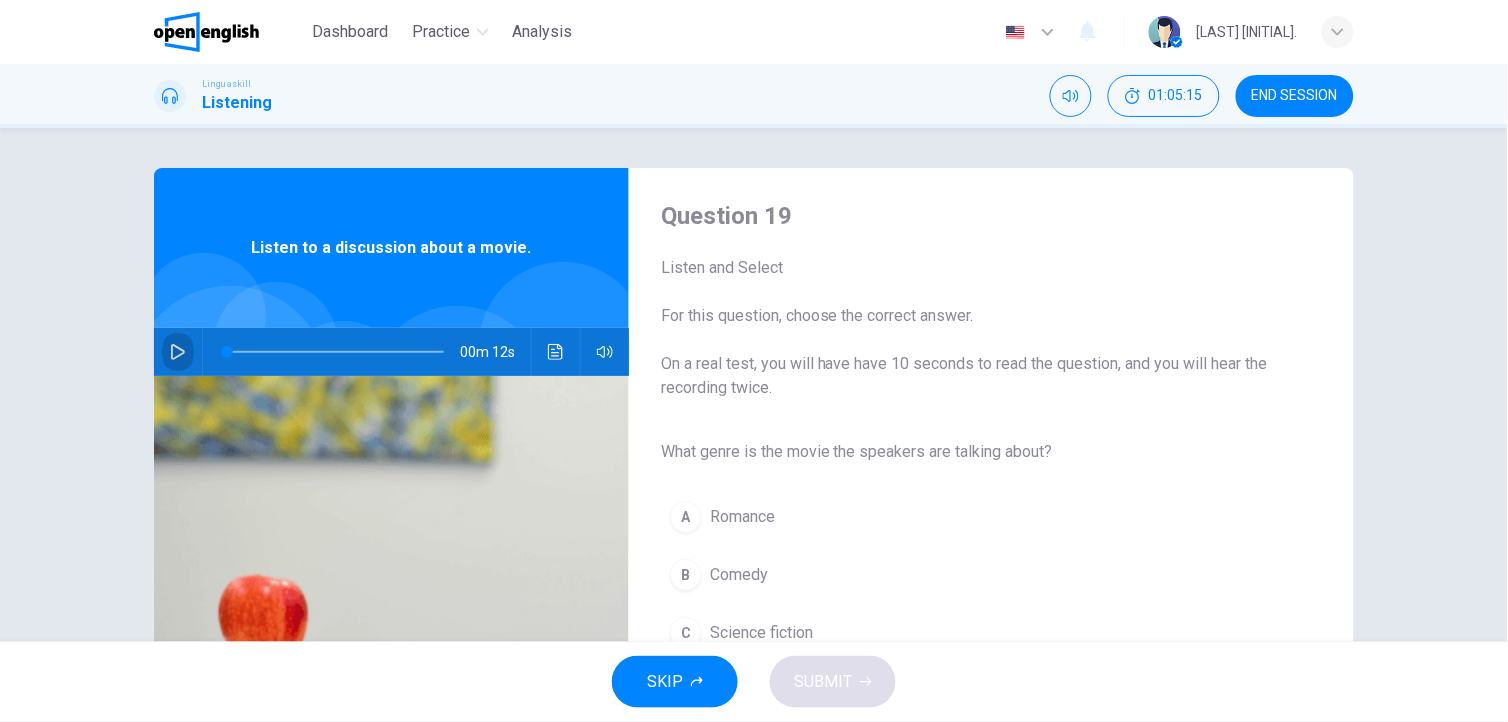 click 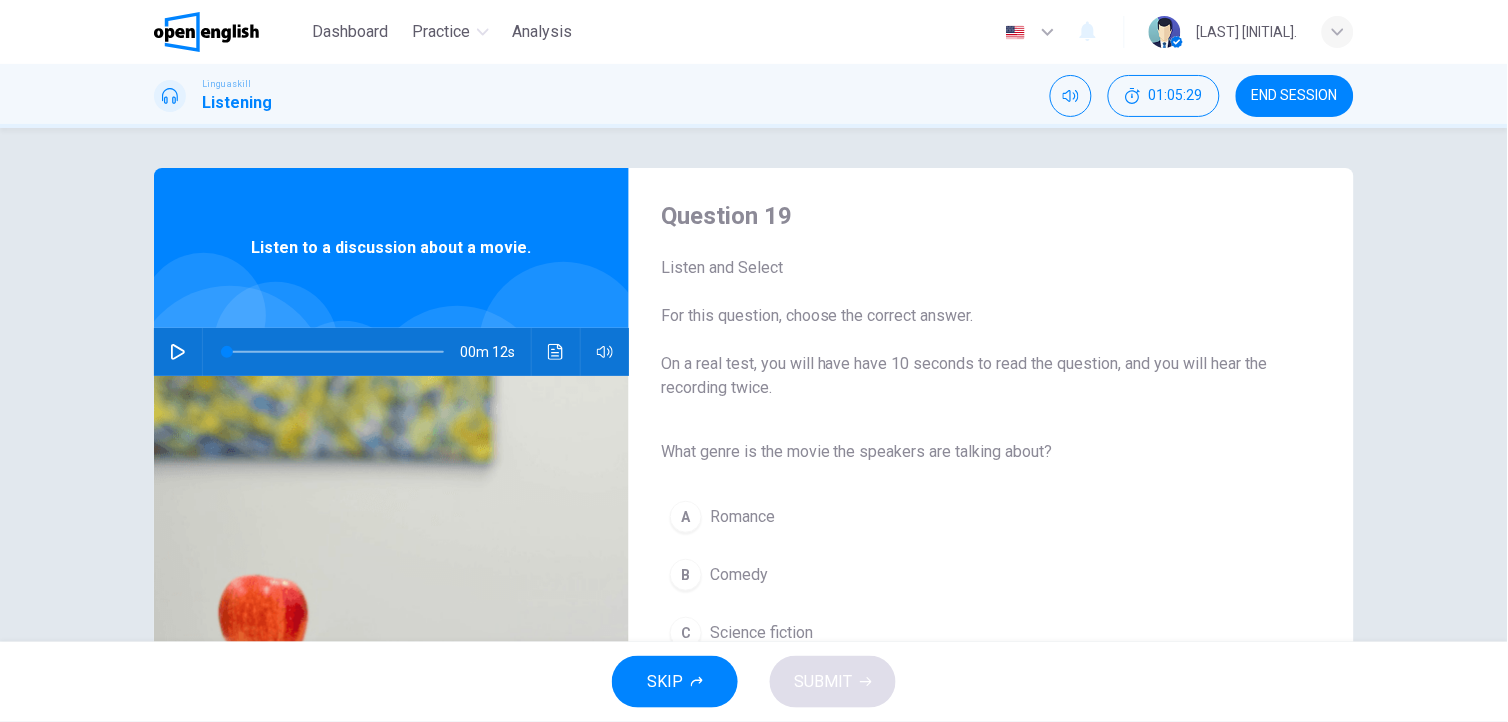 click 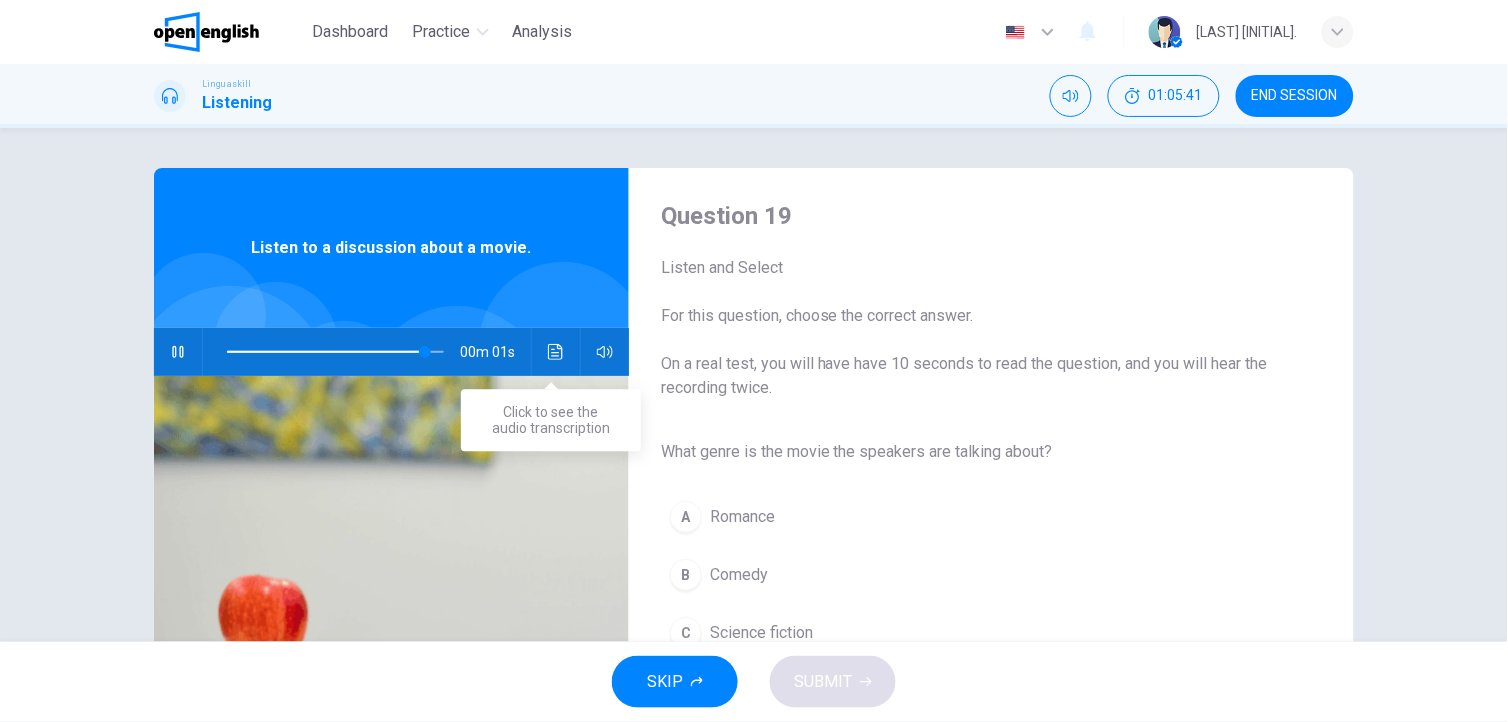click 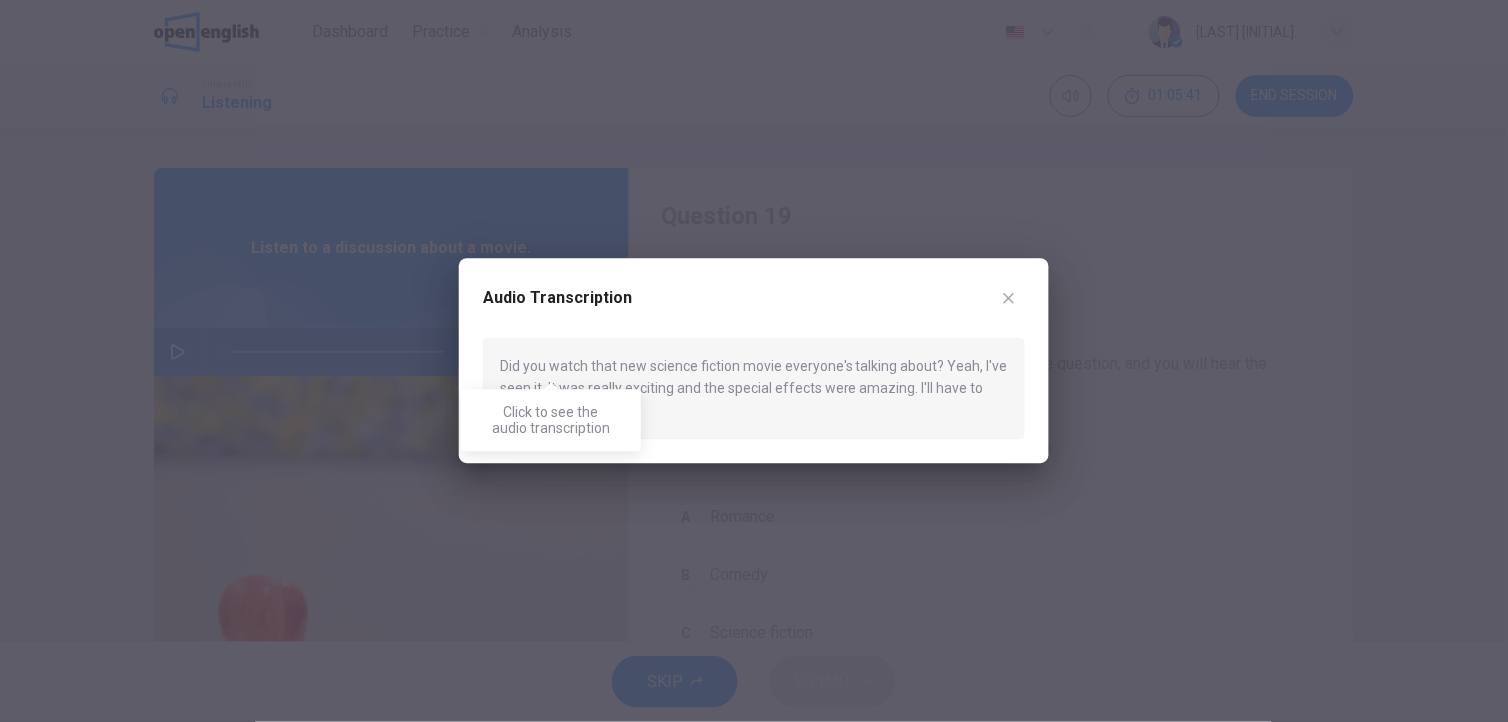 type on "*" 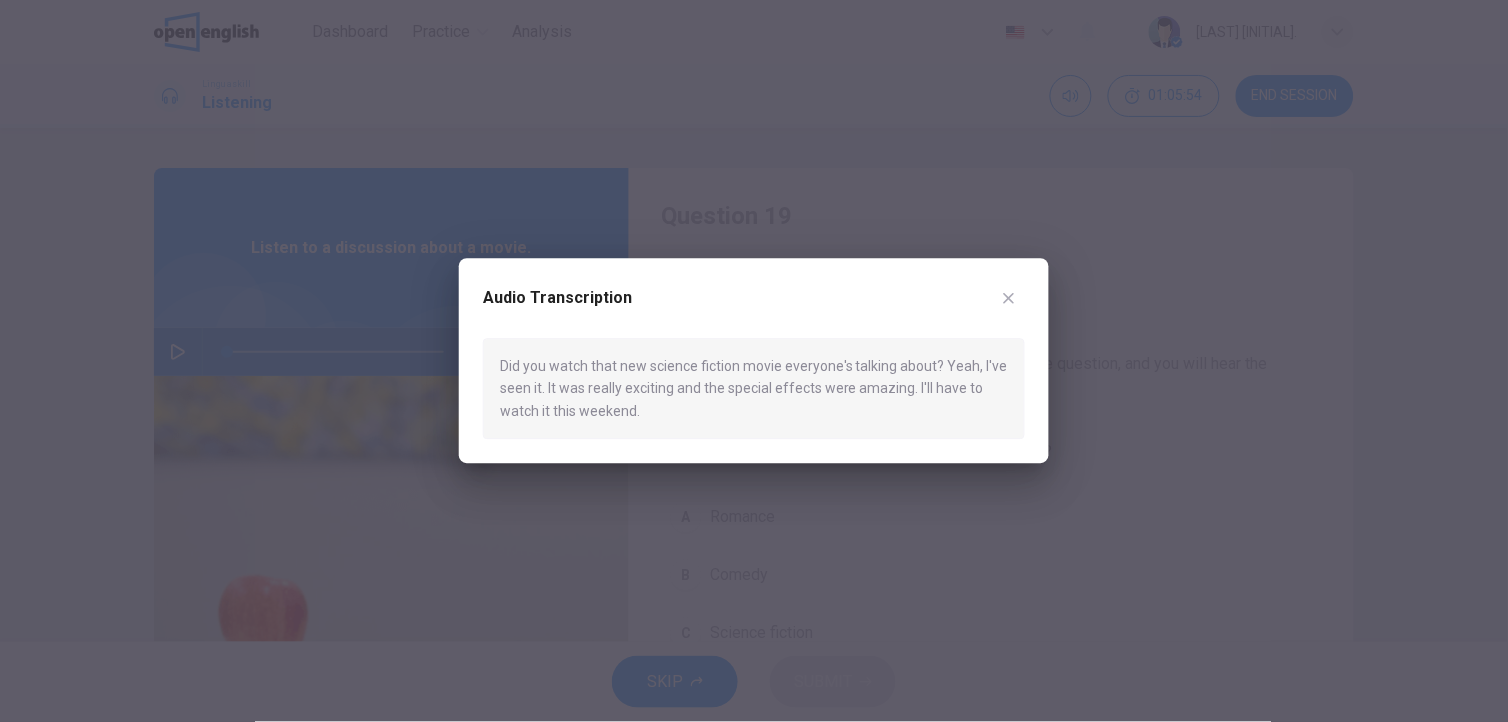 click on "Did you watch that new science fiction movie everyone's talking about? Yeah, I've seen it. It was really exciting and the special effects were amazing. I'll have to watch it this weekend." at bounding box center [754, 388] 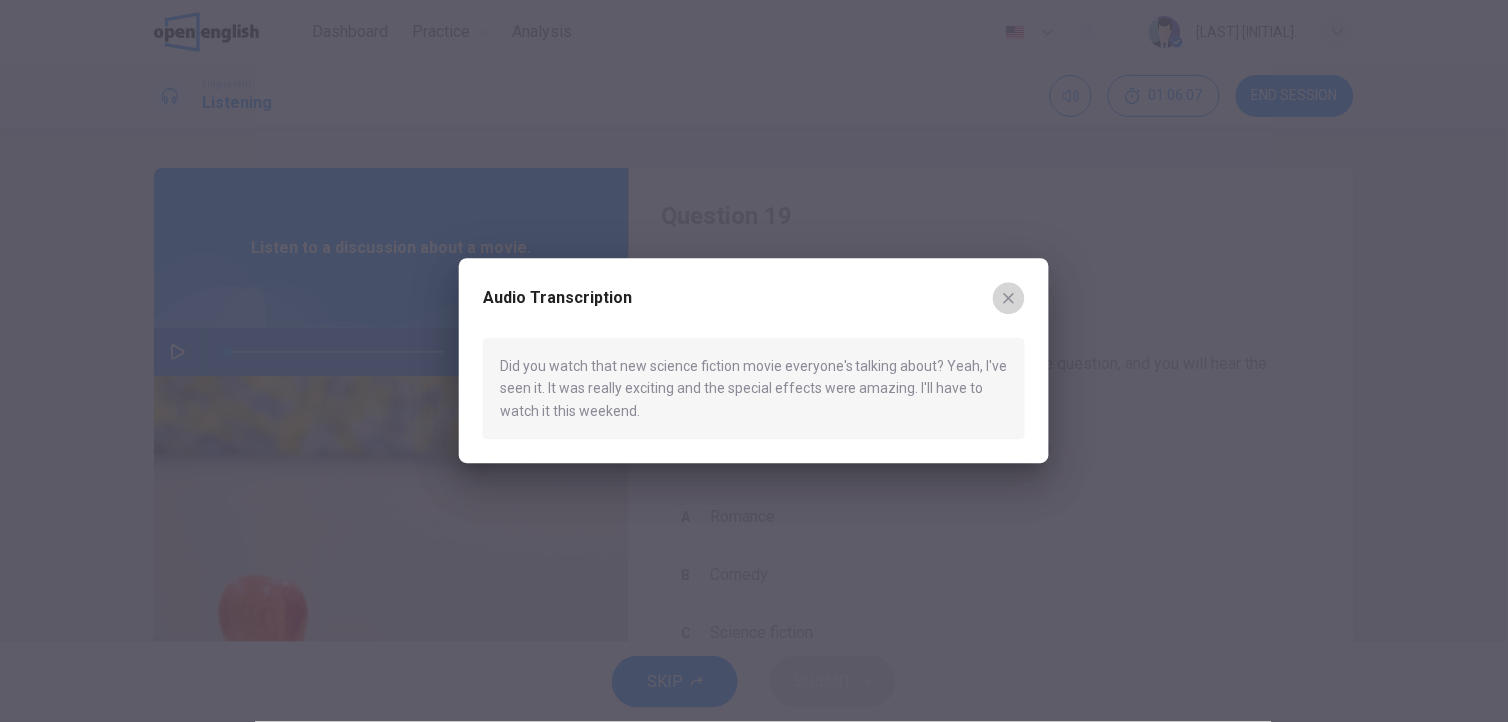 click 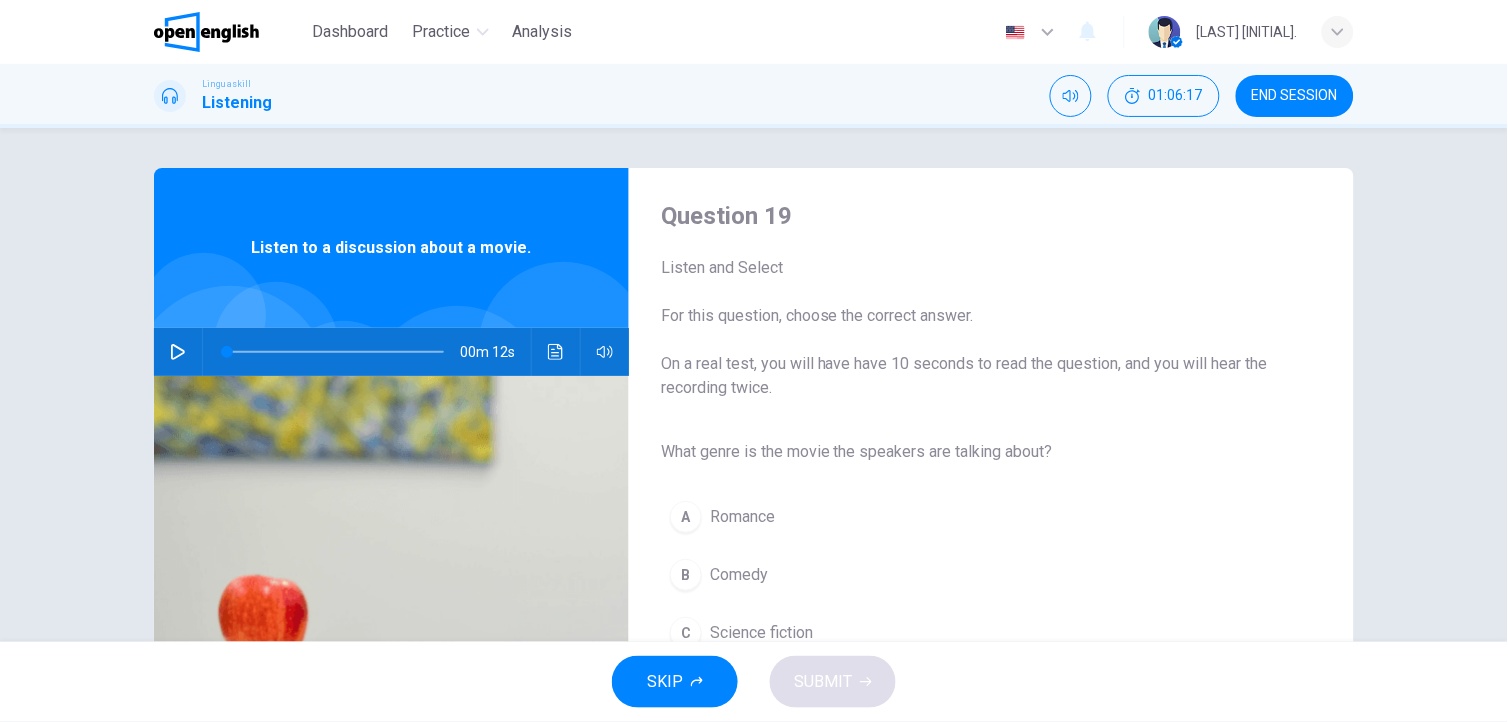 click on "C Science fiction" at bounding box center [975, 633] 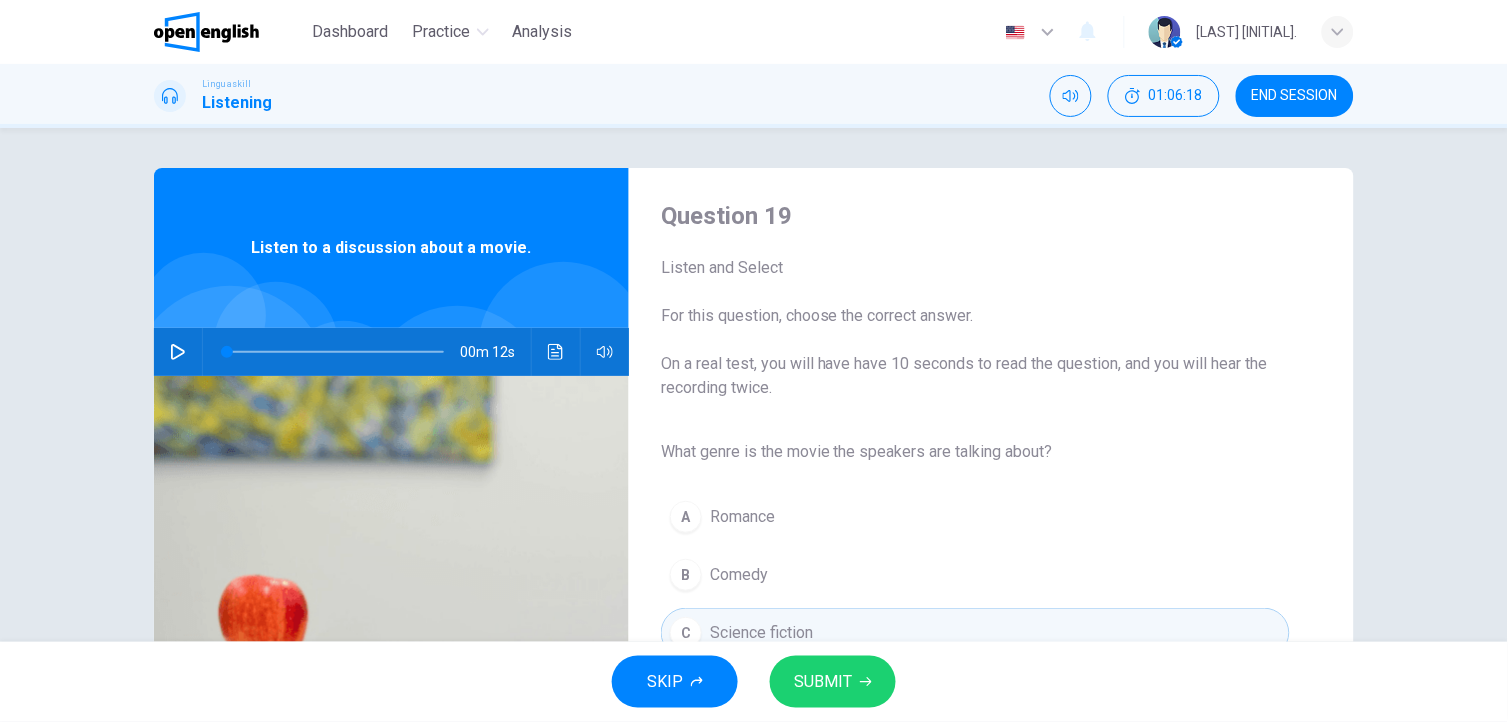 click on "SUBMIT" at bounding box center [823, 682] 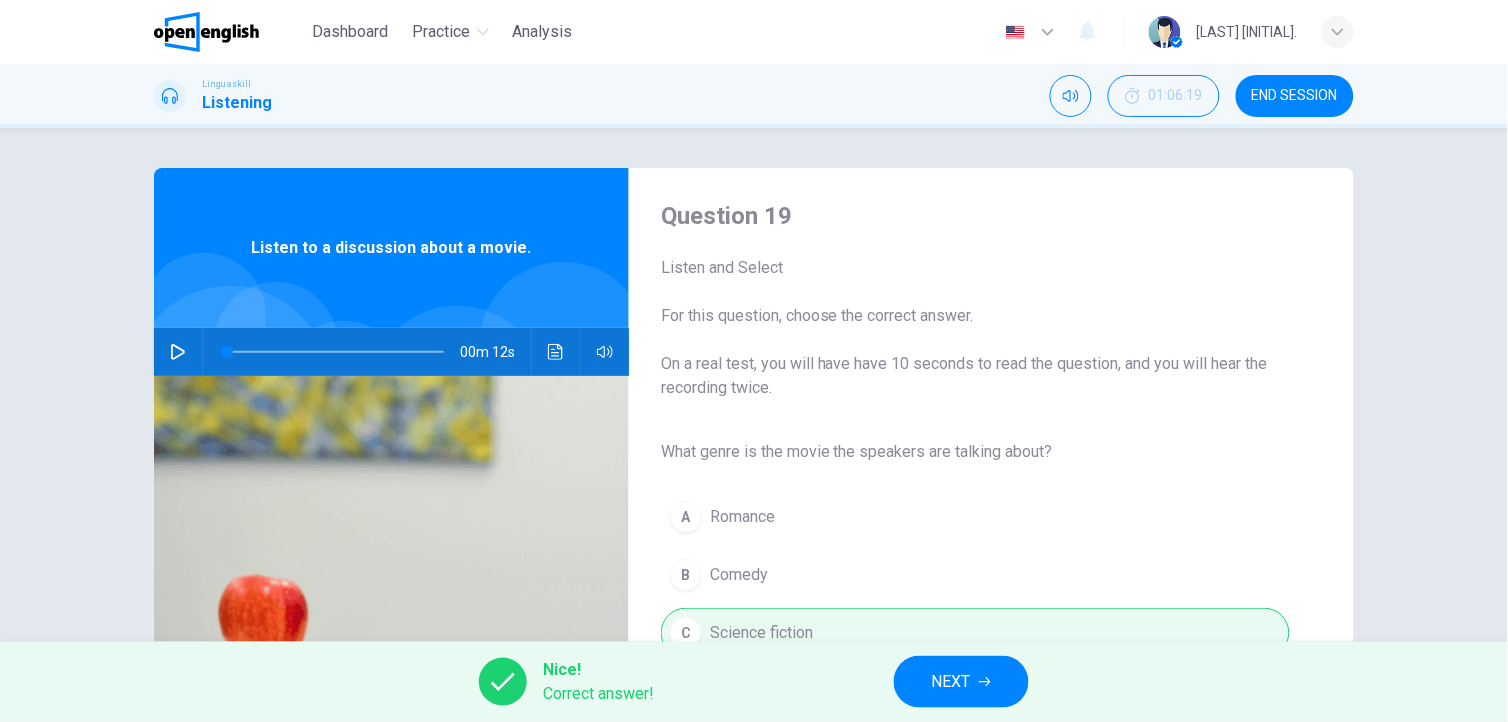 click on "NEXT" at bounding box center (961, 682) 